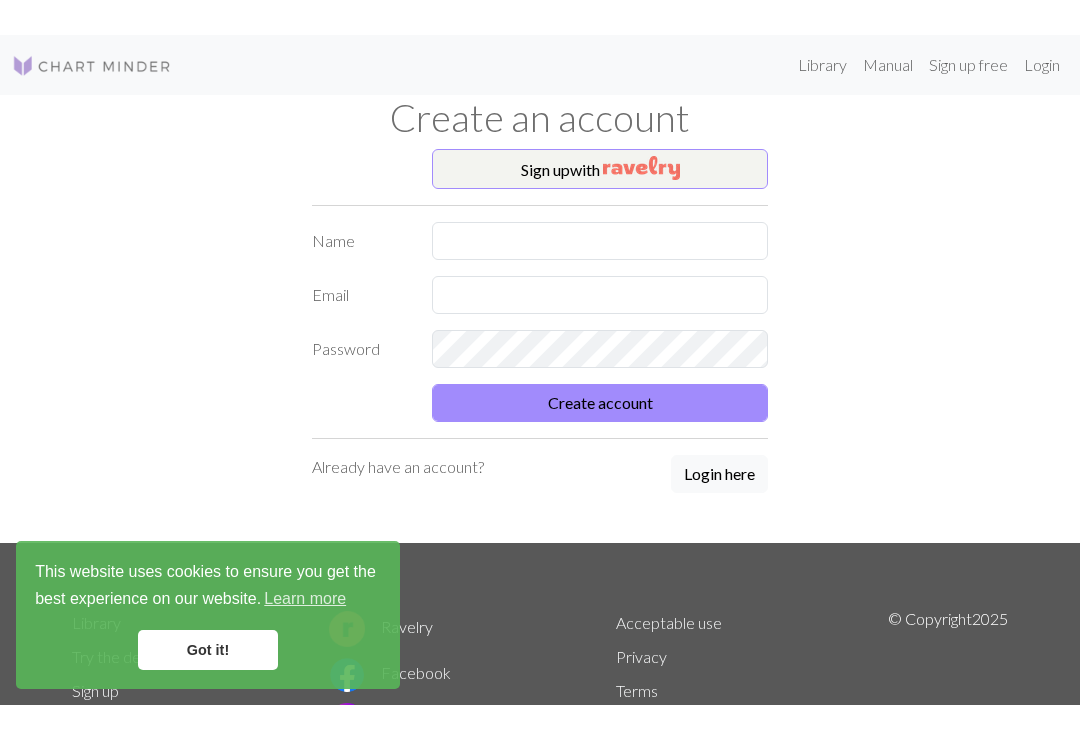 scroll, scrollTop: 0, scrollLeft: 0, axis: both 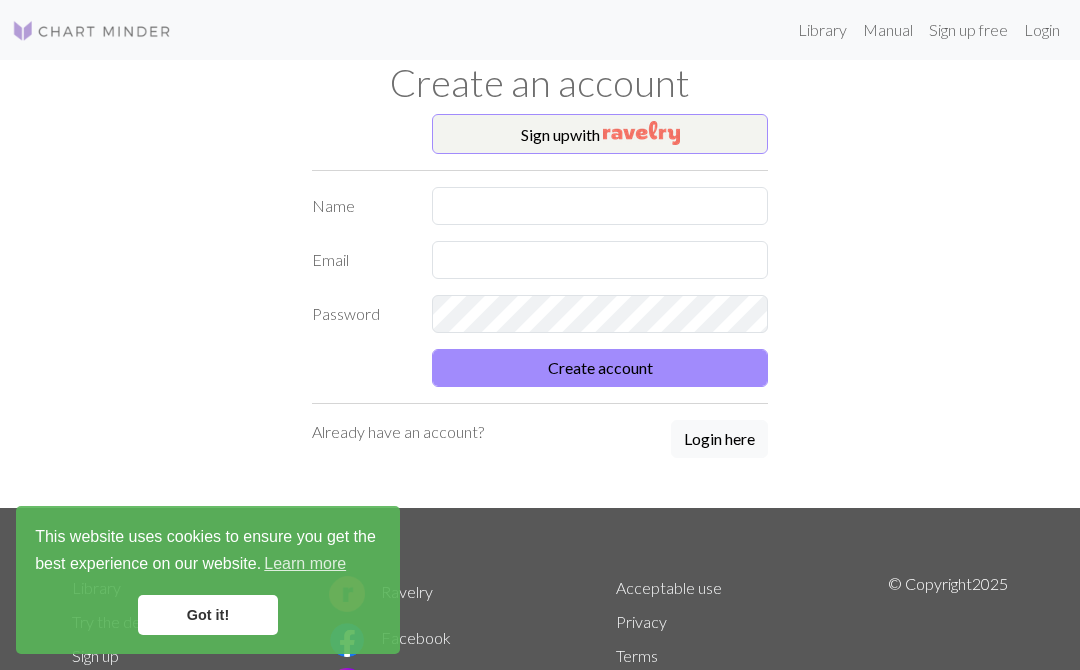 click on "Got it!" at bounding box center [208, 615] 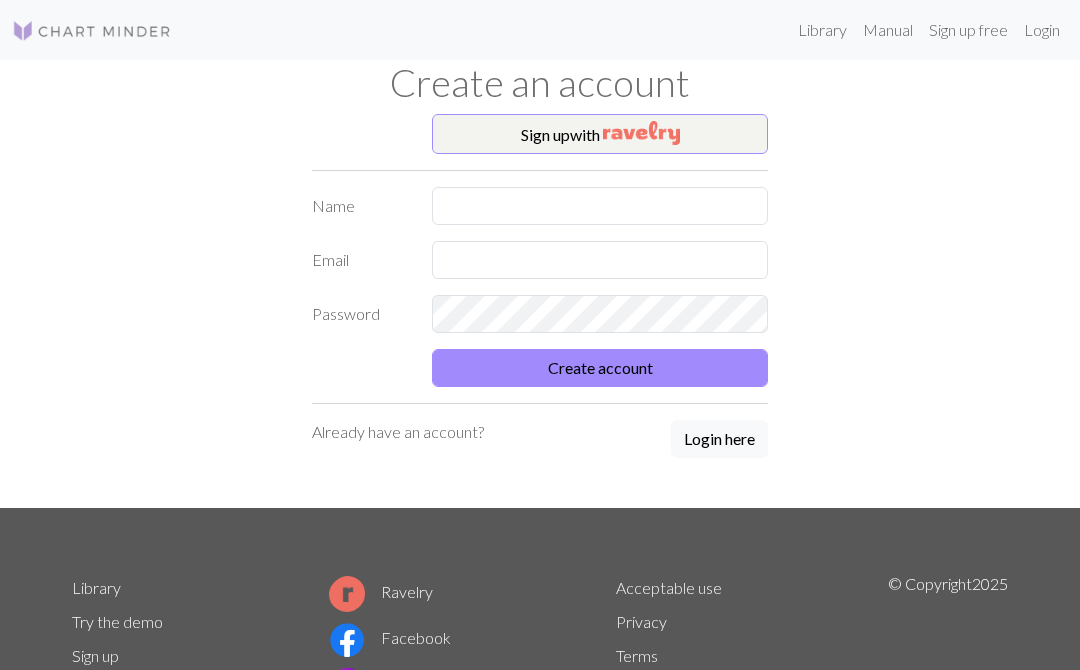 click on "Create account" at bounding box center (600, 368) 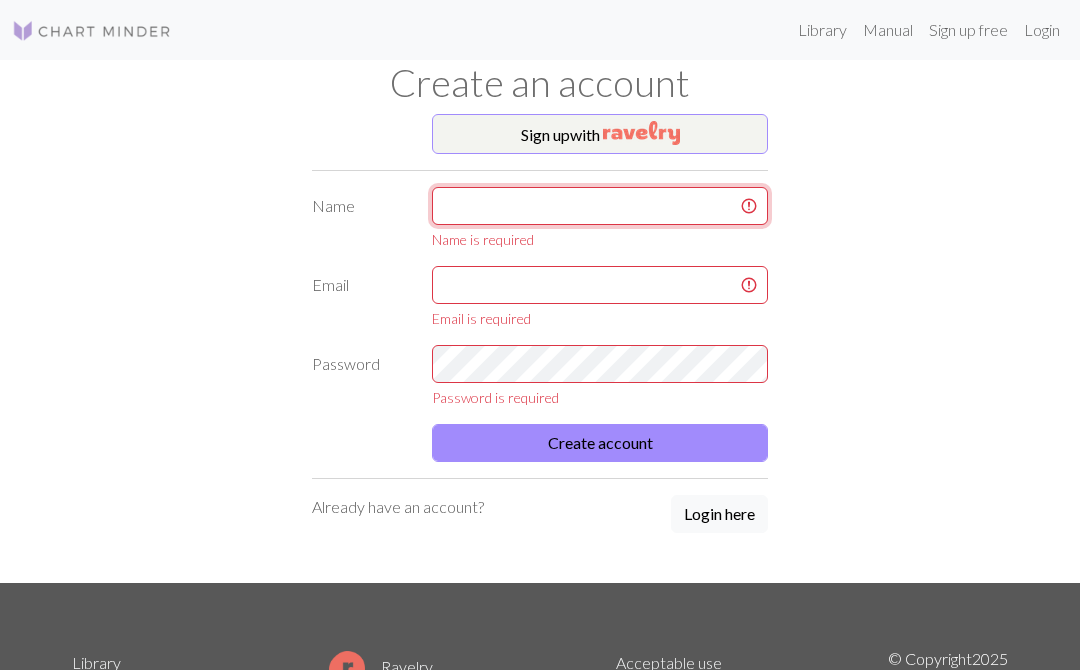 click at bounding box center (600, 206) 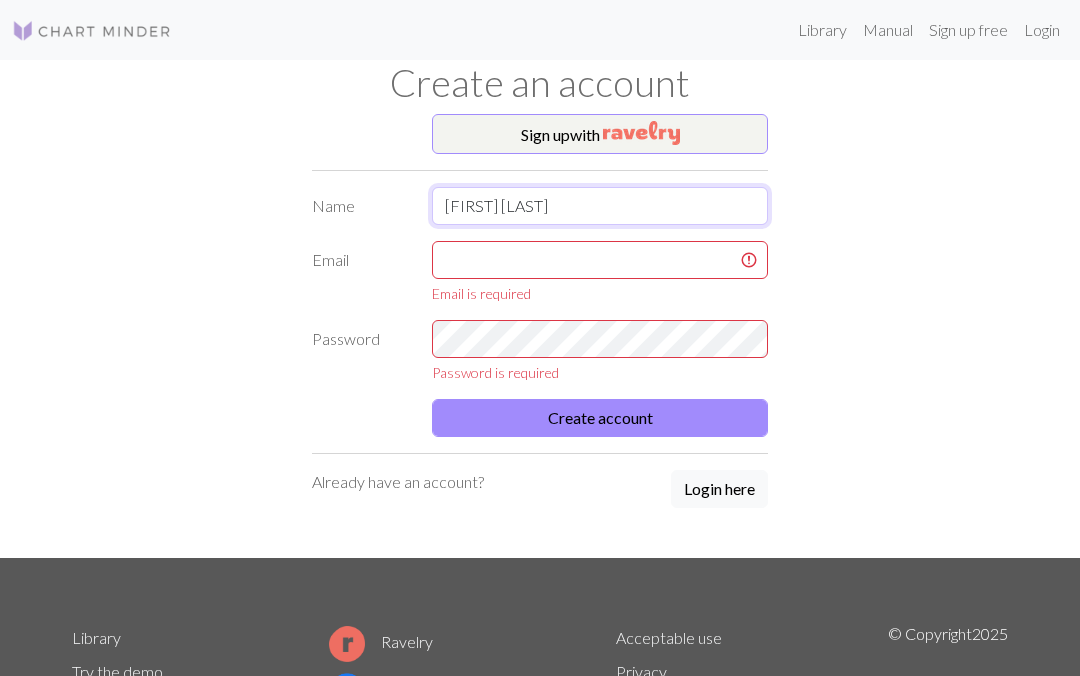 type on "[FIRST] [LAST]" 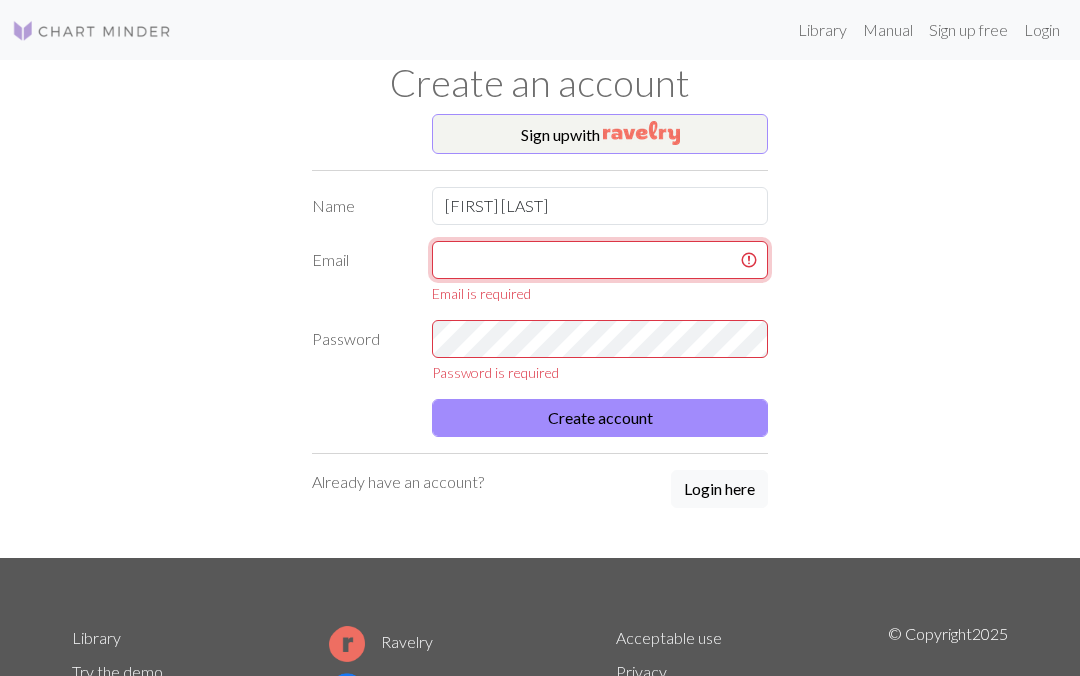 click at bounding box center [600, 260] 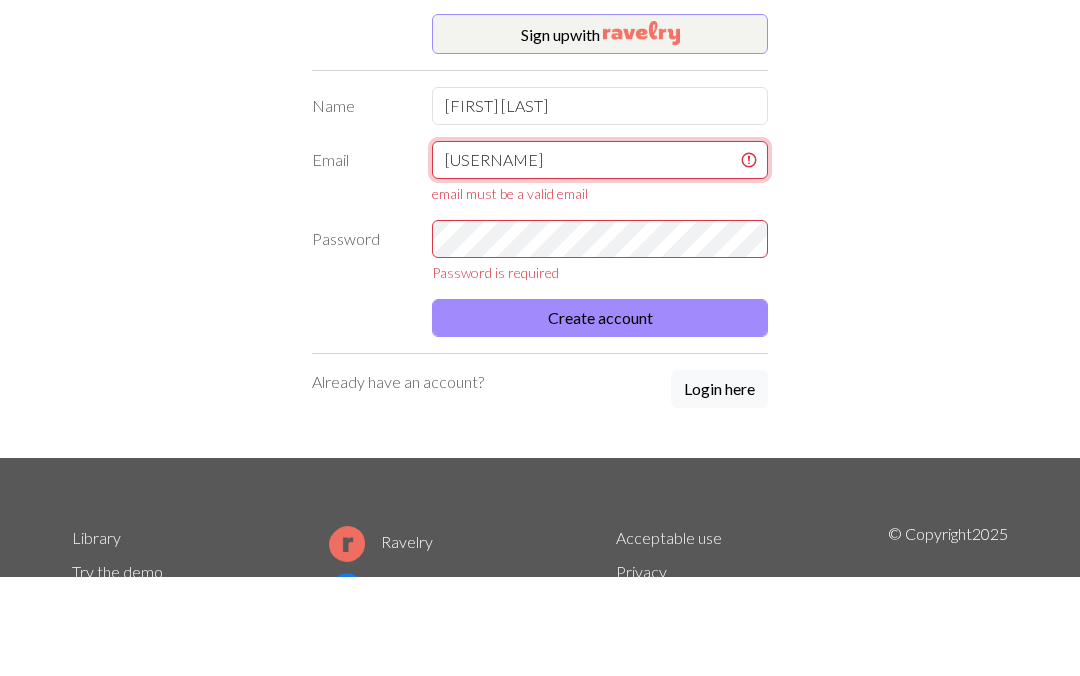click on "Create account" at bounding box center (600, 418) 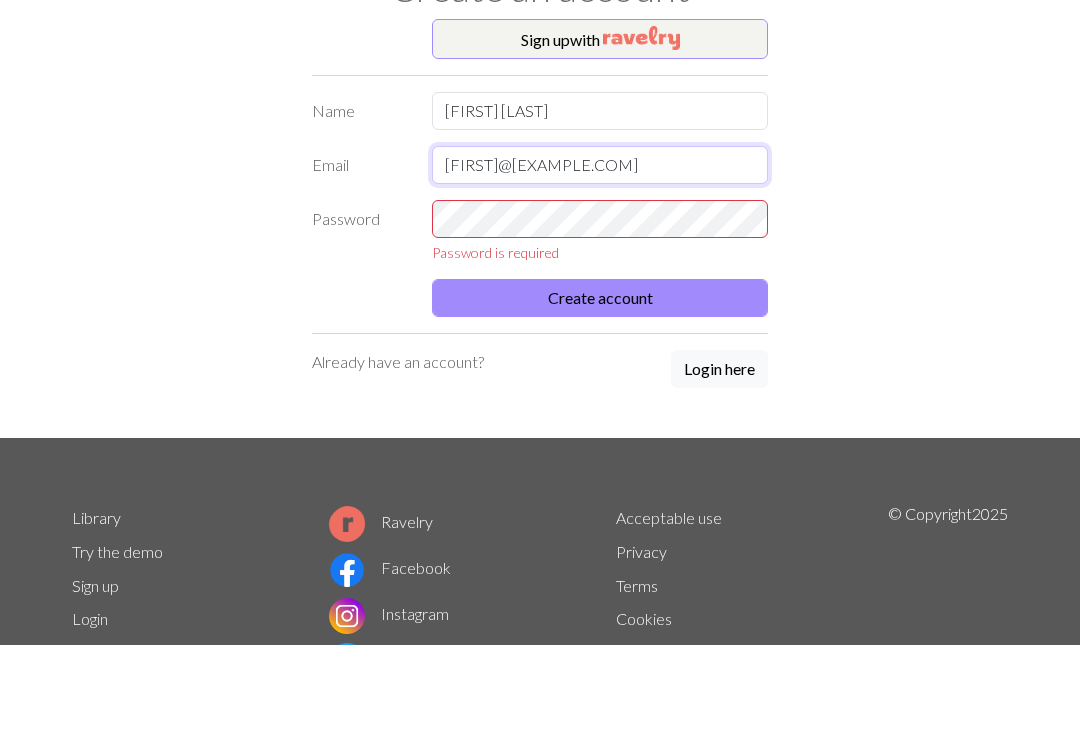 click on "[FIRST]@[EXAMPLE.COM]" at bounding box center (600, 260) 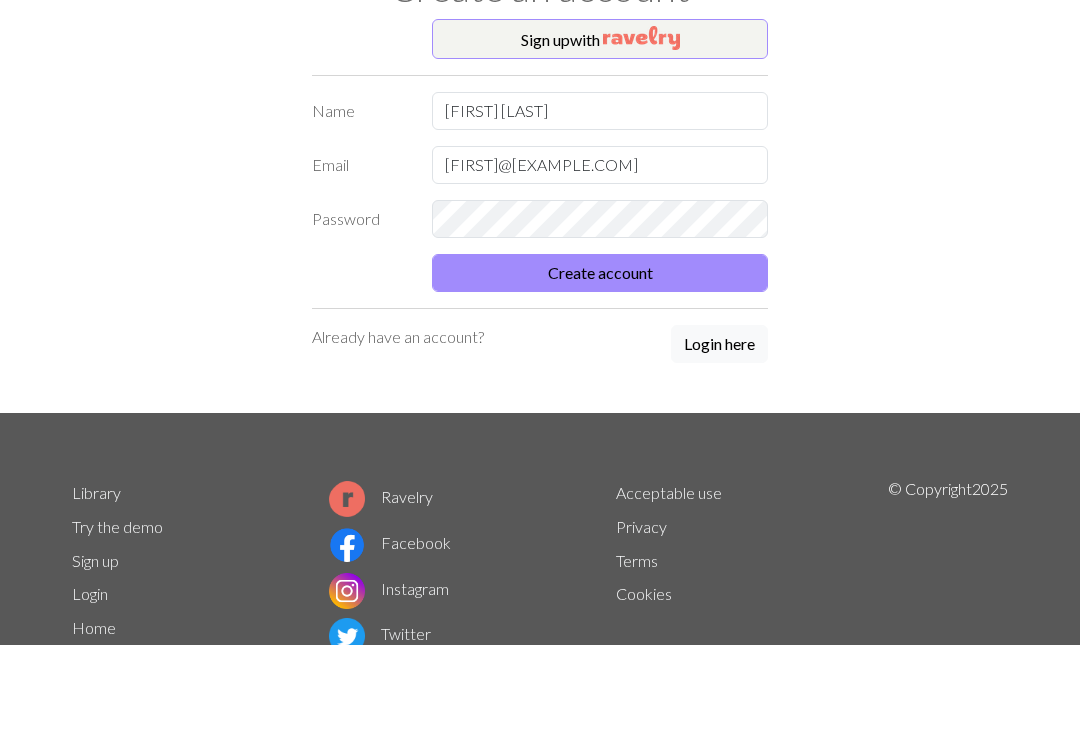 click on "Create account" at bounding box center (600, 368) 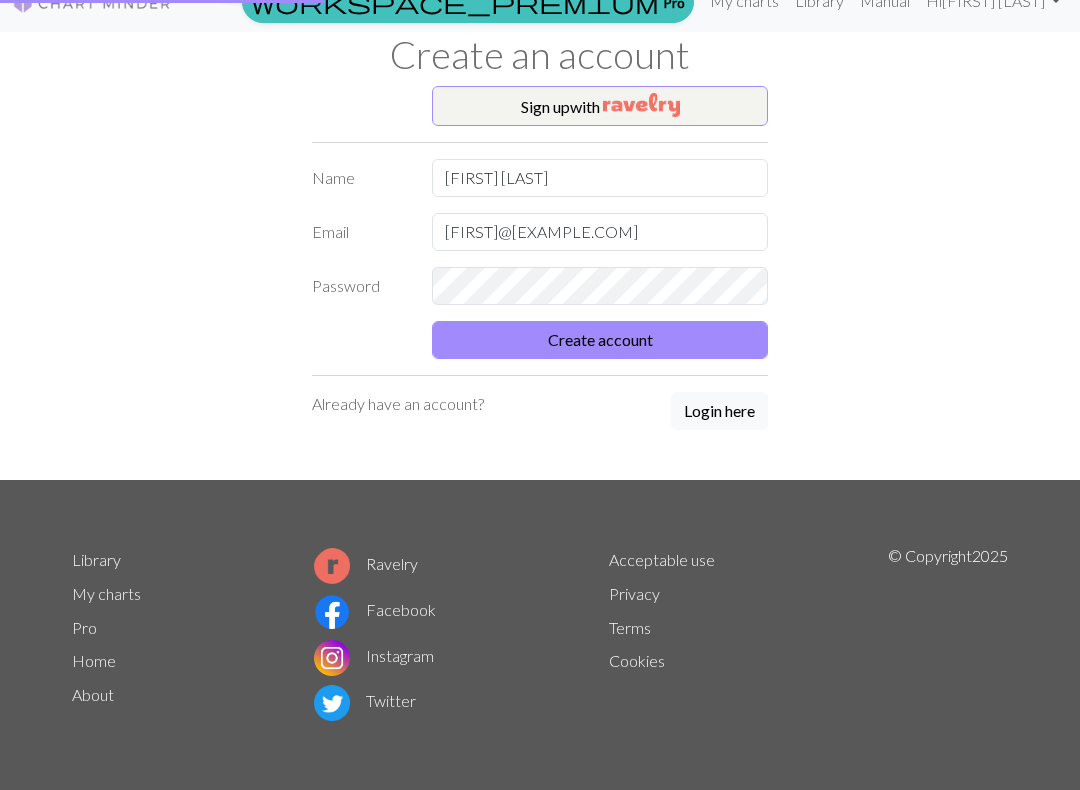 scroll, scrollTop: 27, scrollLeft: 0, axis: vertical 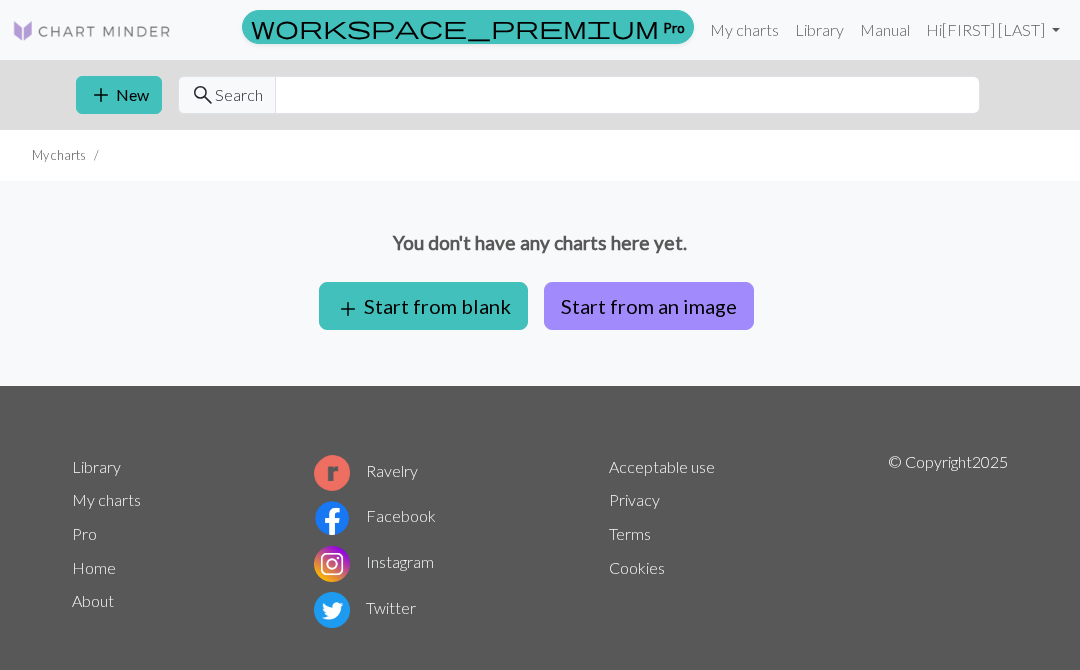 click on "add   Start from blank" at bounding box center (423, 306) 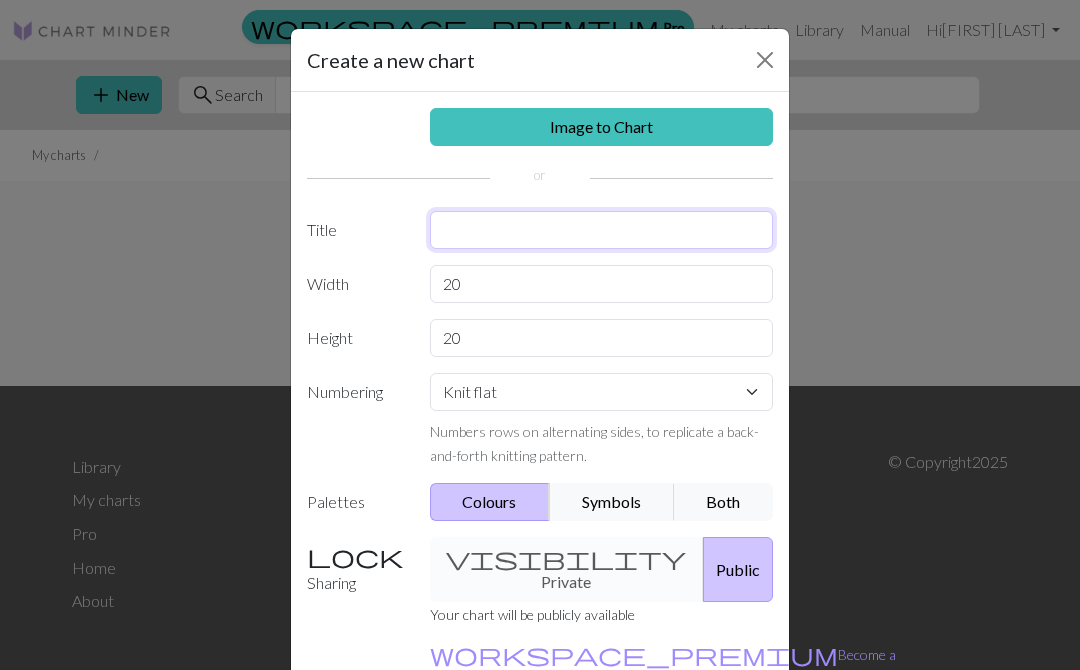 click at bounding box center [602, 230] 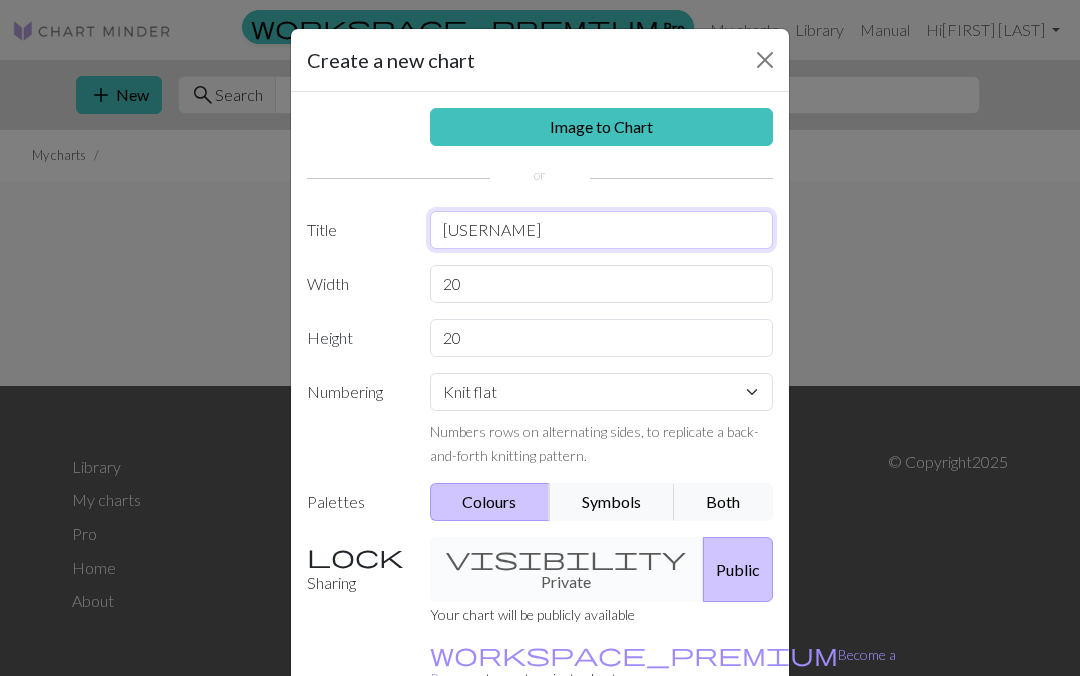 type on "I" 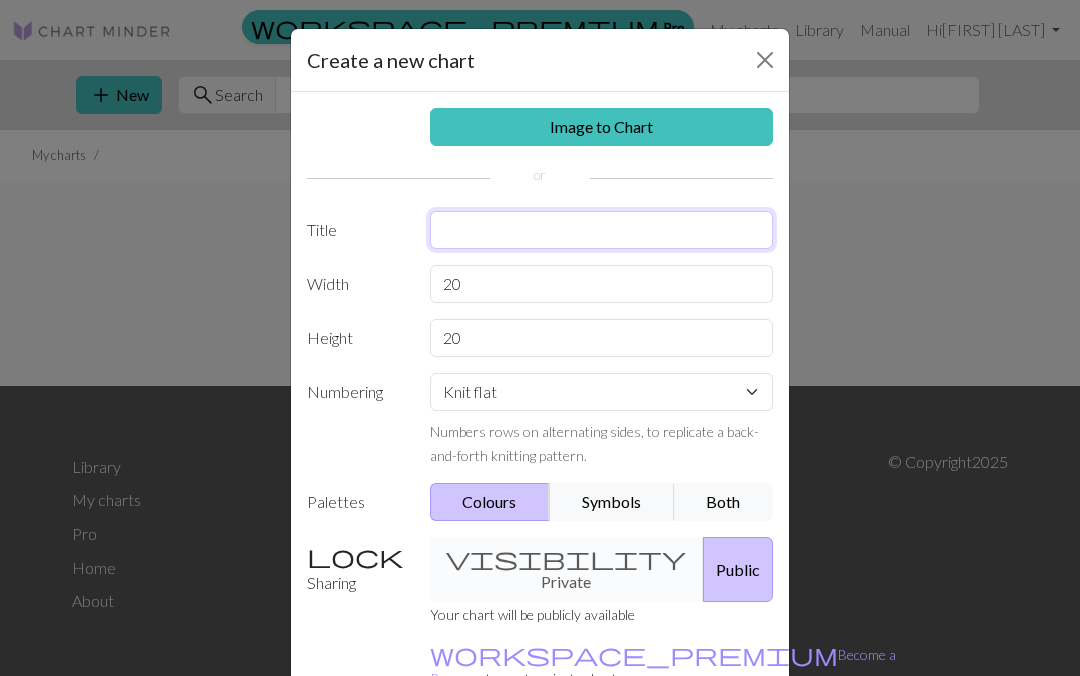 type on "v" 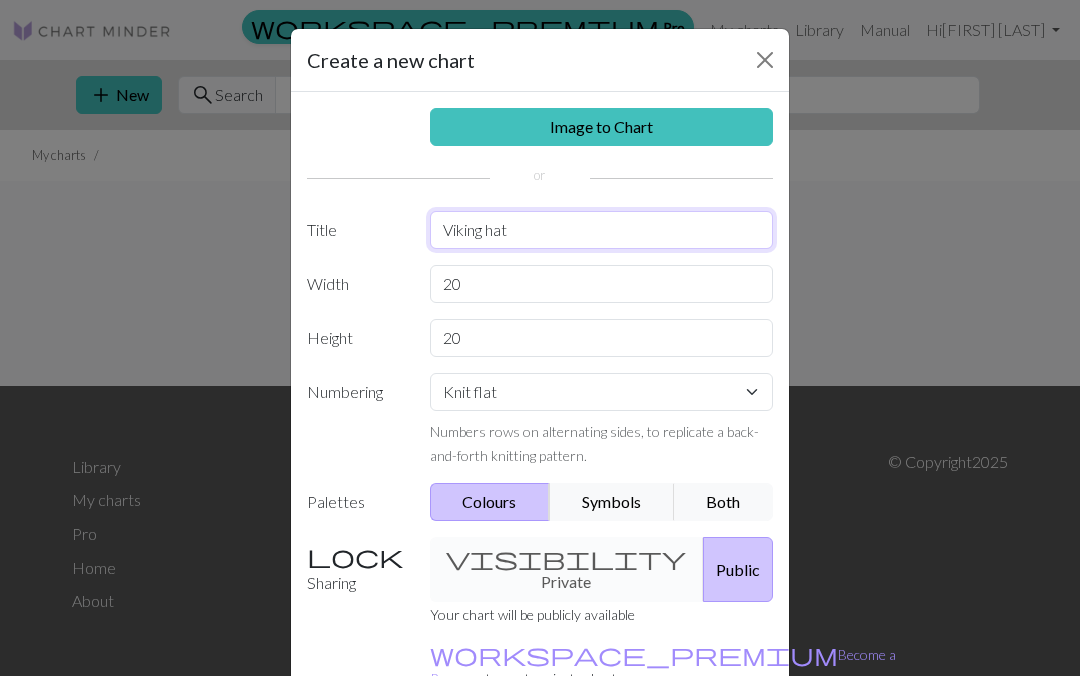 type on "Viking hat" 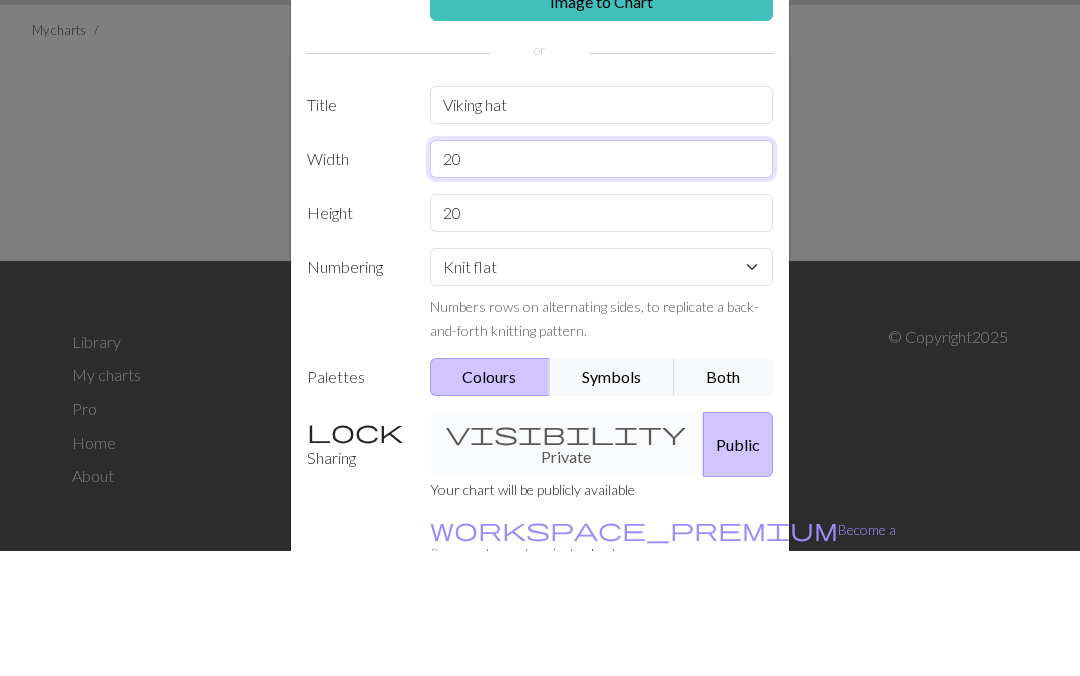 type on "2" 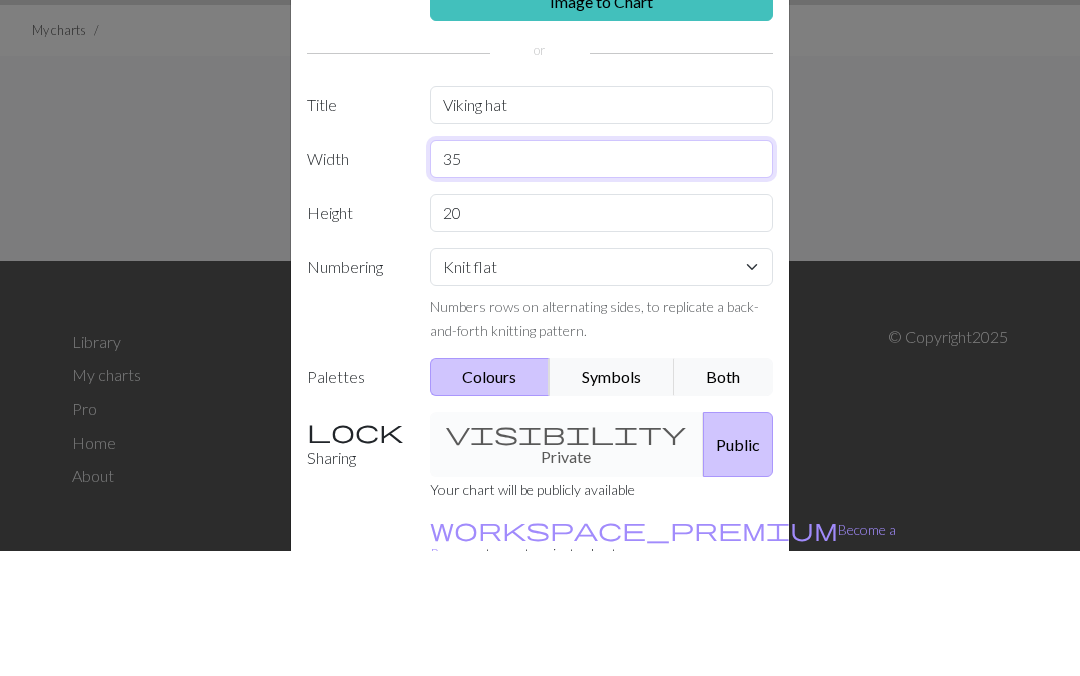 type on "35" 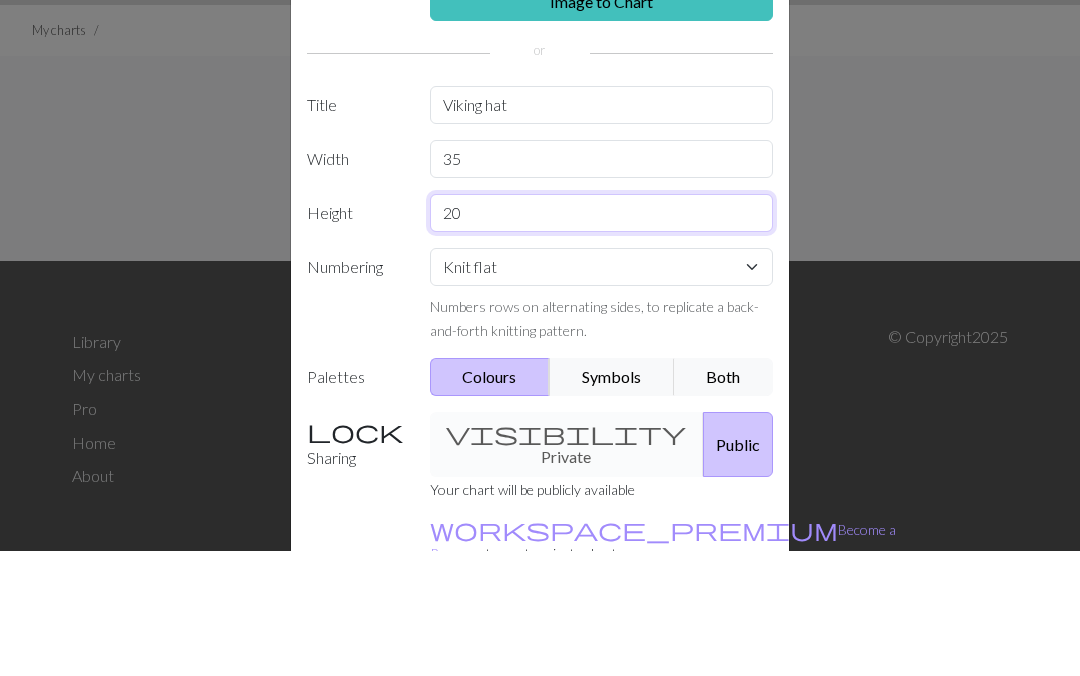 click on "20" at bounding box center [602, 338] 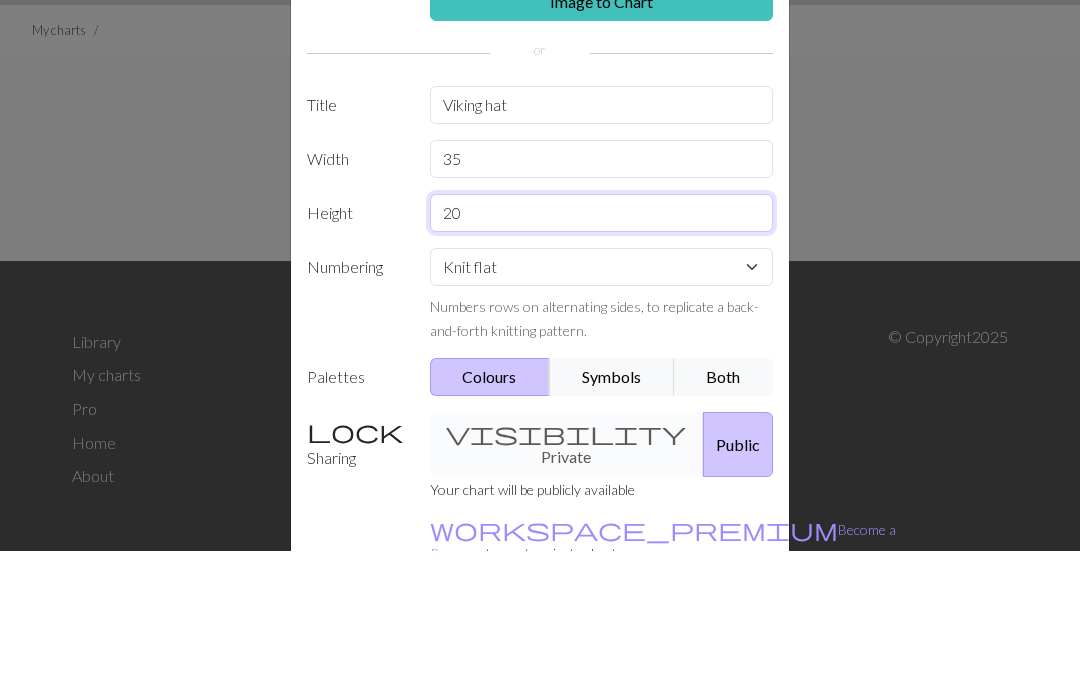 type on "2" 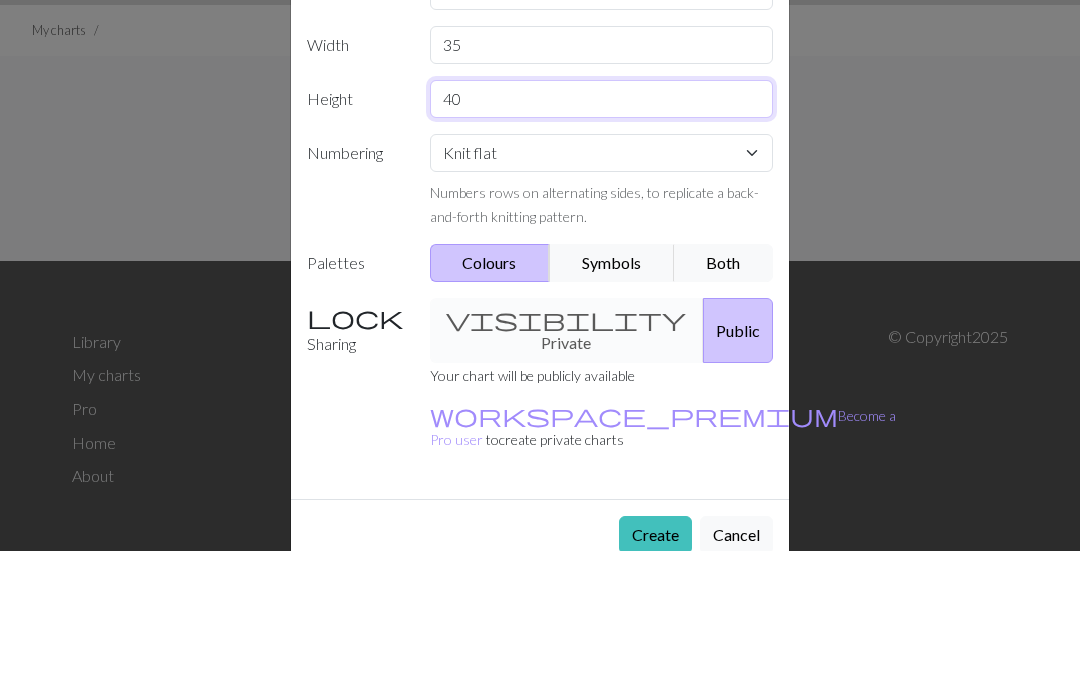 scroll, scrollTop: 113, scrollLeft: 0, axis: vertical 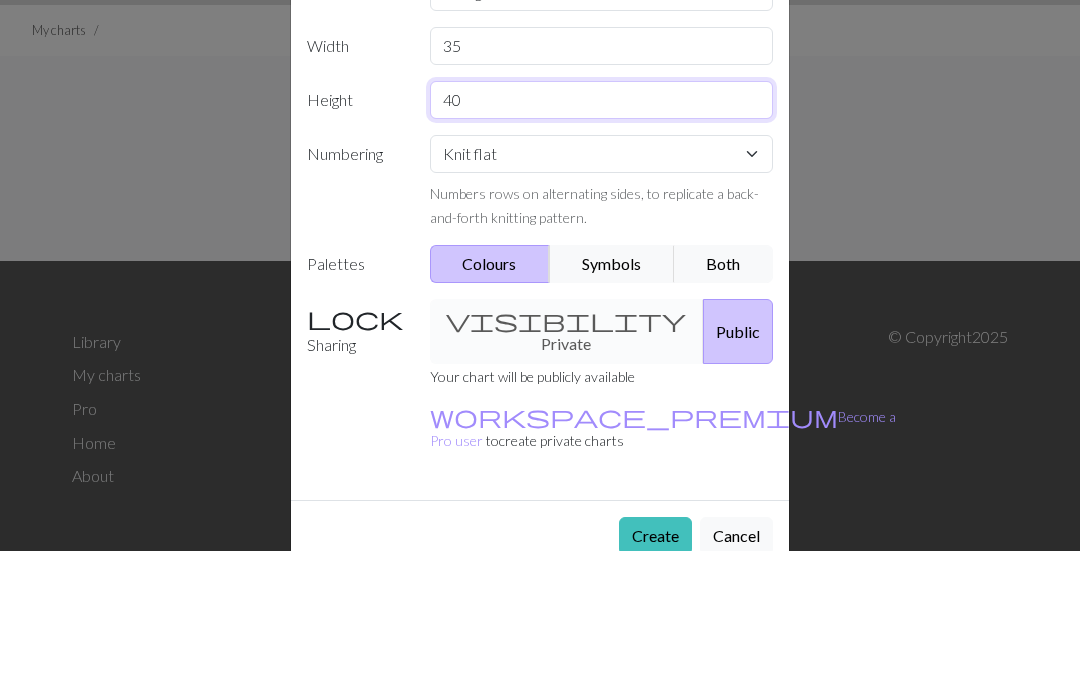 type on "40" 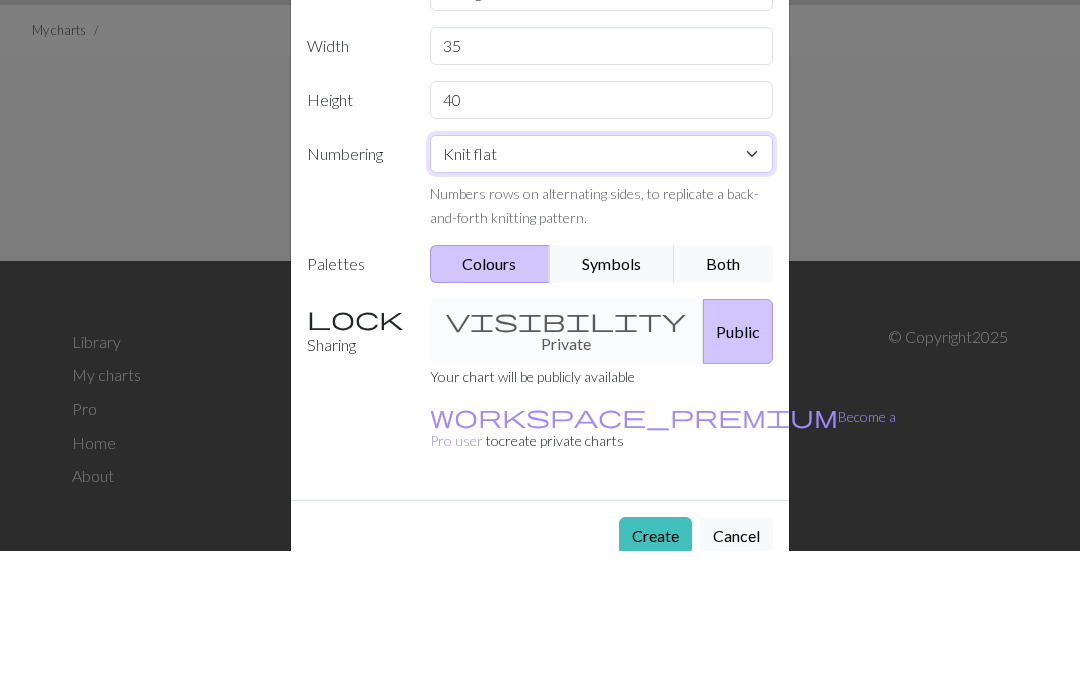 click on "Knit flat Knit in the round Lace knitting Cross stitch" at bounding box center [602, 279] 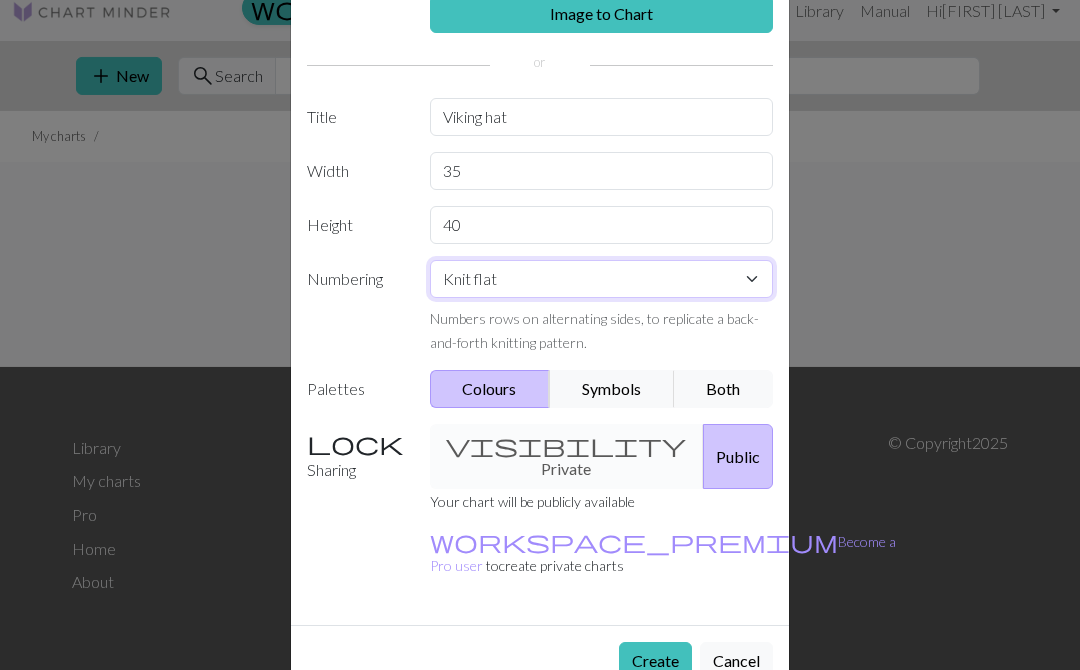 scroll, scrollTop: 25, scrollLeft: 0, axis: vertical 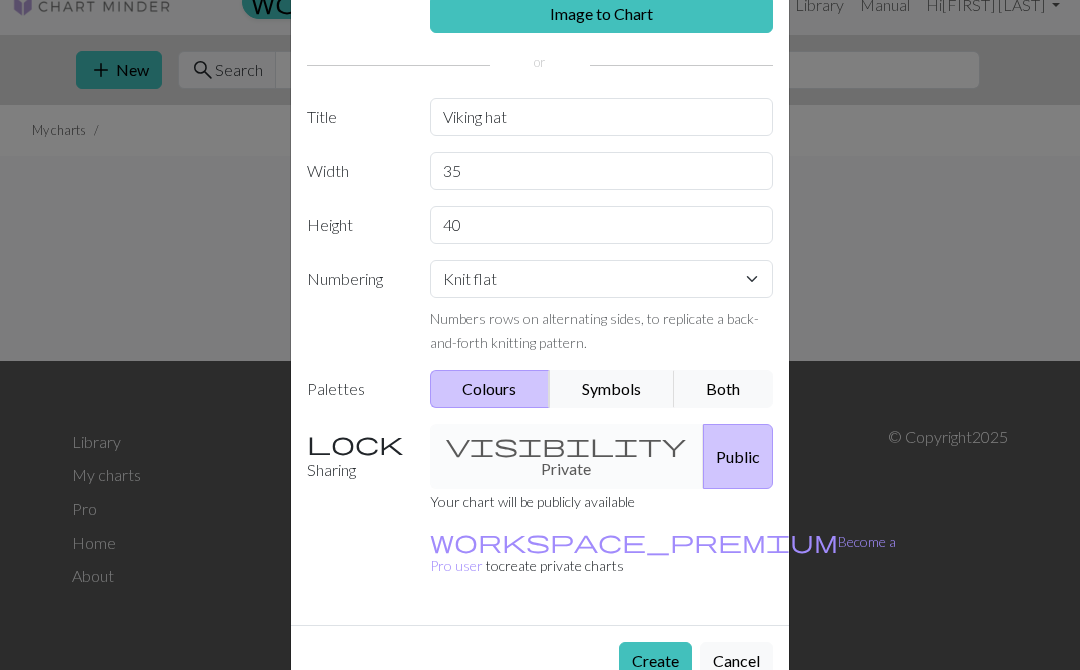 click on "Create" at bounding box center (655, 661) 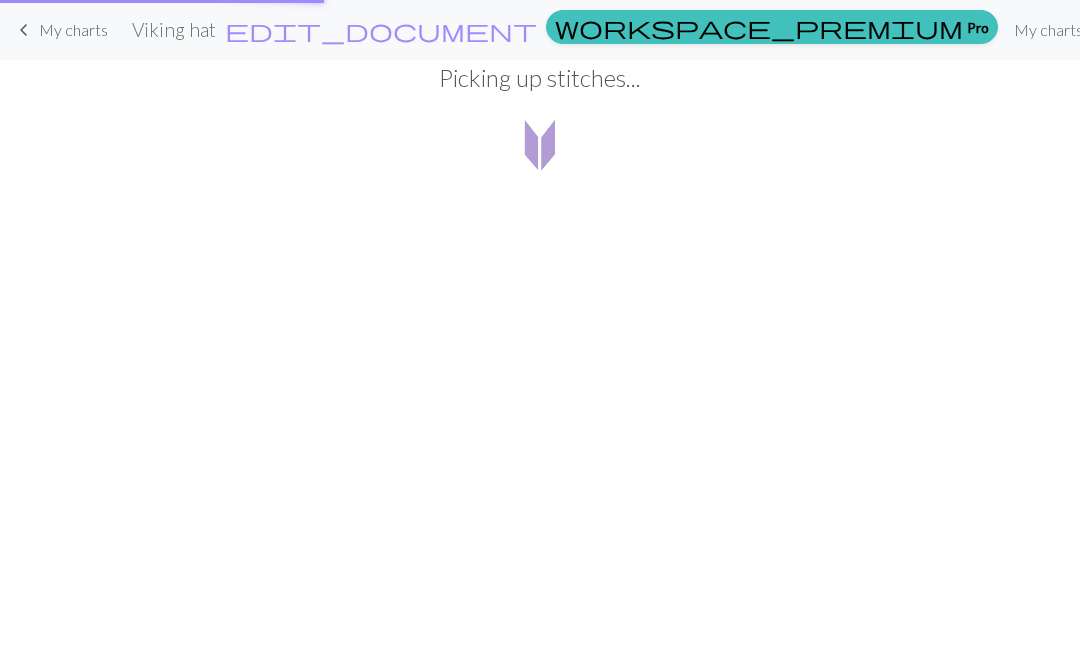 scroll, scrollTop: 0, scrollLeft: 0, axis: both 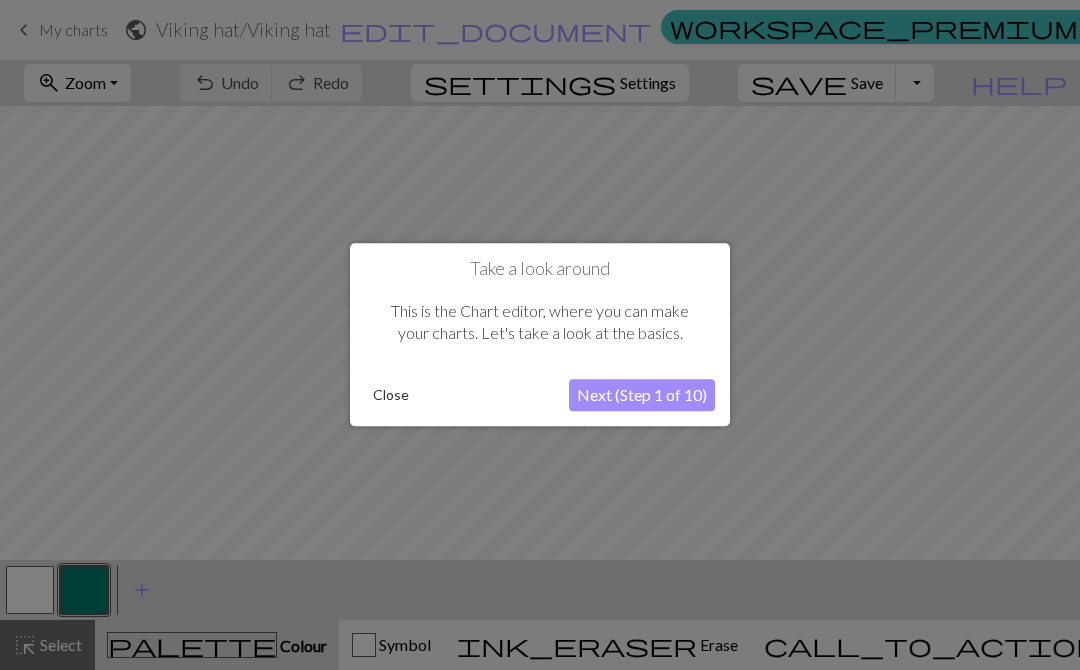 click on "Next (Step 1 of 10)" at bounding box center [642, 396] 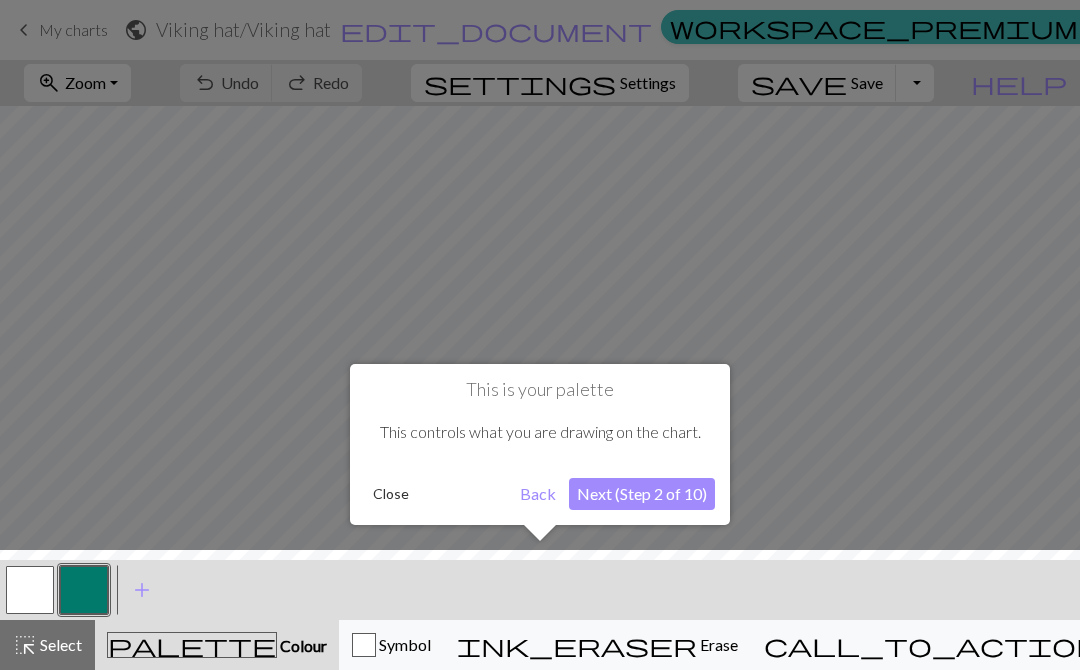 click on "Next (Step 2 of 10)" at bounding box center (642, 494) 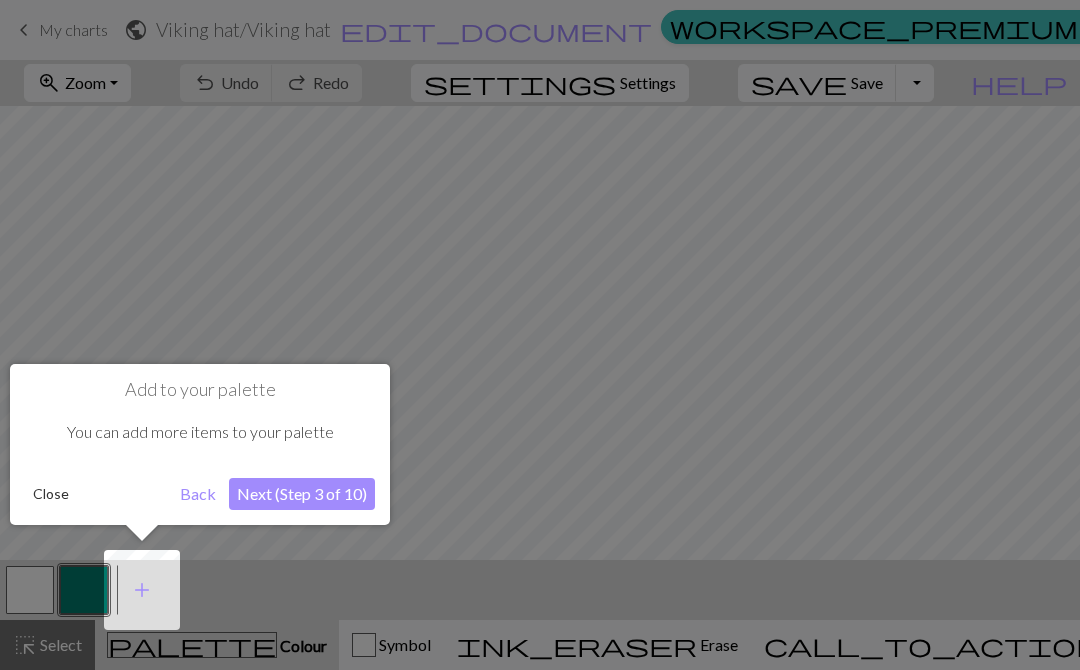 click on "add" at bounding box center (142, 590) 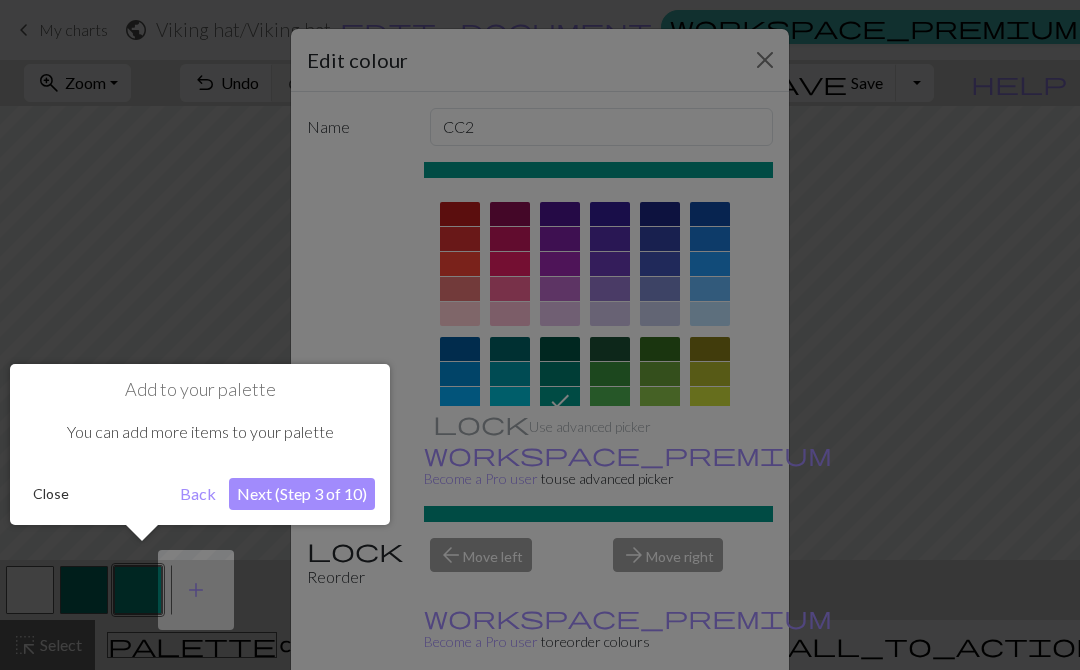 click at bounding box center (540, 335) 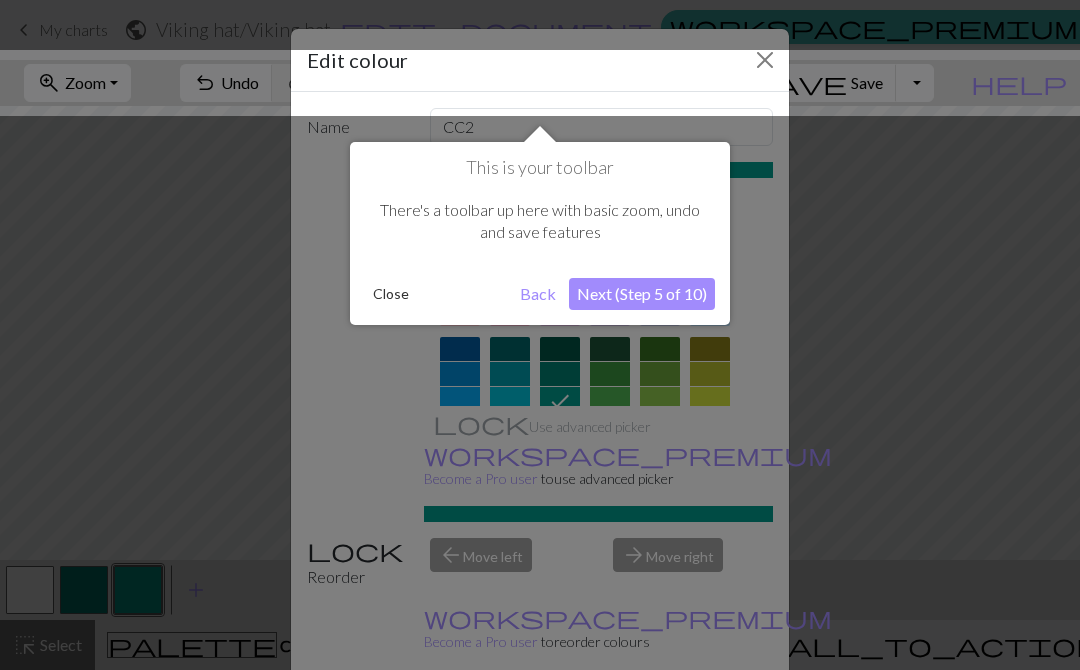 click on "Next (Step 5 of 10)" at bounding box center [642, 294] 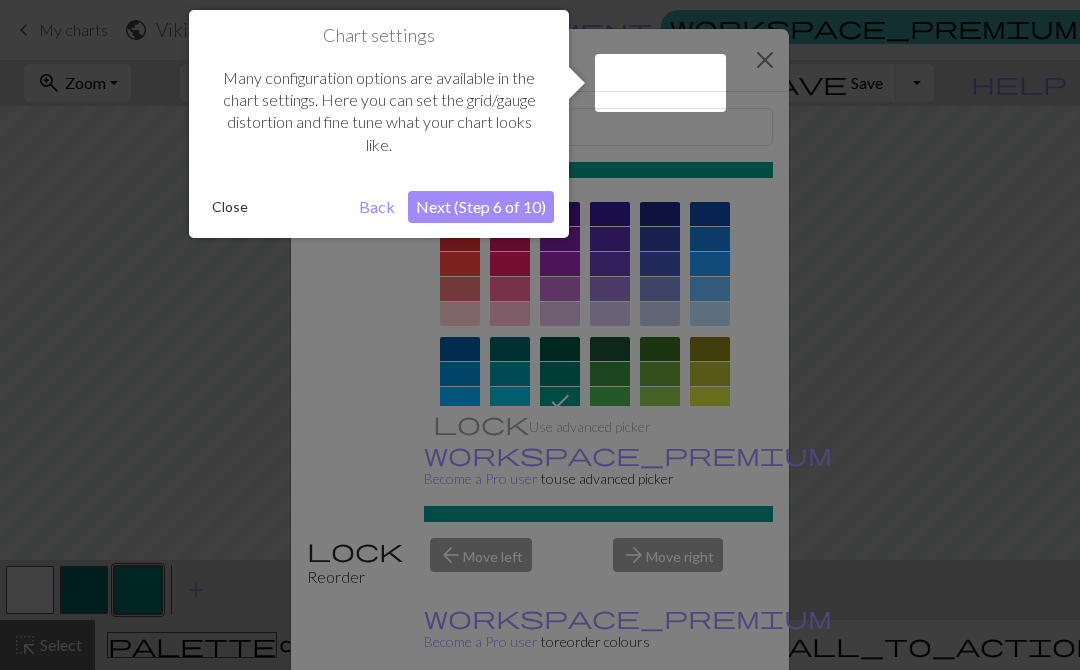 click on "Next (Step 6 of 10)" at bounding box center (481, 207) 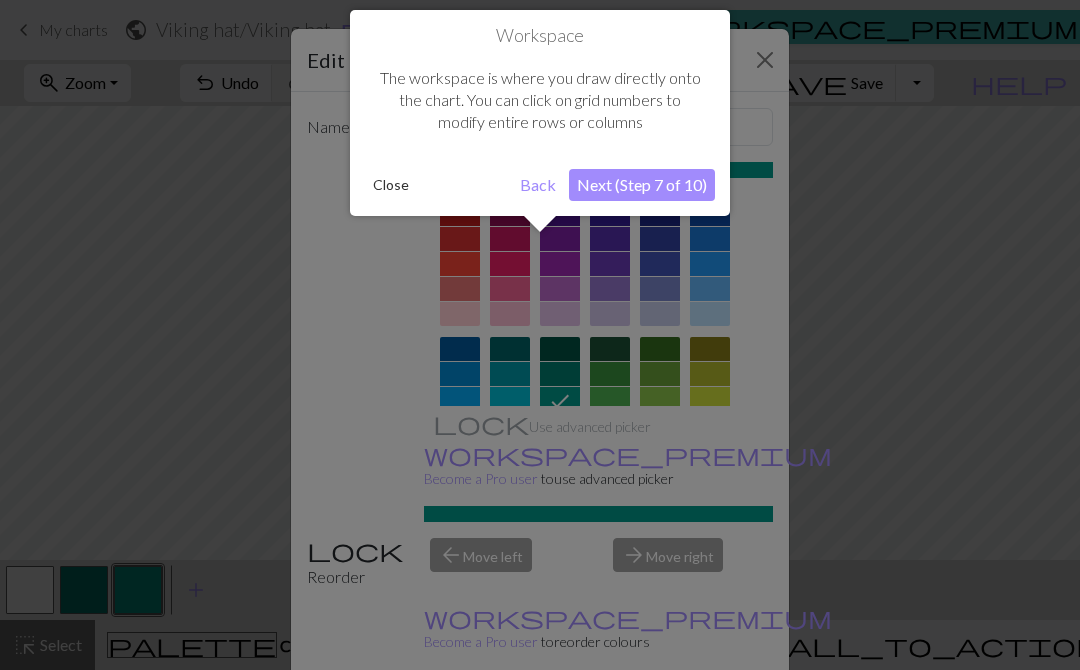 scroll, scrollTop: 76, scrollLeft: 0, axis: vertical 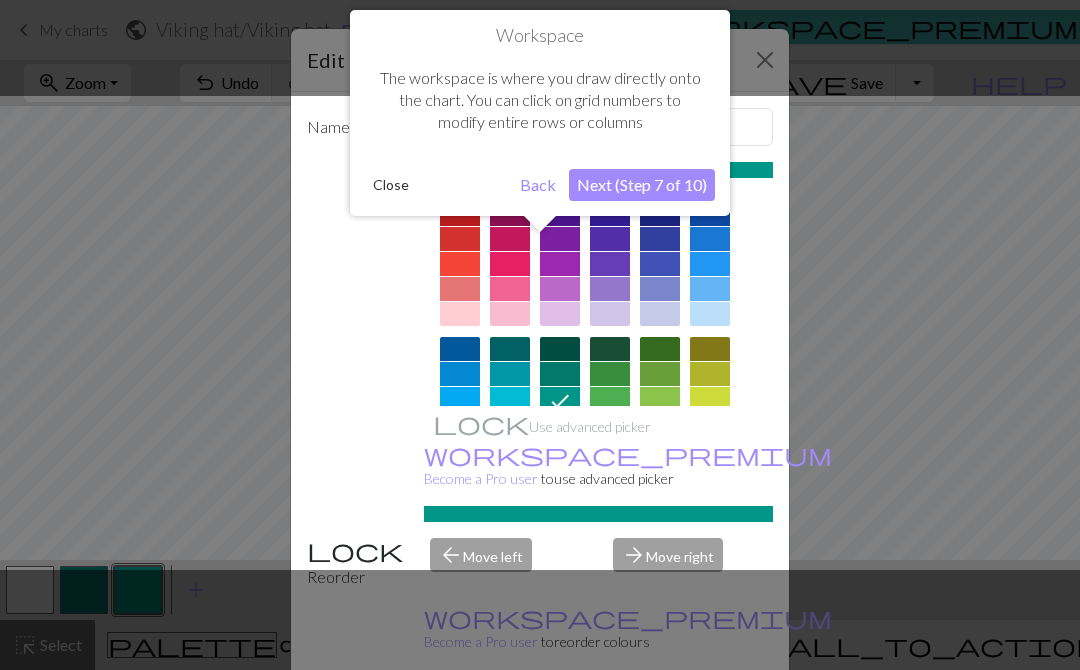 click on "Next (Step 7 of 10)" at bounding box center (642, 185) 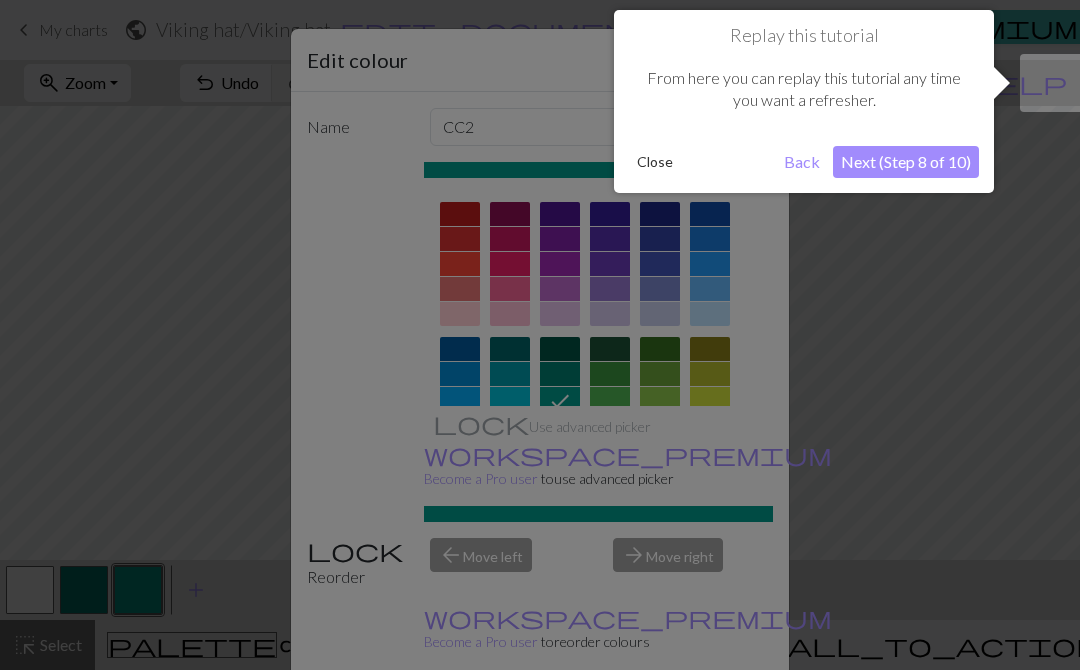 click on "Close" at bounding box center (655, 162) 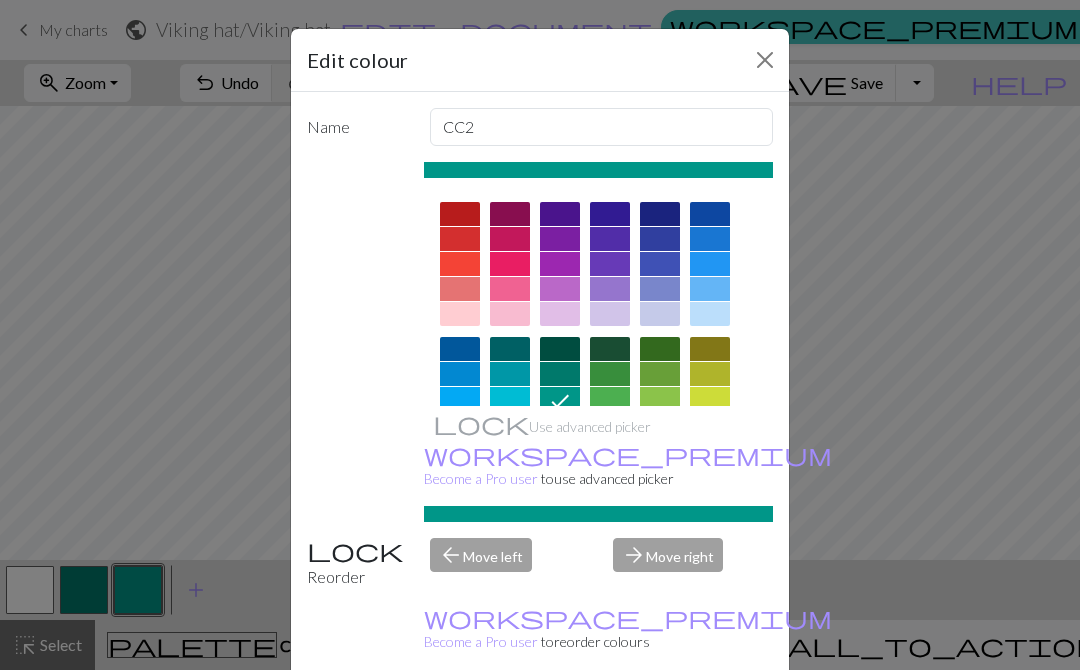 click at bounding box center [765, 60] 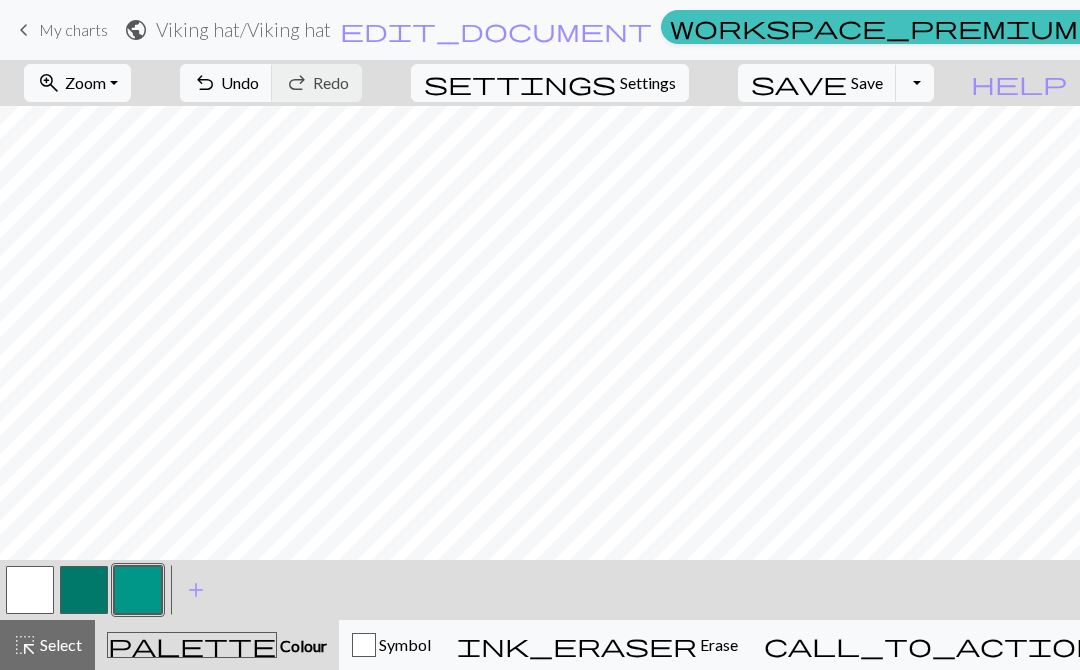 click at bounding box center [30, 590] 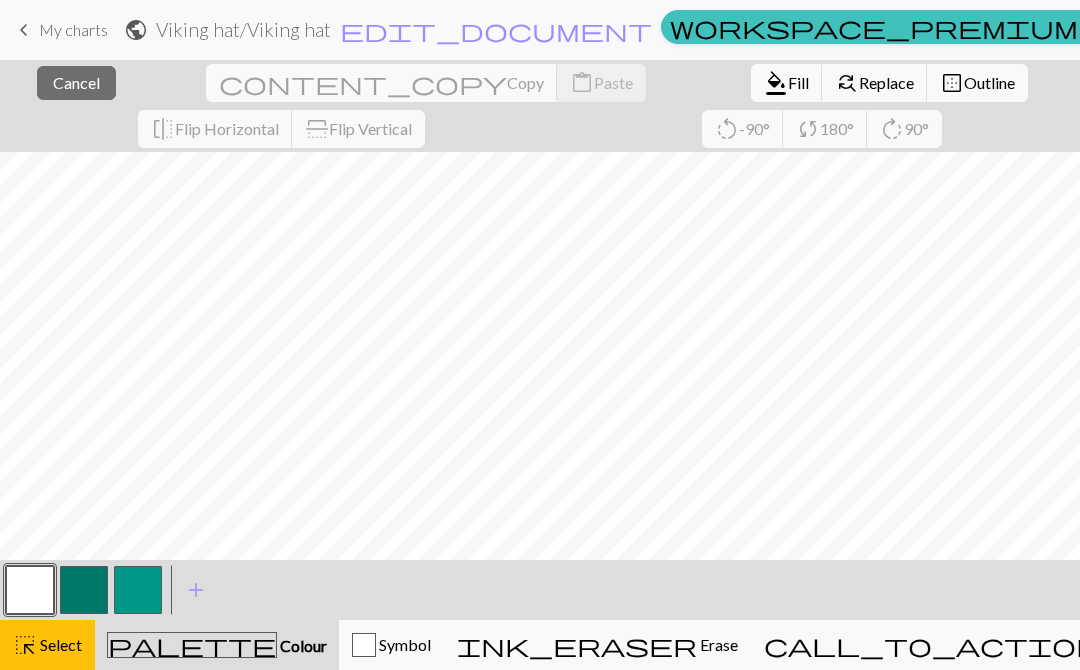 click at bounding box center [30, 590] 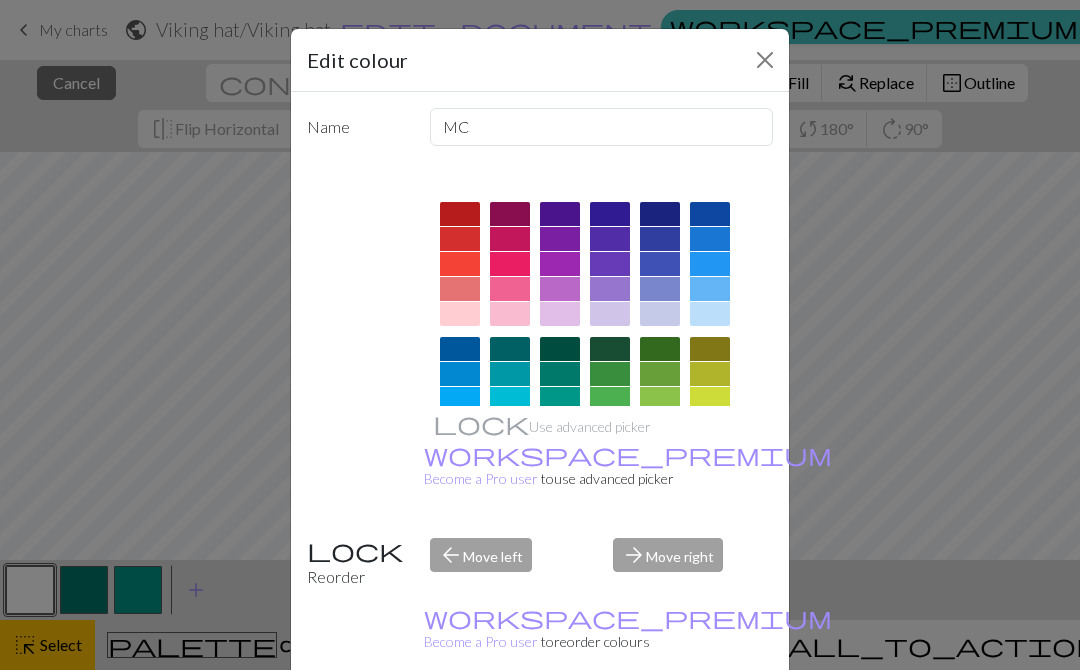 click at bounding box center [765, 60] 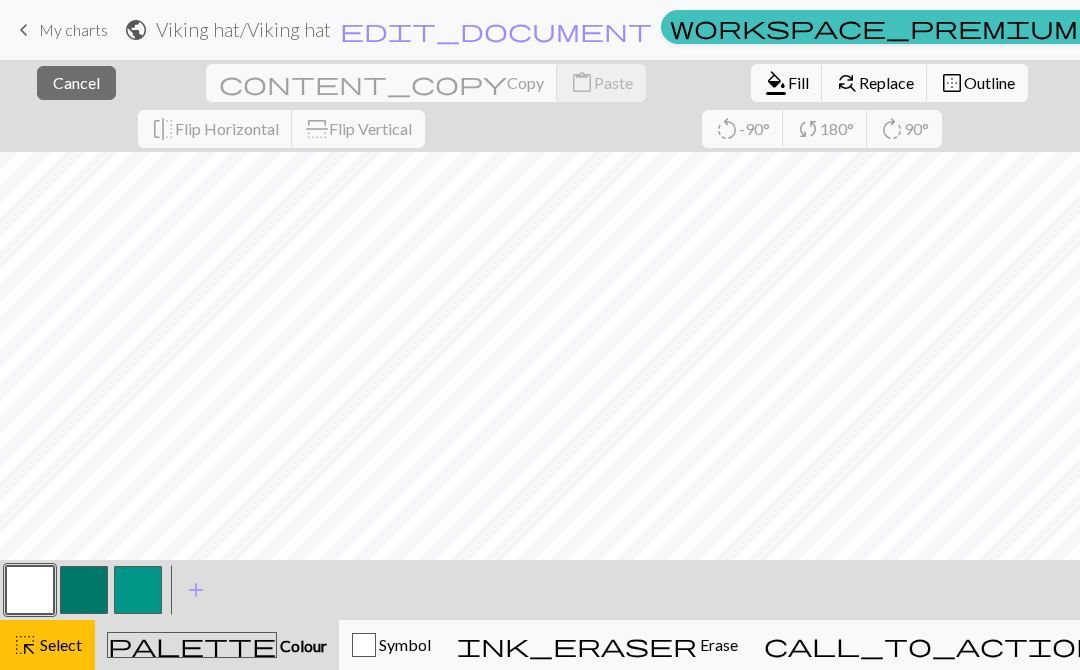 click at bounding box center (30, 590) 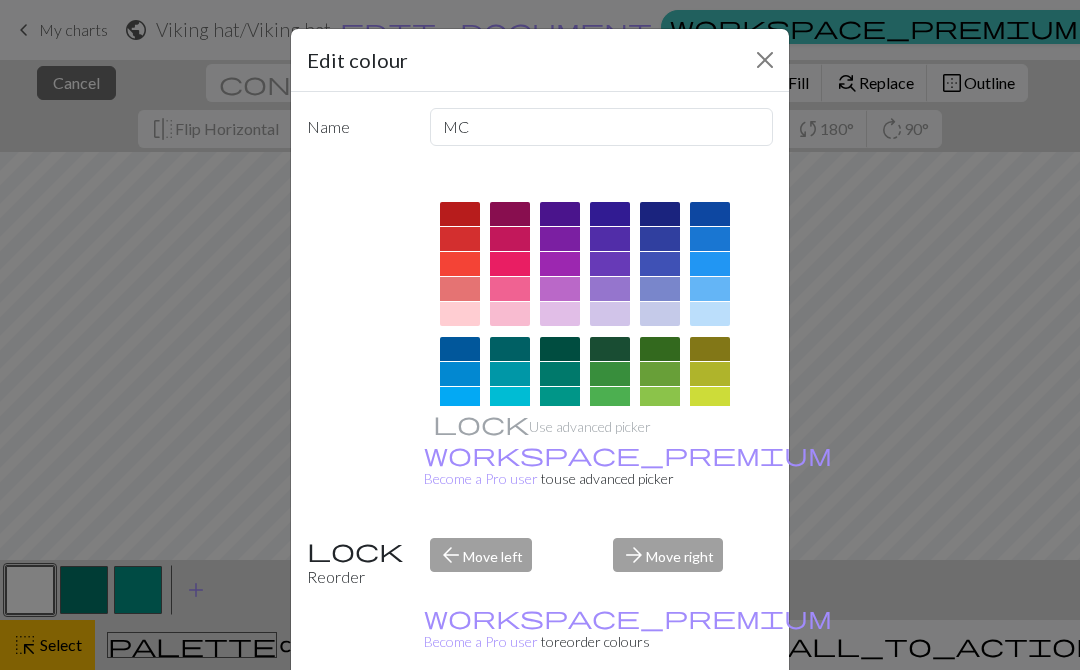 click on "Edit colour Name MC Use advanced picker workspace_premium Become a Pro user   to  use advanced picker Reorder arrow_back Move left arrow_forward Move right workspace_premium Become a Pro user   to  reorder colours Delete Done Cancel" at bounding box center [540, 335] 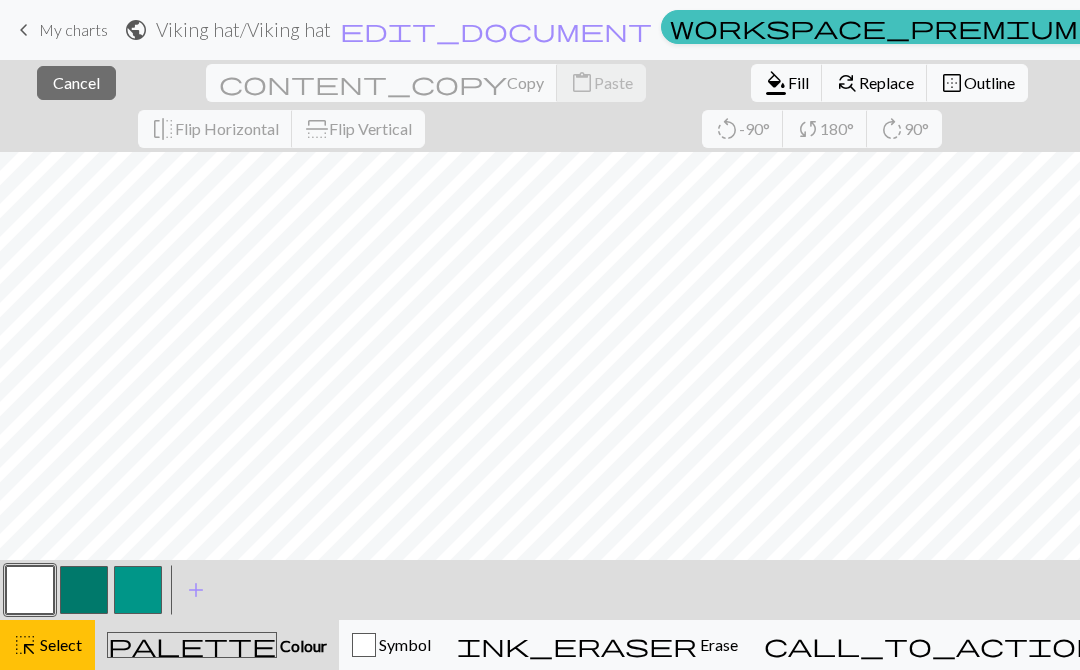 click at bounding box center (30, 590) 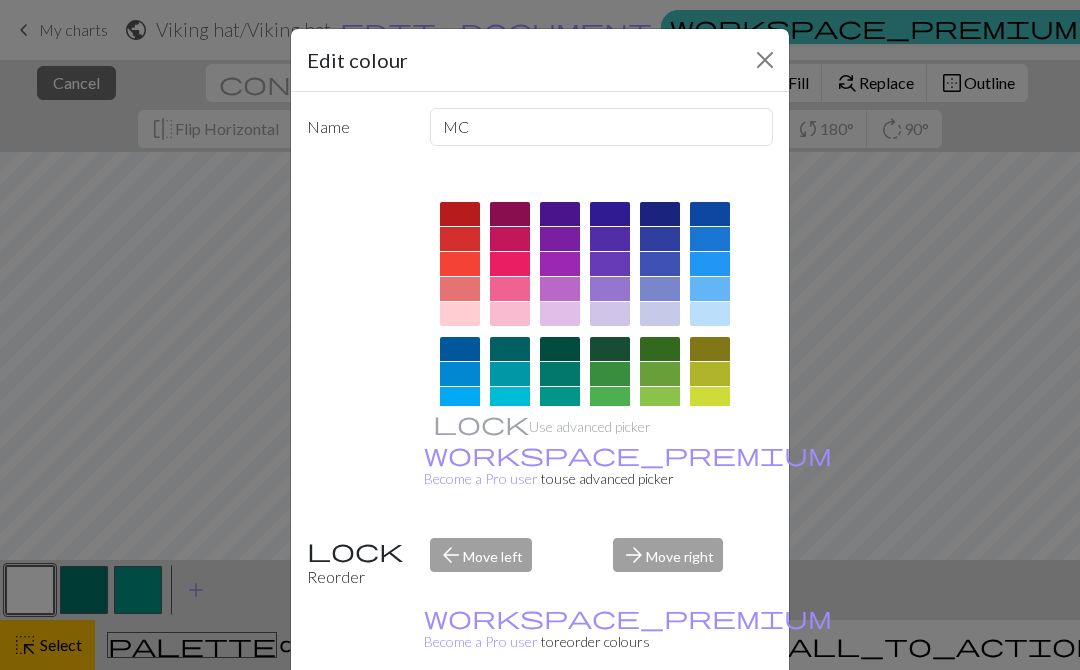 click on "Edit colour Name MC Use advanced picker workspace_premium Become a Pro user   to  use advanced picker Reorder arrow_back Move left arrow_forward Move right workspace_premium Become a Pro user   to  reorder colours Delete Done Cancel" at bounding box center (540, 335) 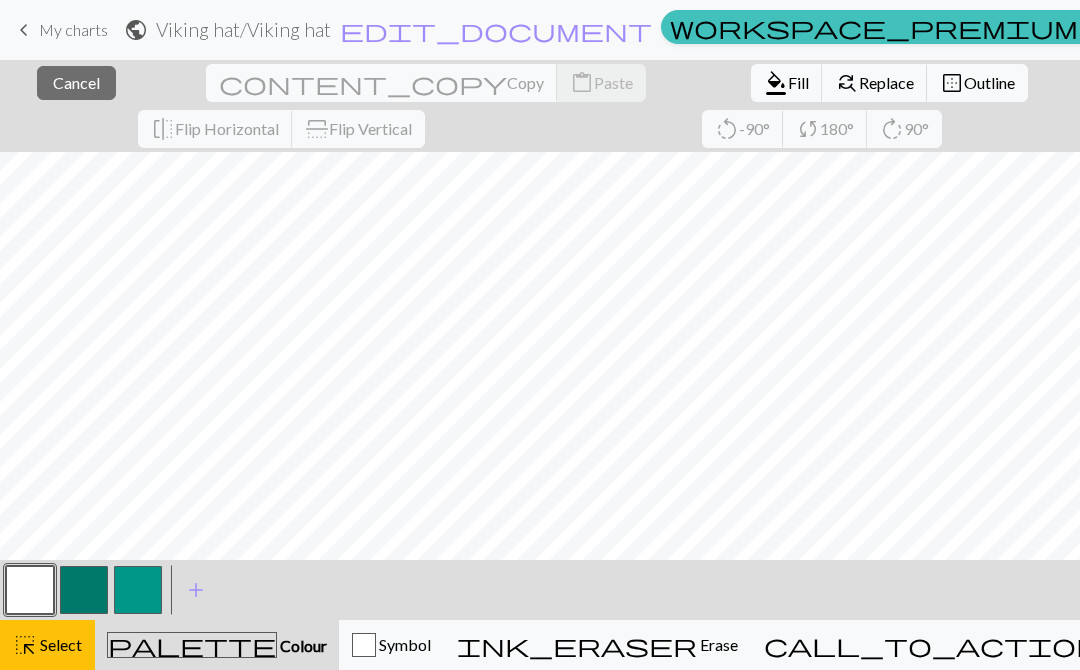 click on "highlight_alt   Select   Select" at bounding box center [47, 645] 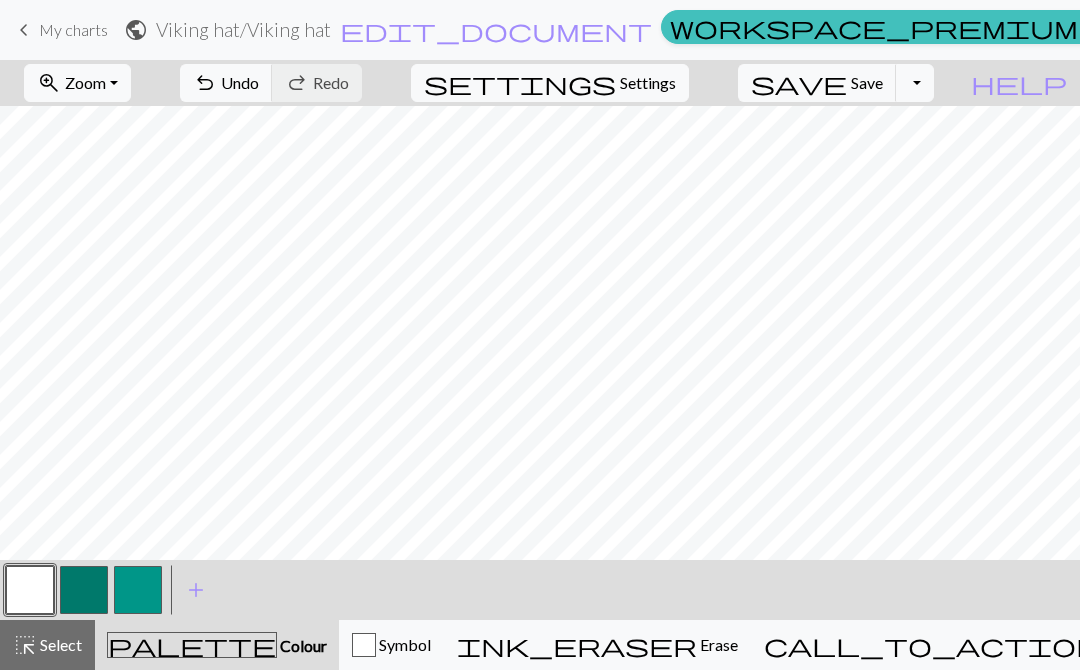 click on "Hi [FIRST] [LAST]" at bounding box center [1412, 30] 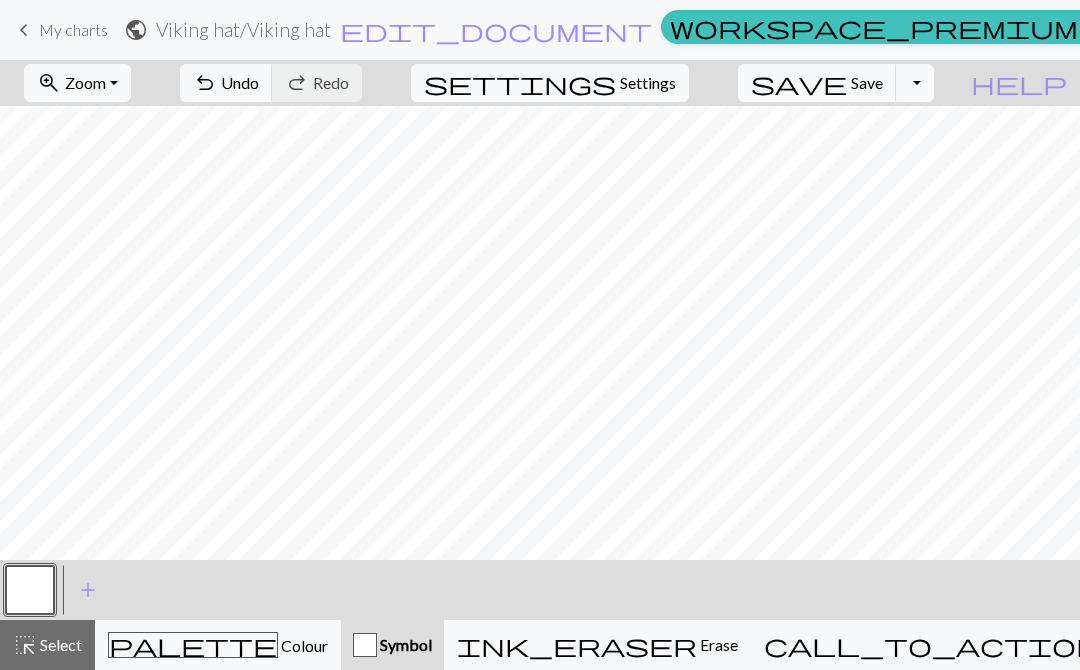 click on "Colour" at bounding box center [303, 645] 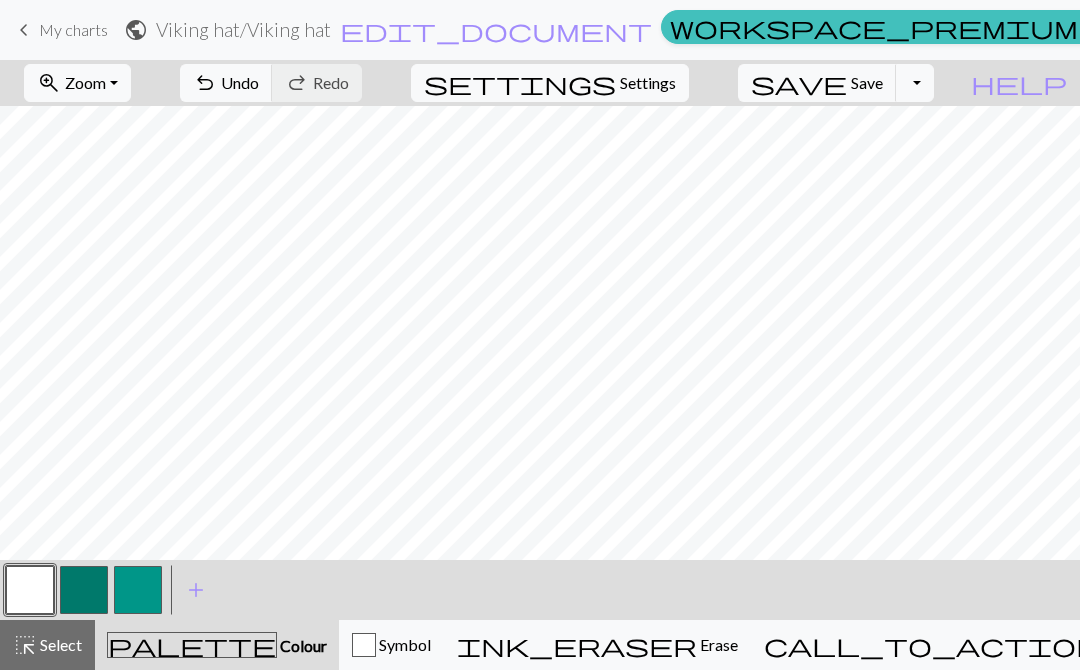 click on "add" at bounding box center (196, 590) 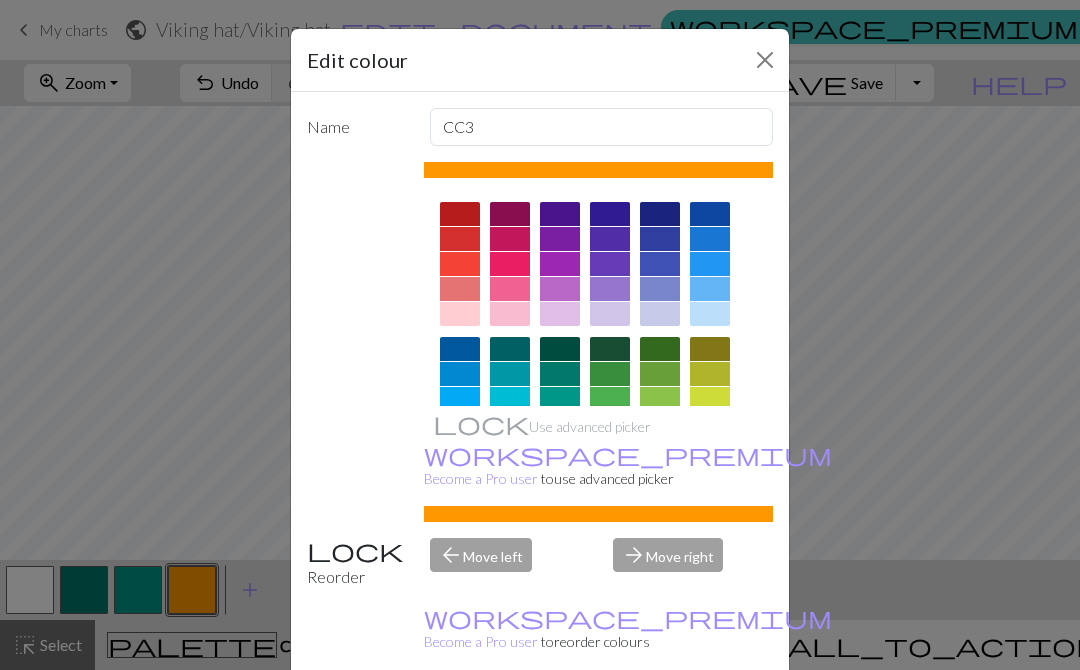 click at bounding box center (460, 264) 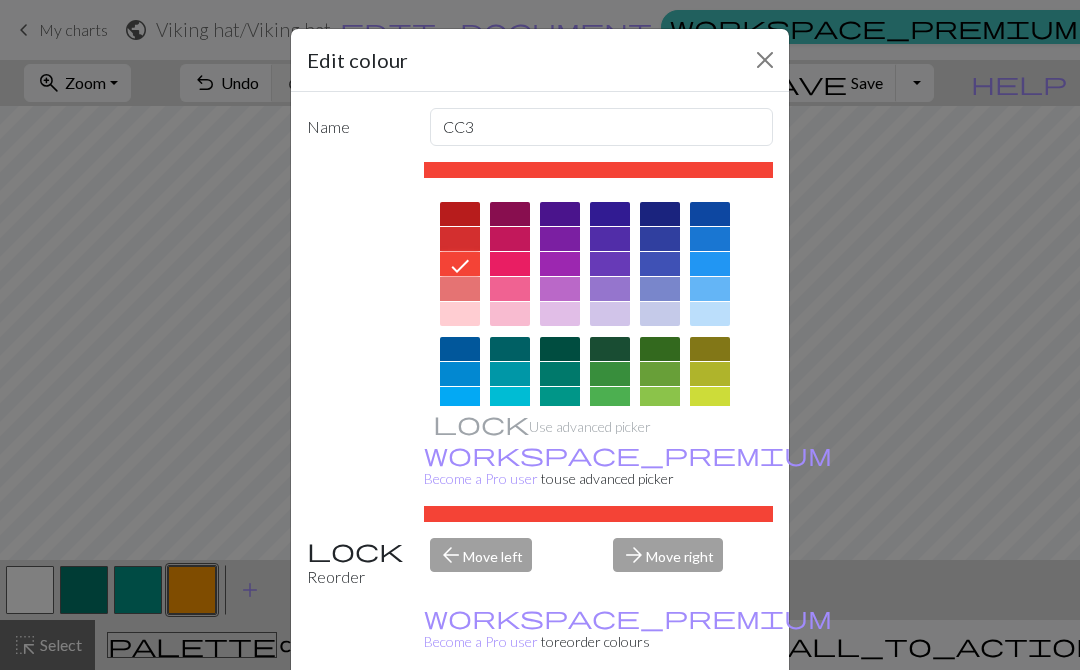 click on "Done" at bounding box center (660, 721) 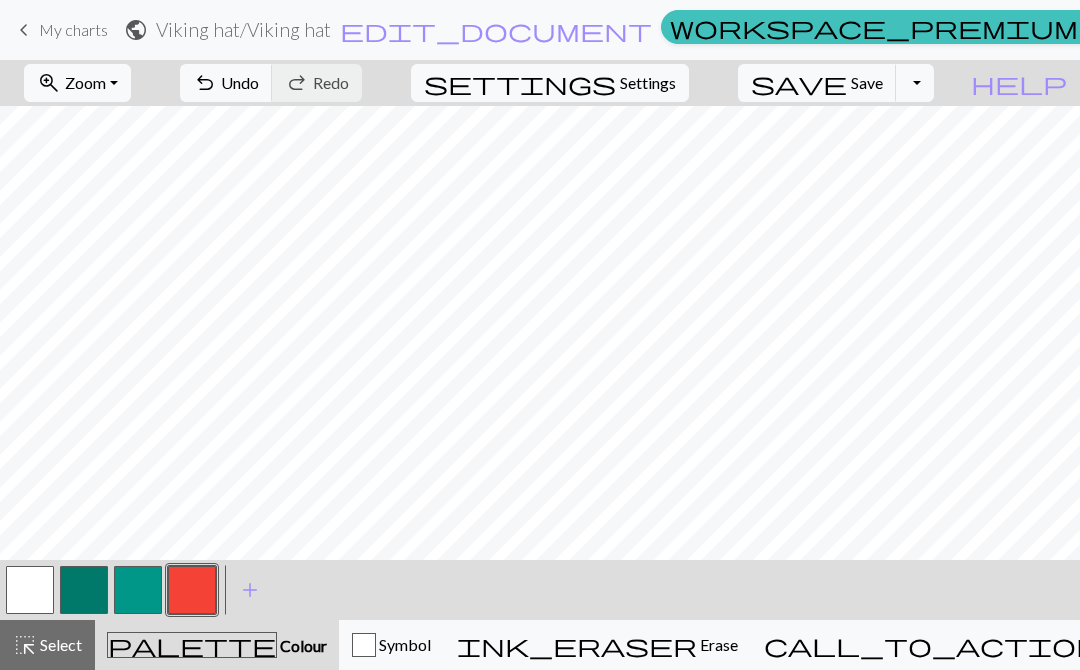 click on "add" at bounding box center [250, 590] 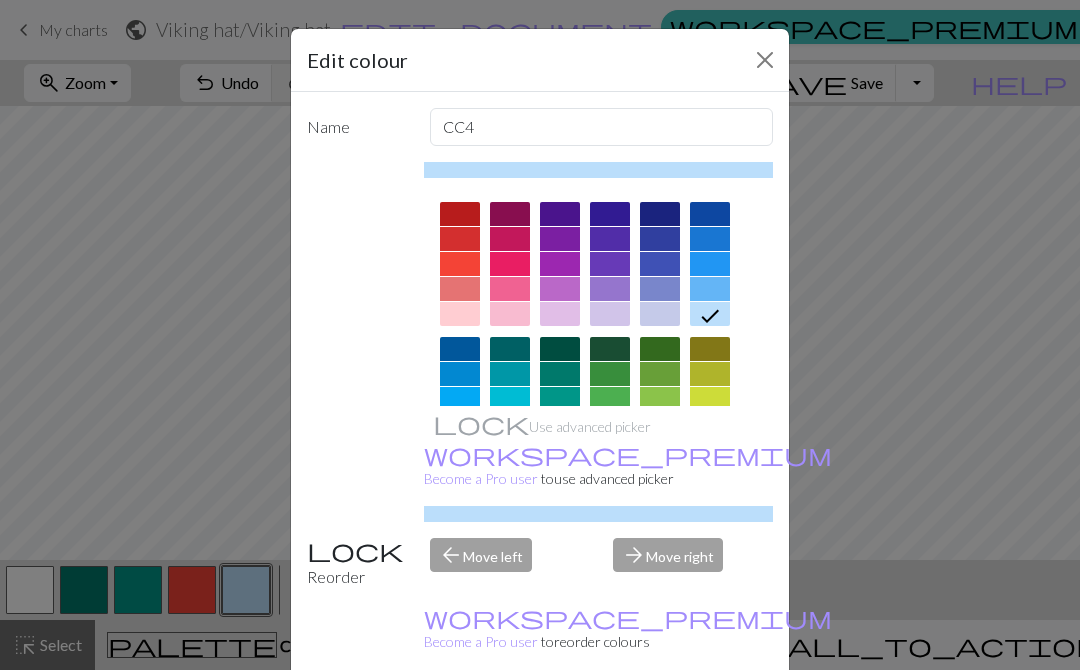 click on "Done" at bounding box center [660, 721] 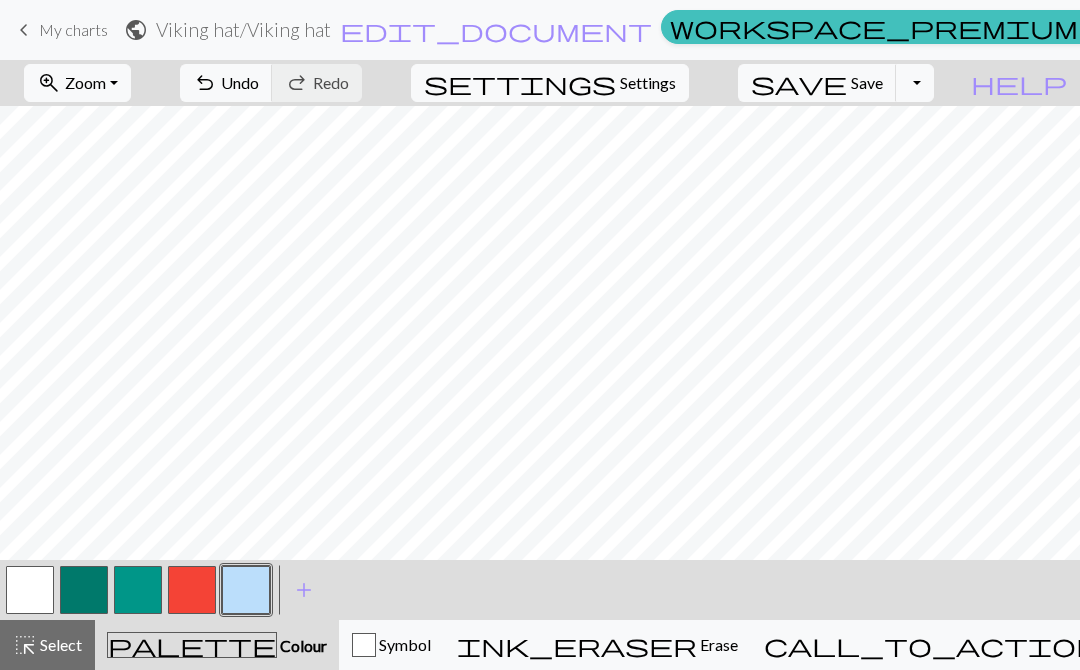 click on "add" at bounding box center [304, 590] 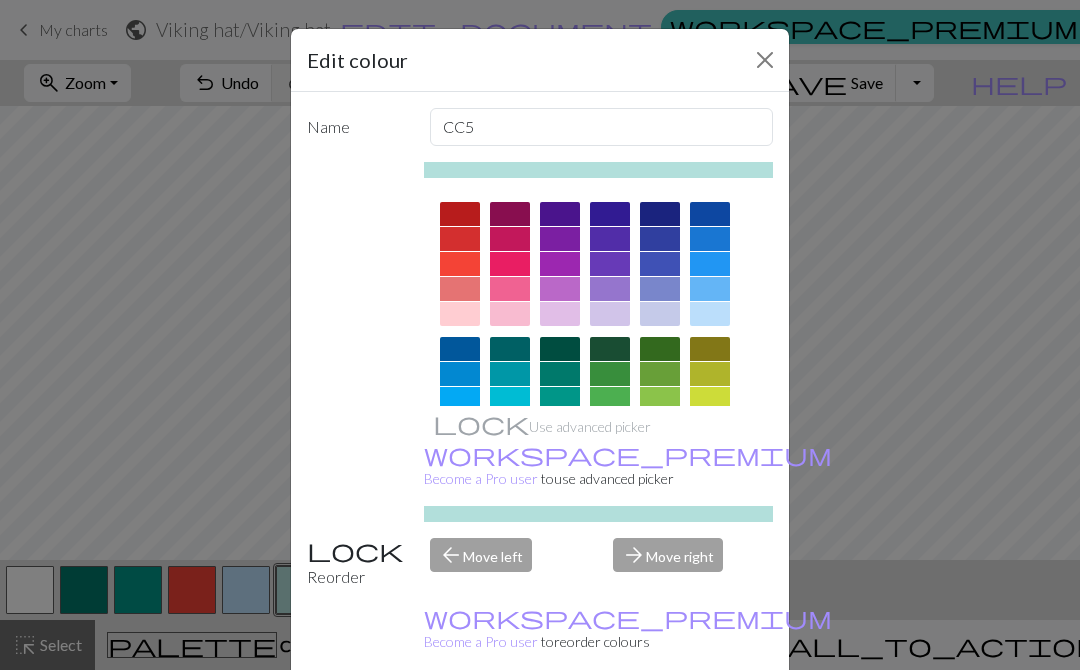 click at bounding box center [710, 399] 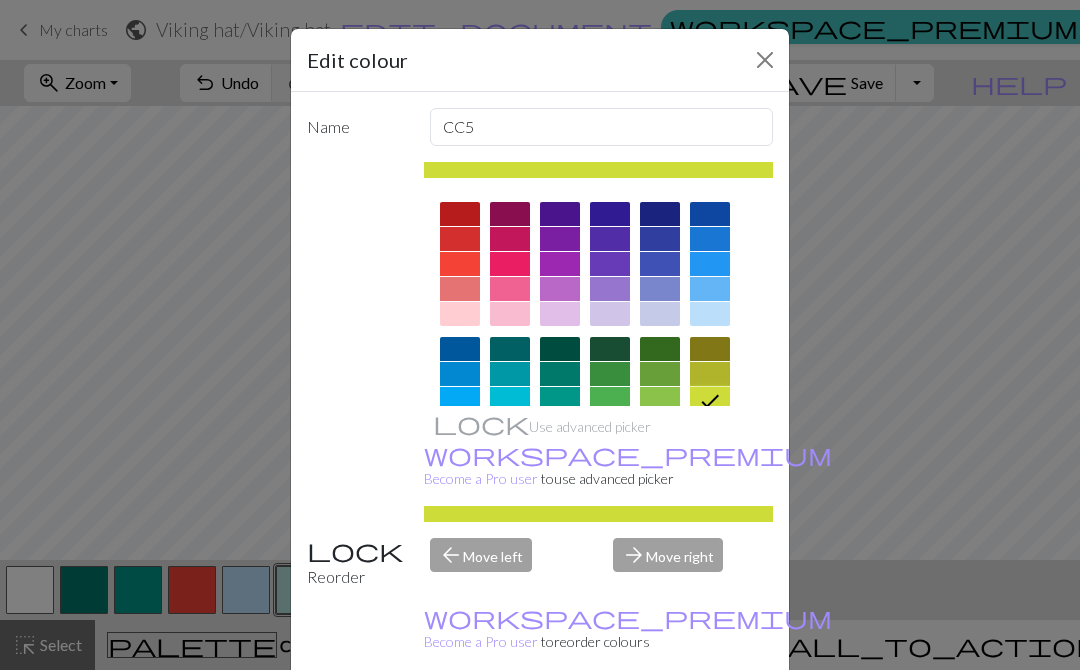 click on "Done" at bounding box center [660, 721] 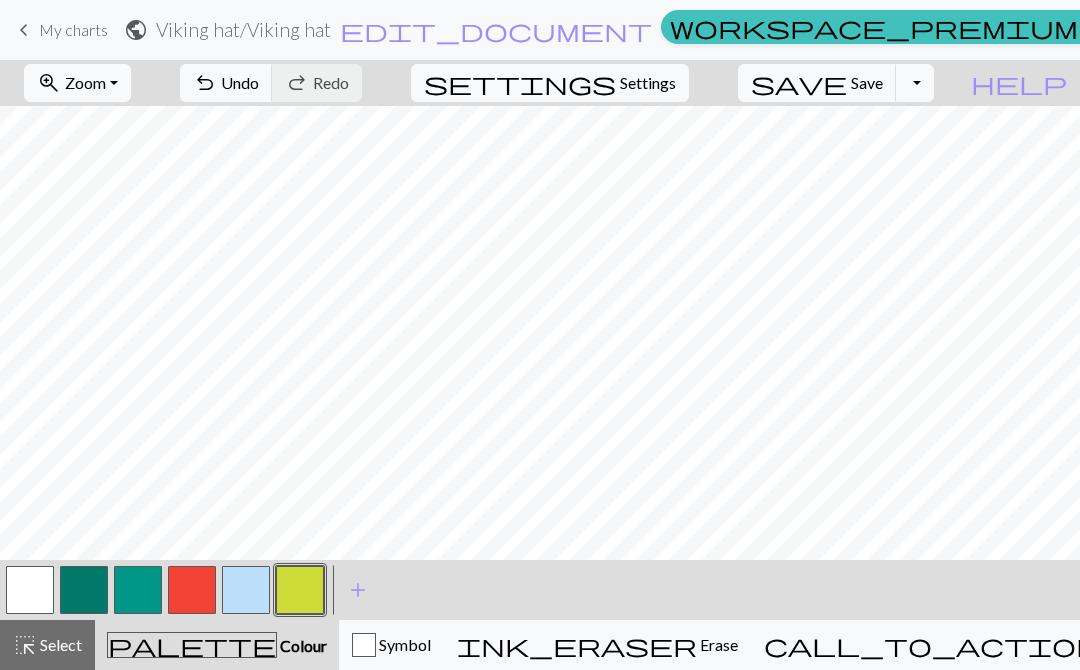click on "Knitting mode" at bounding box center (1150, 644) 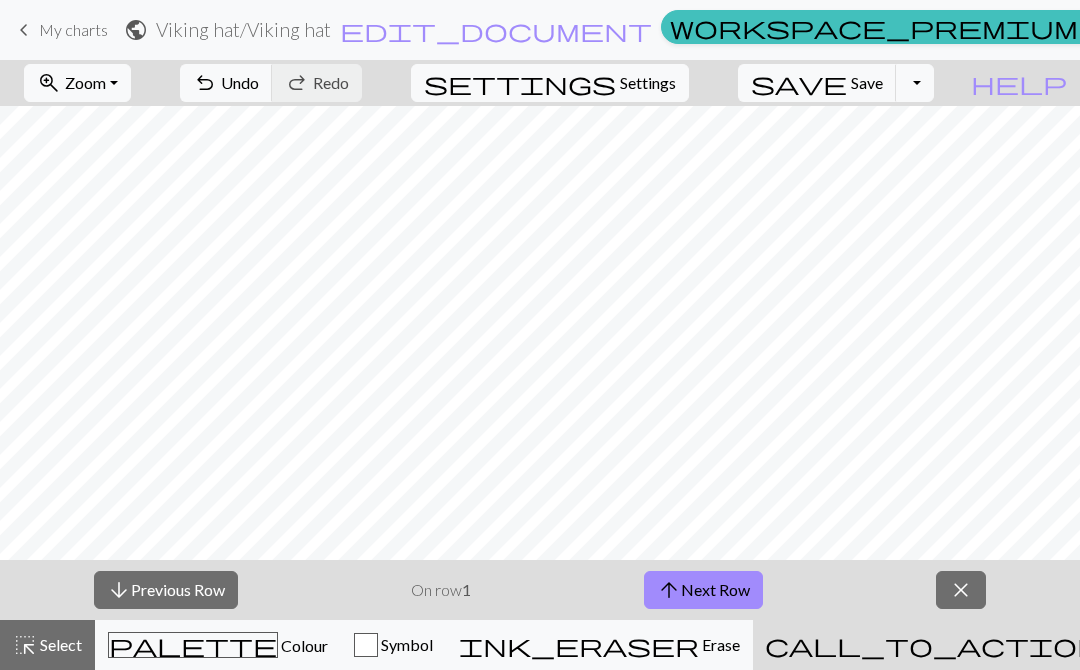 click on "arrow_downward Previous Row" at bounding box center [166, 590] 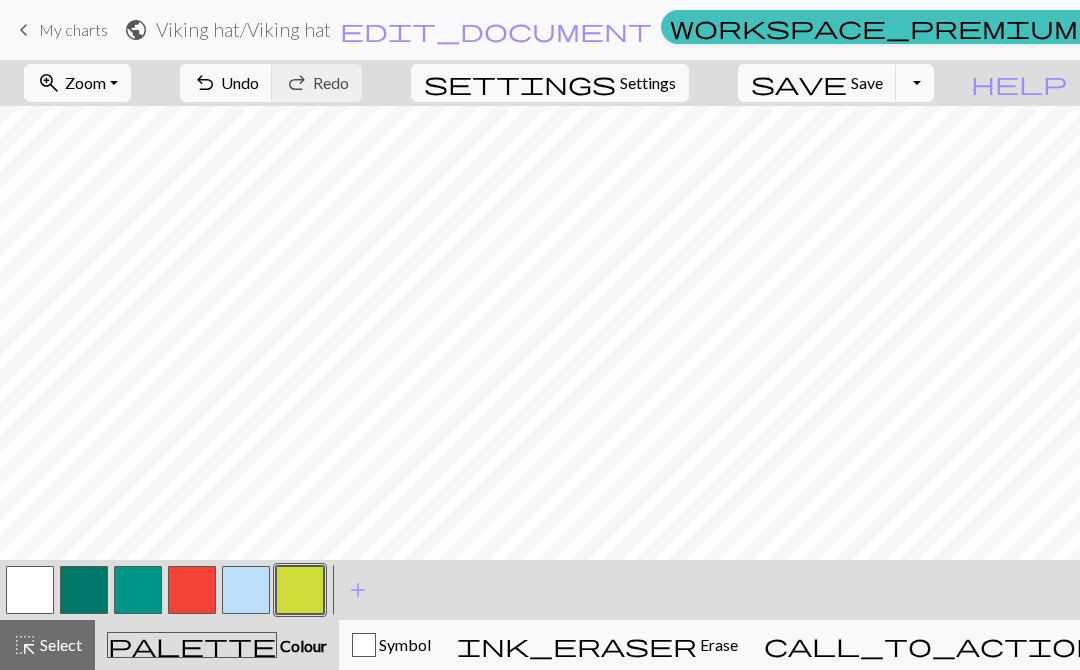 click at bounding box center (192, 590) 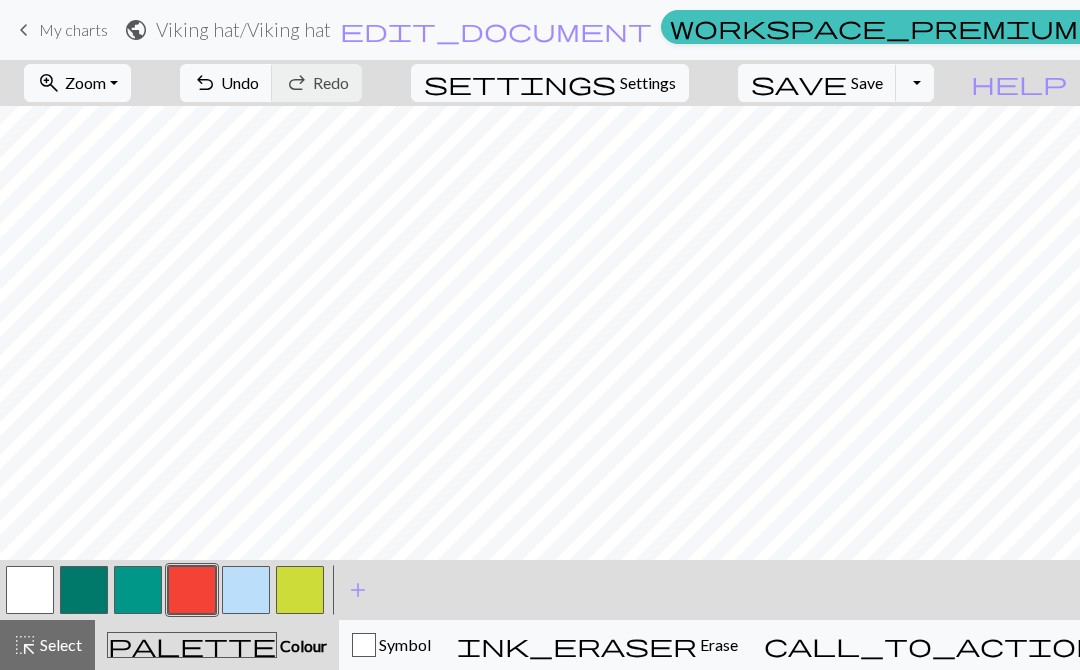 click on "Select" at bounding box center [59, 644] 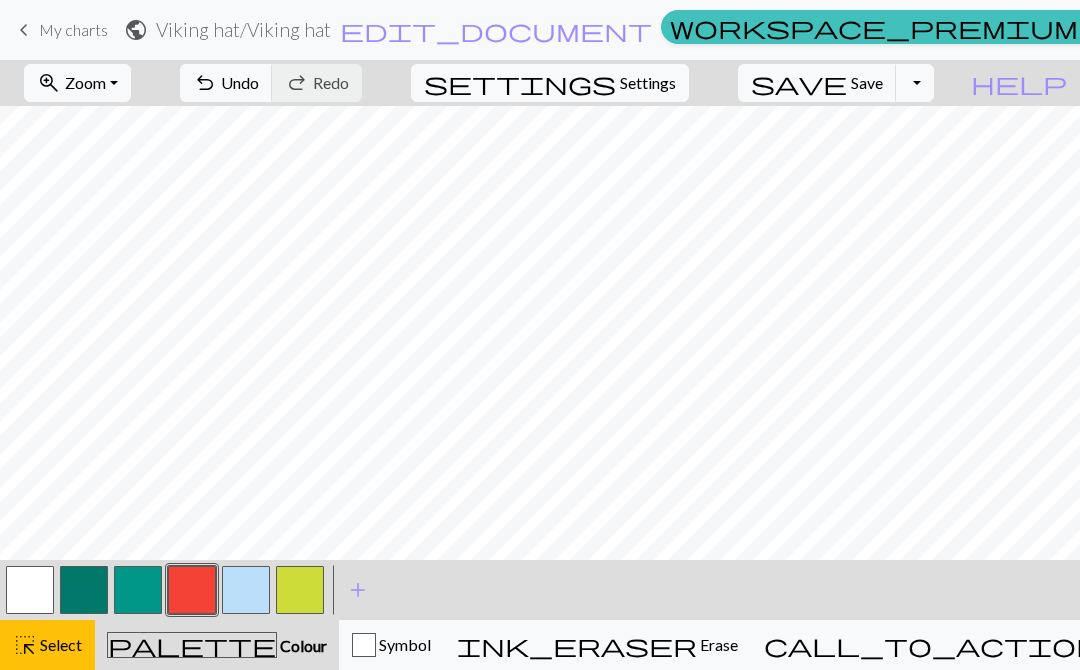 click on "Select" at bounding box center [59, 644] 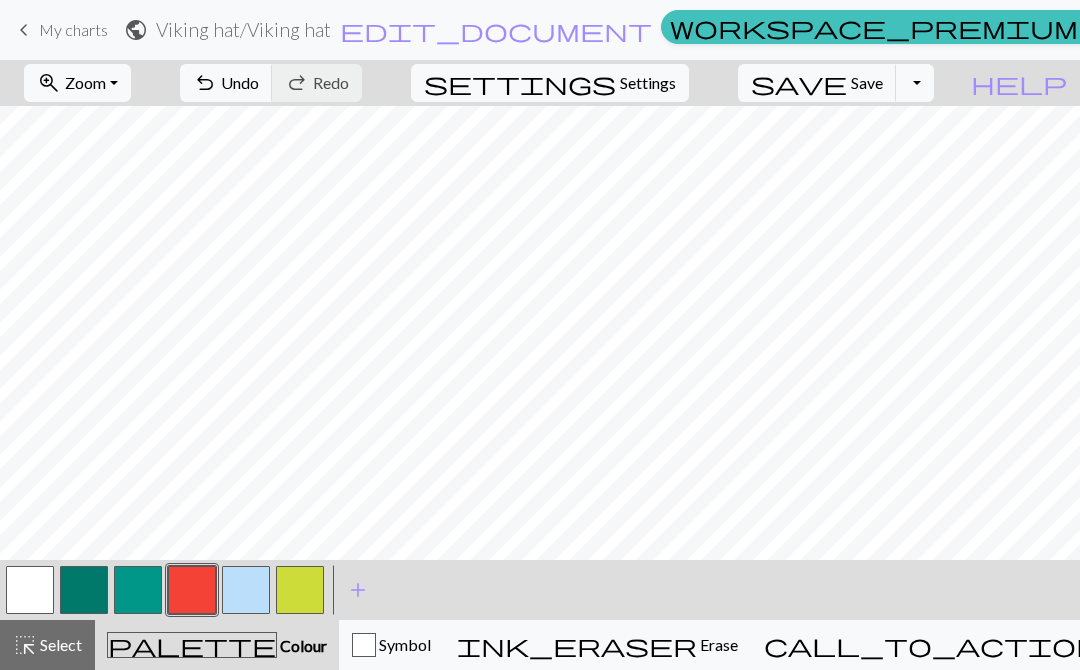 click on "edit_document" at bounding box center (496, 30) 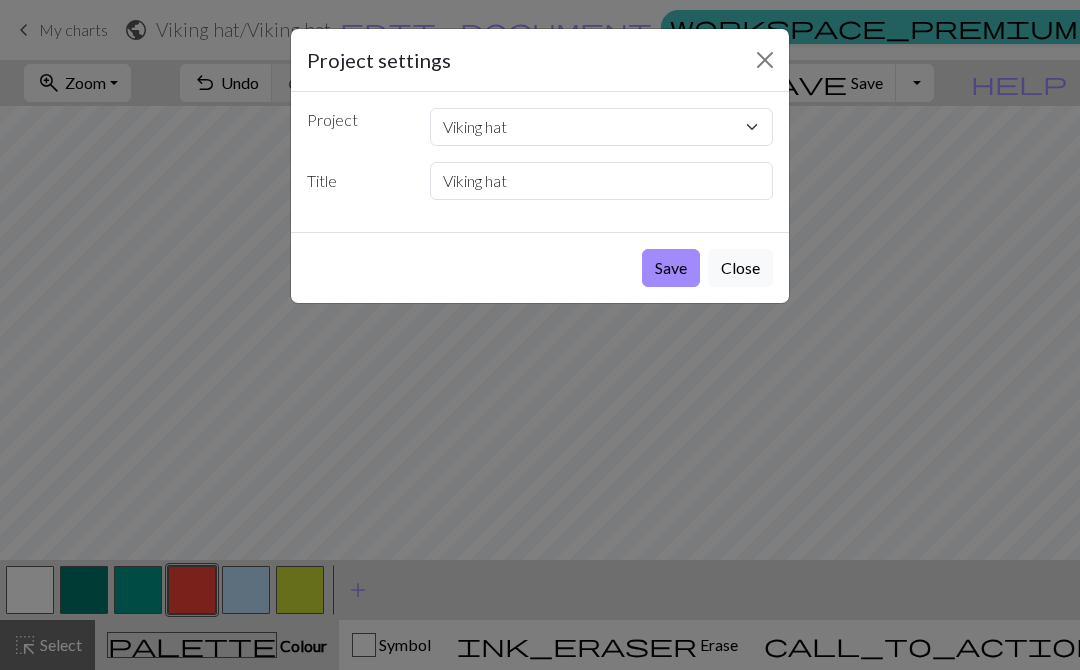 click at bounding box center [765, 60] 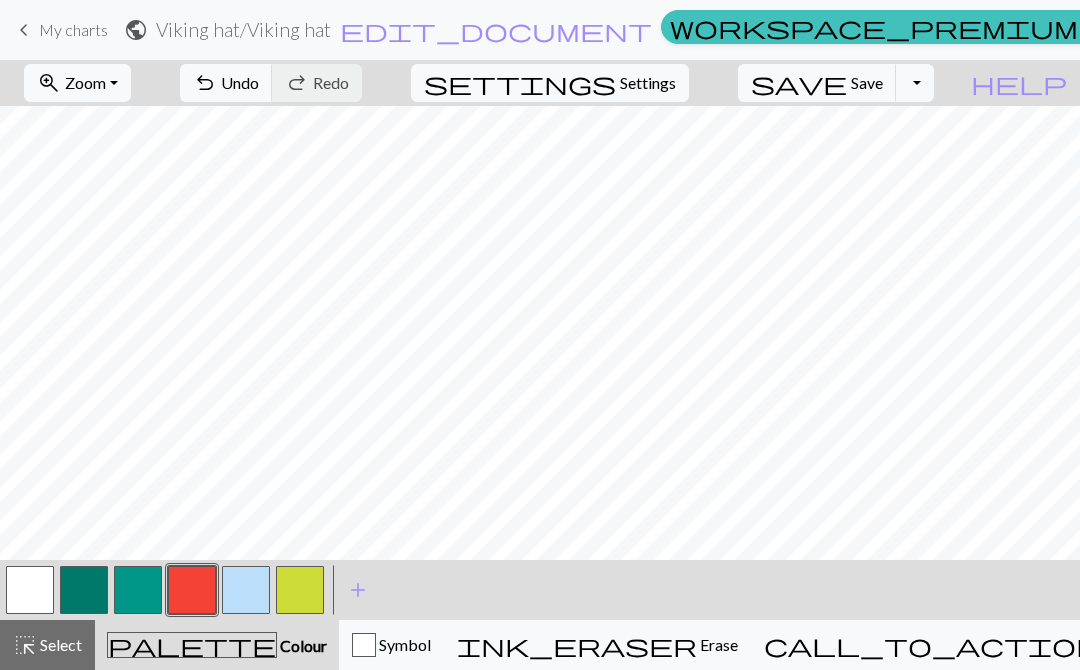 click on "Library" at bounding box center (1238, 30) 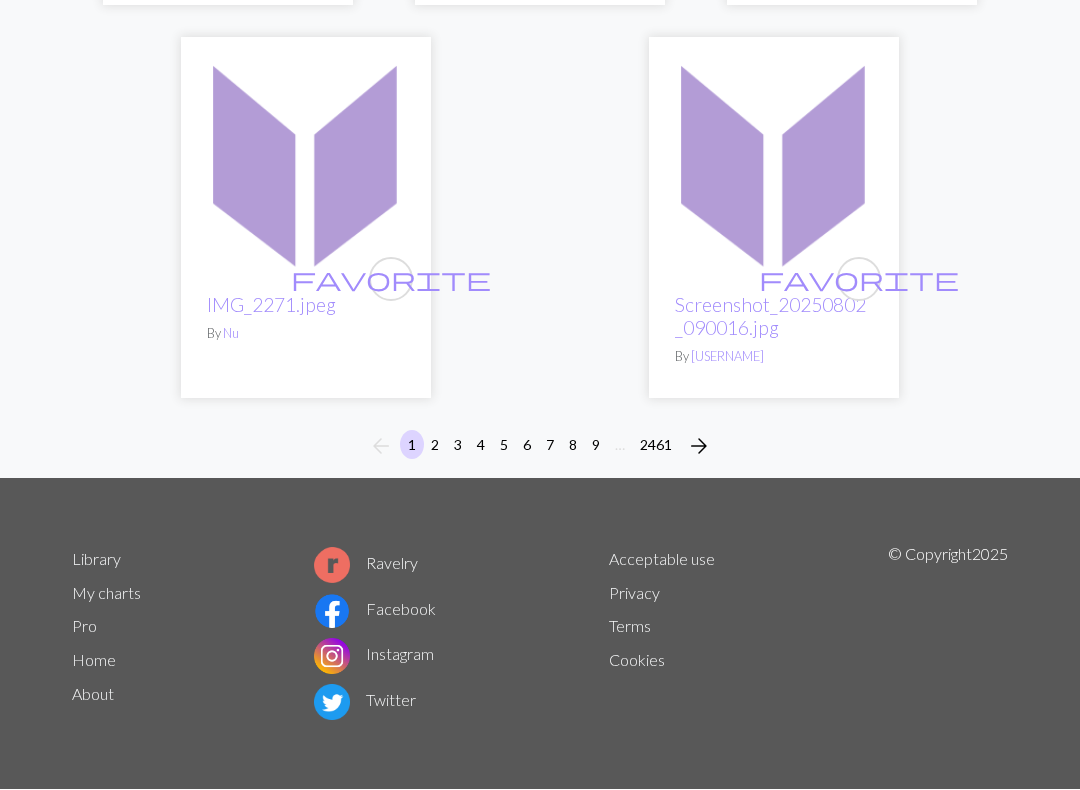 scroll, scrollTop: 6849, scrollLeft: 0, axis: vertical 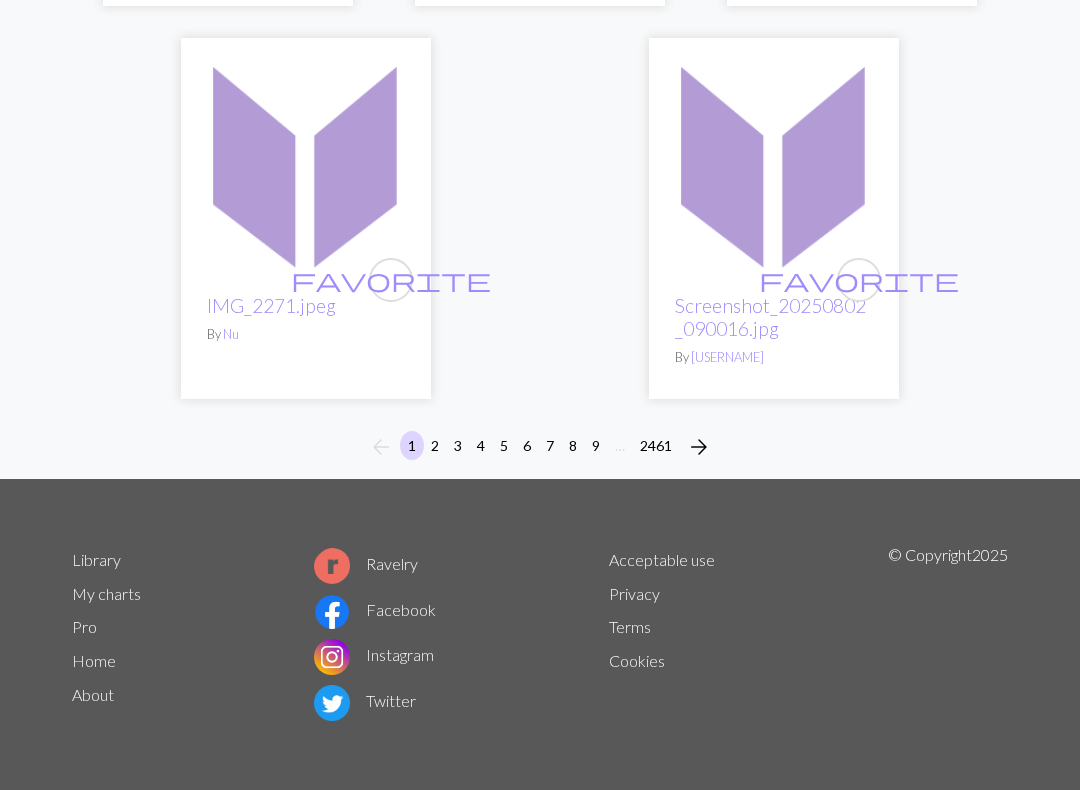 click on "arrow_forward" at bounding box center [699, 447] 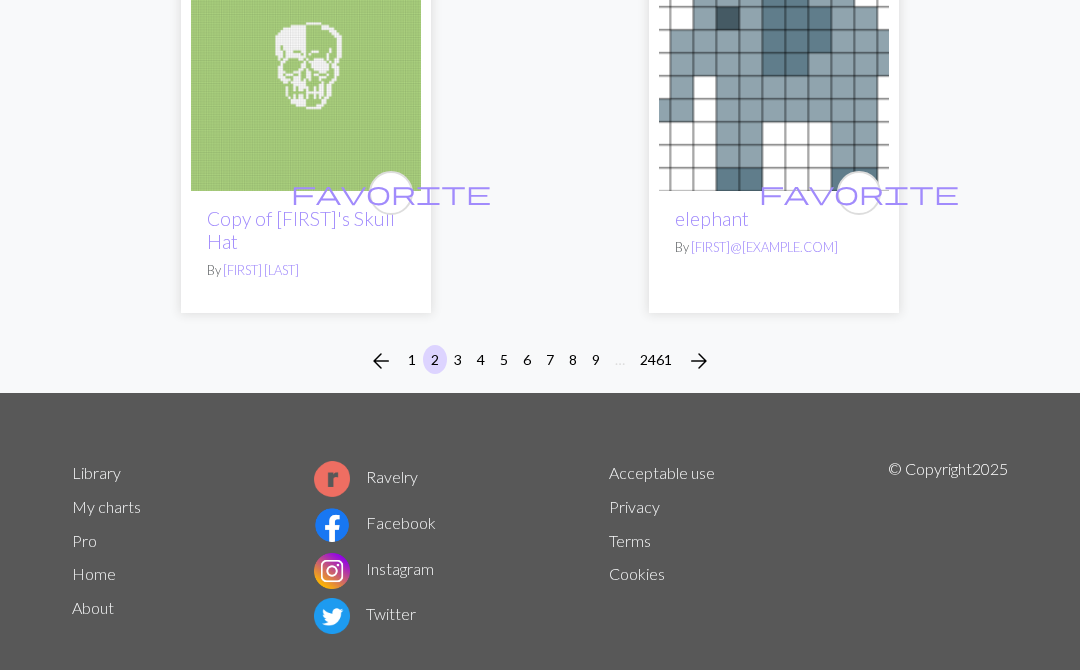 scroll, scrollTop: 6840, scrollLeft: 0, axis: vertical 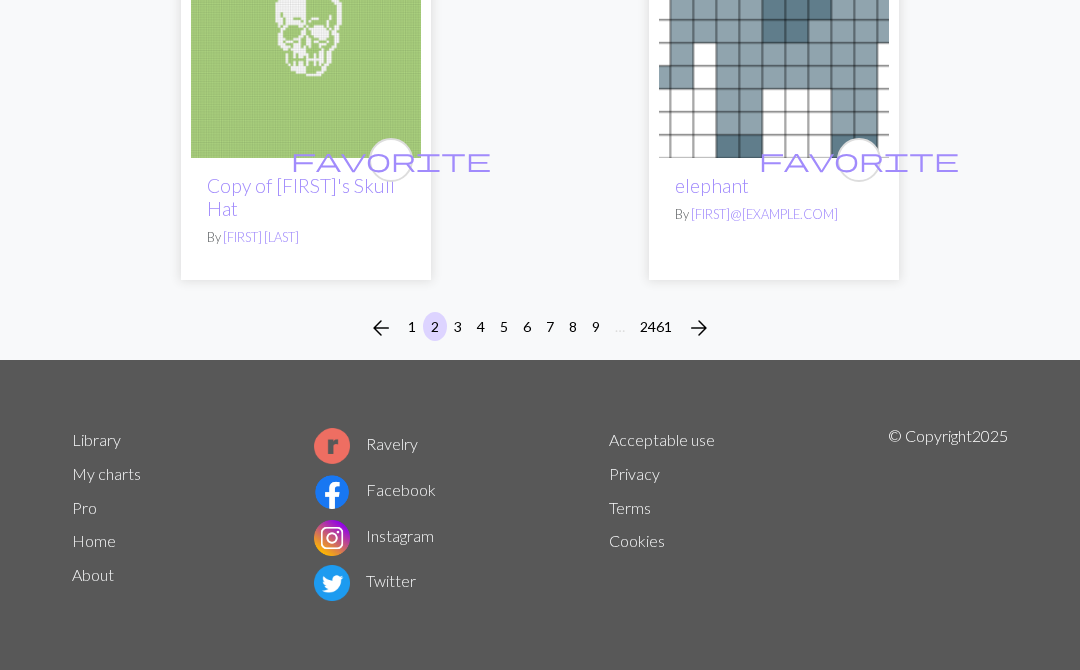 click on "arrow_forward" at bounding box center (699, 328) 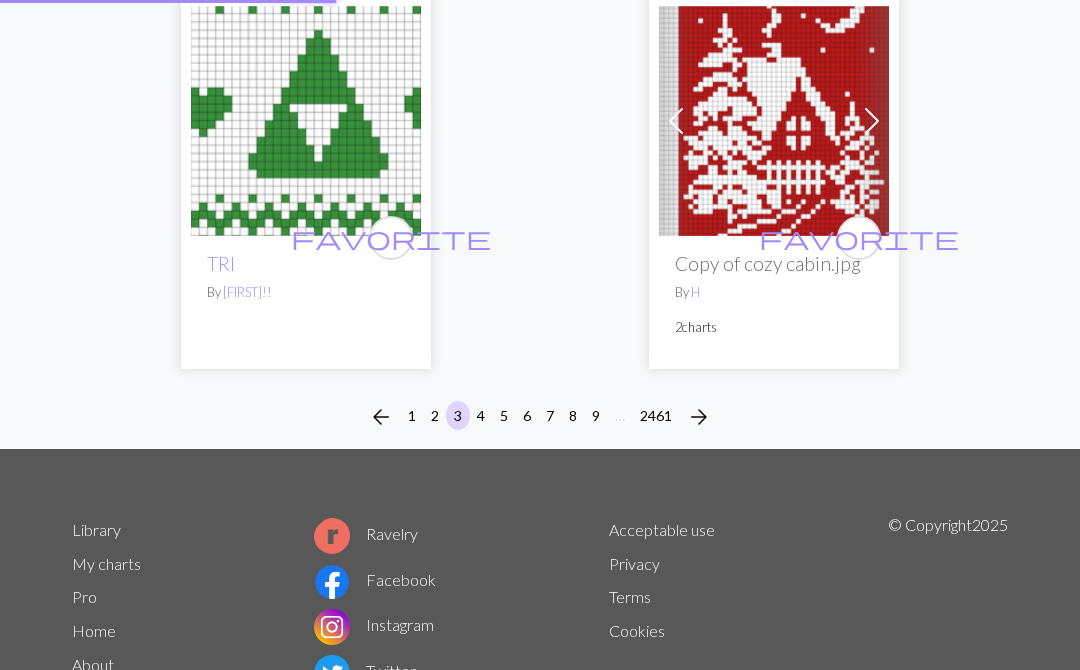 scroll, scrollTop: 0, scrollLeft: 0, axis: both 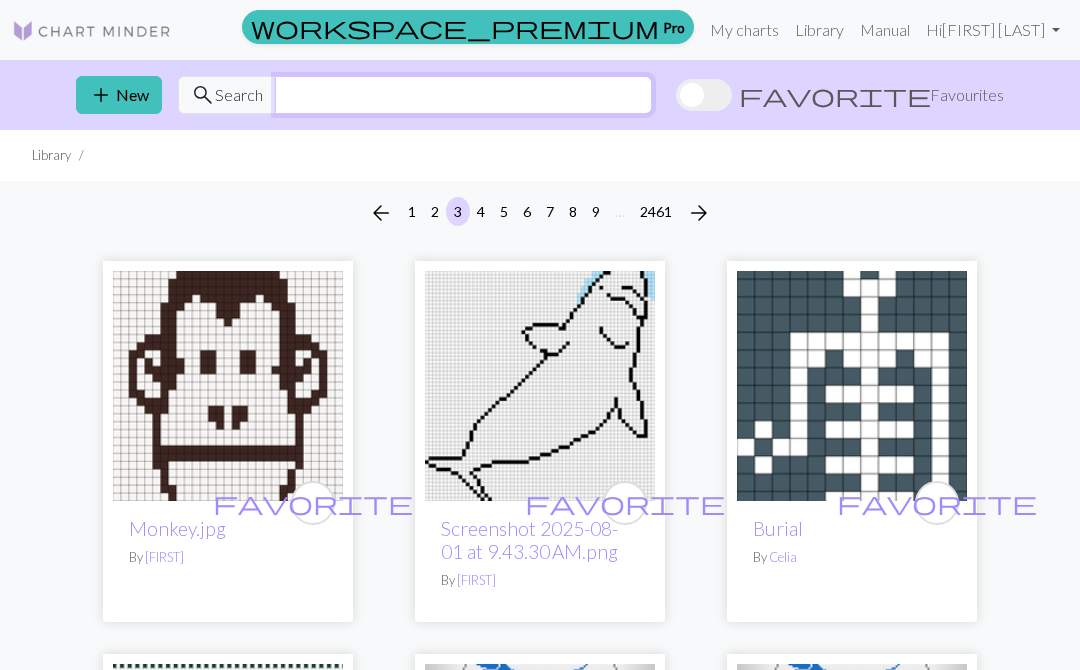 click at bounding box center (463, 95) 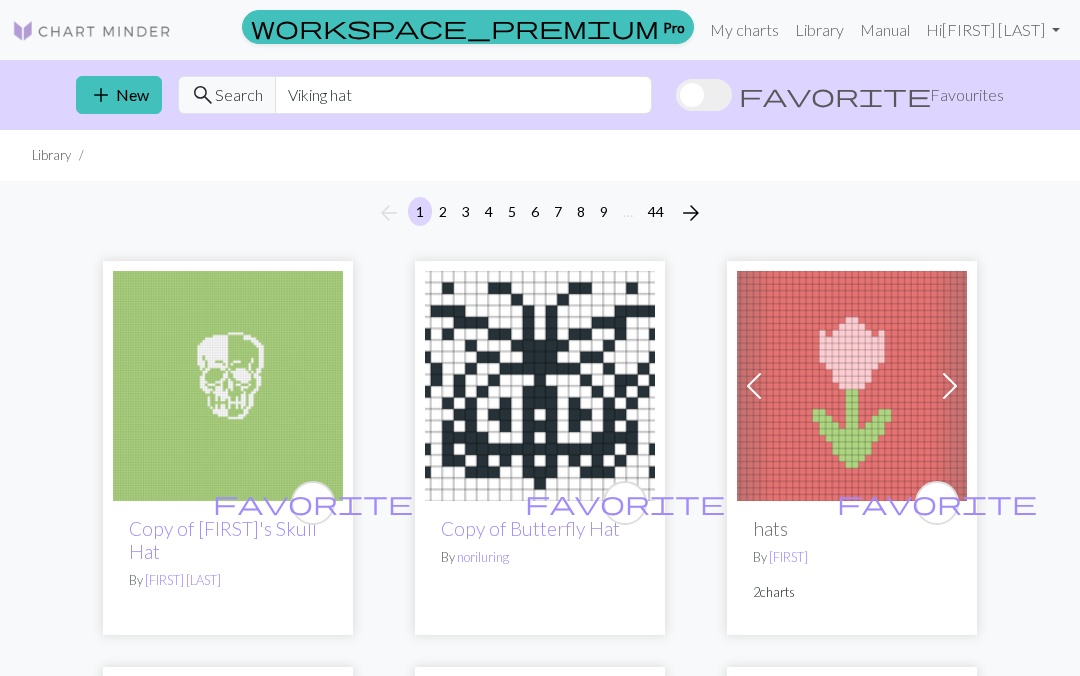 click on "Search" at bounding box center (239, 95) 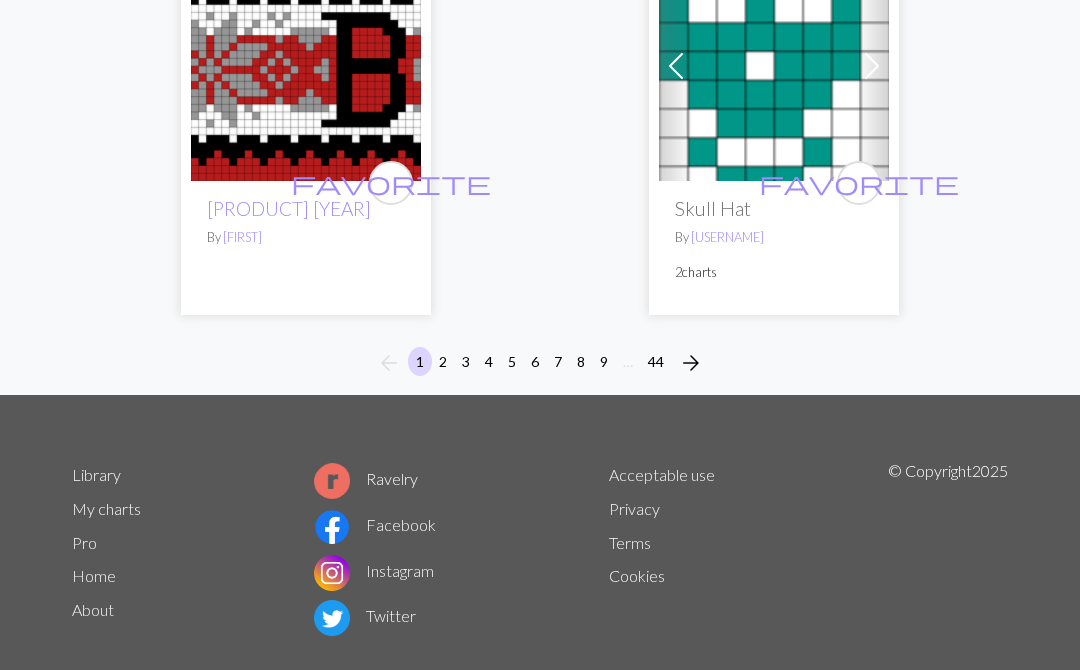 scroll, scrollTop: 6855, scrollLeft: 0, axis: vertical 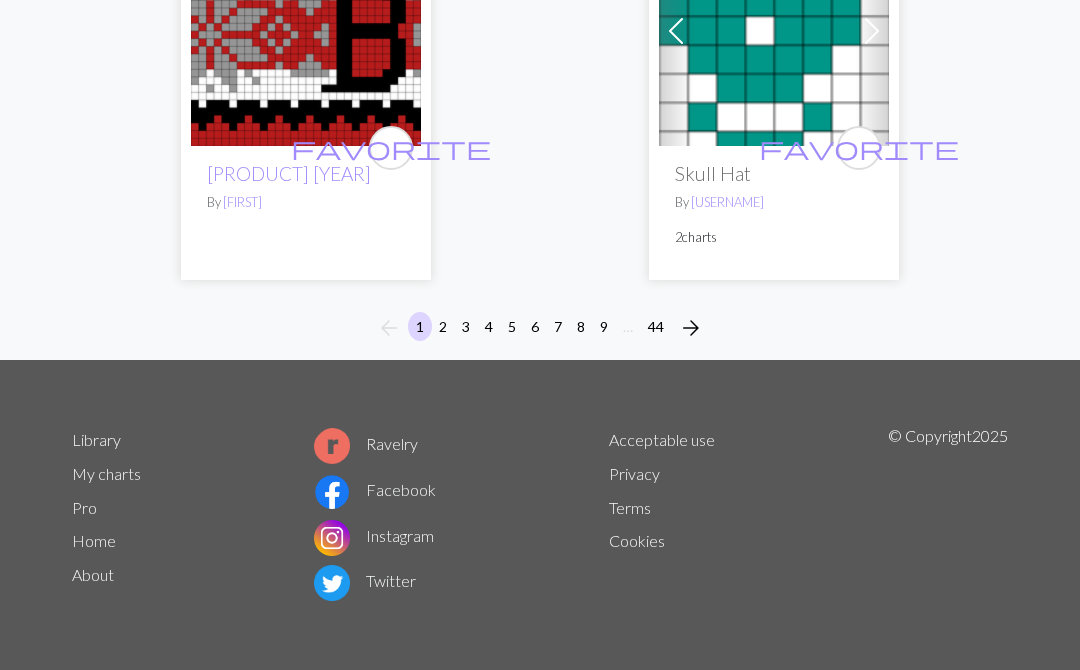 click on "arrow_forward" at bounding box center [691, 328] 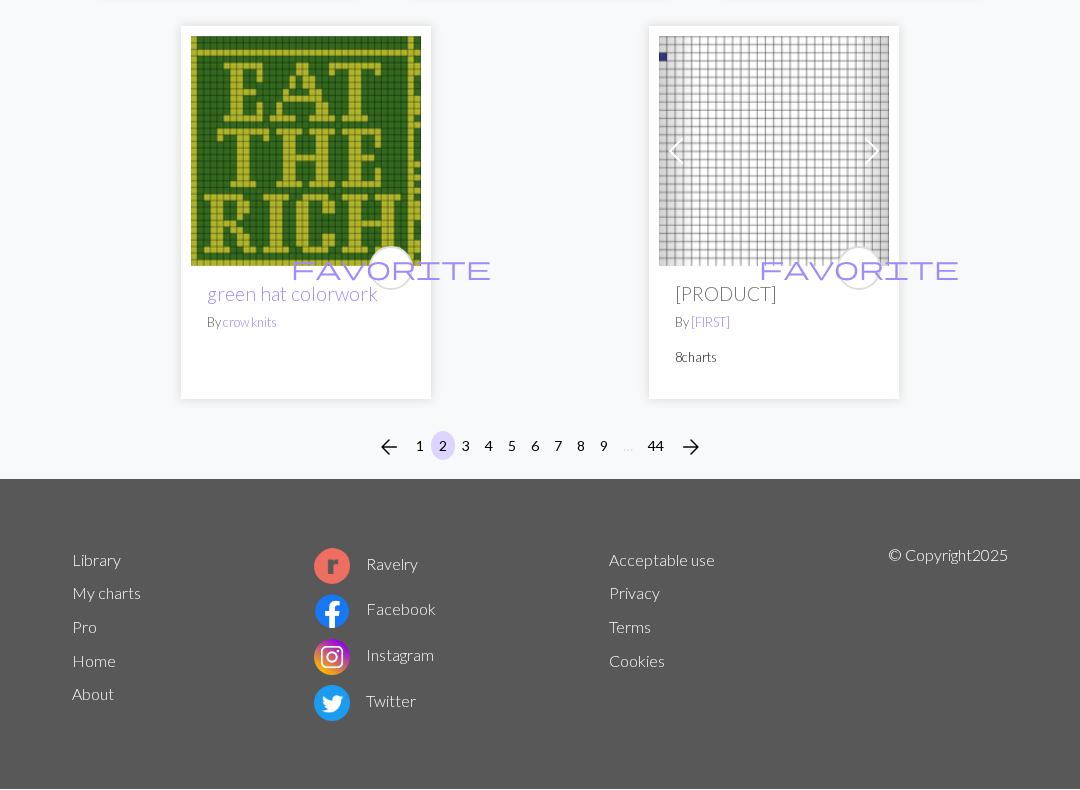 scroll, scrollTop: 6722, scrollLeft: 0, axis: vertical 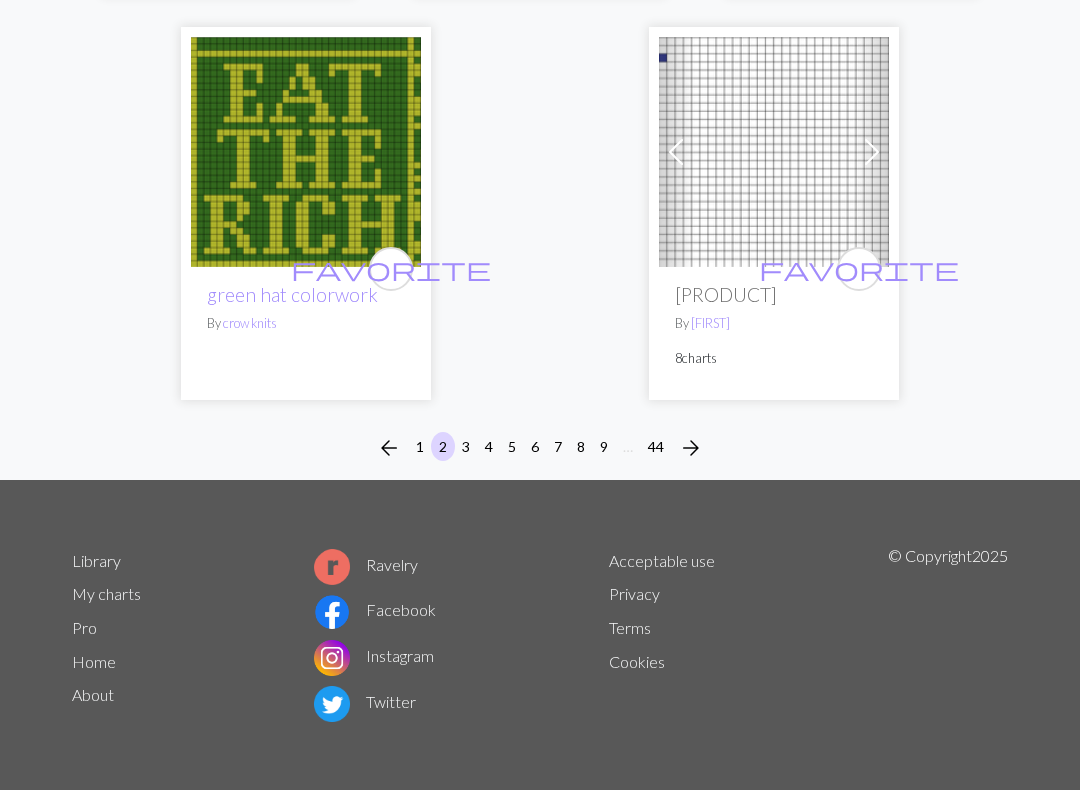 click on "arrow_forward" at bounding box center [691, 448] 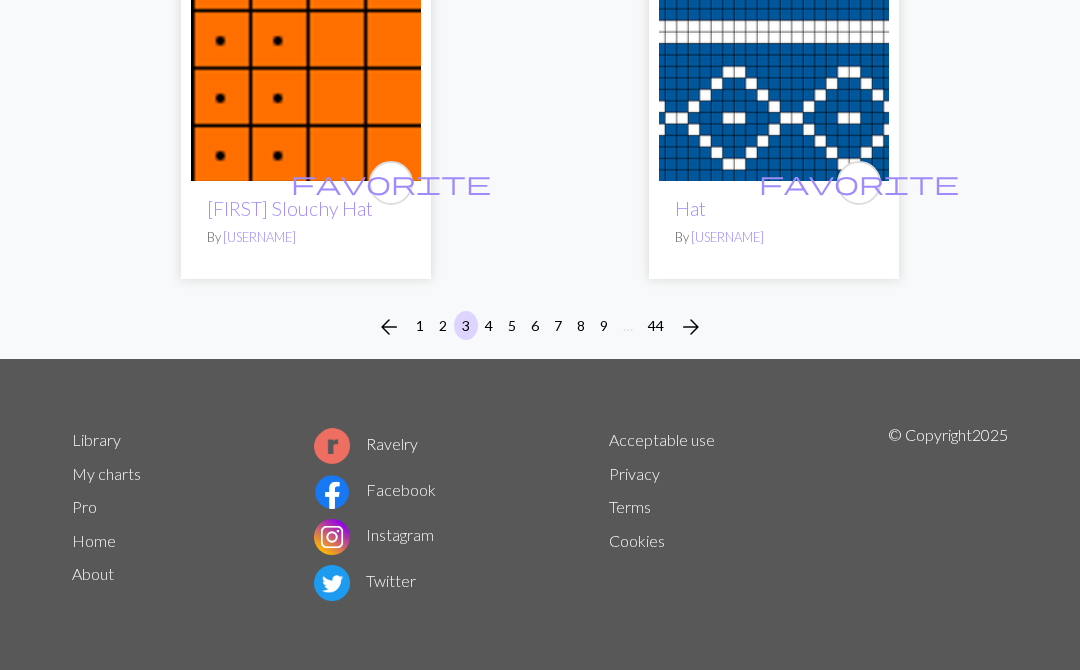 scroll, scrollTop: 6843, scrollLeft: 0, axis: vertical 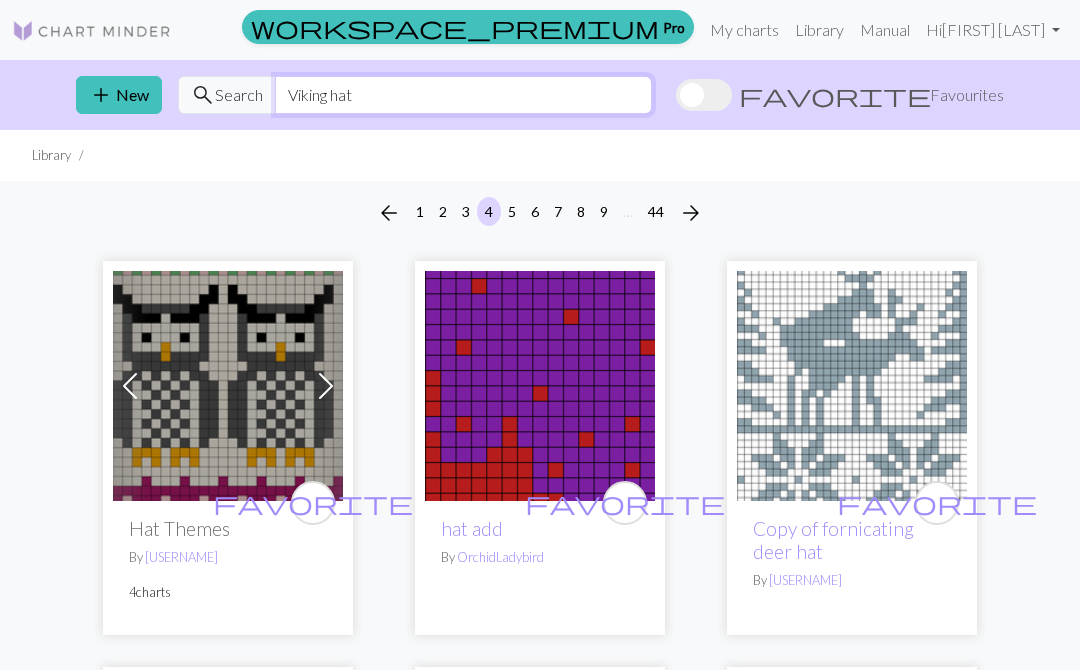 click on "Viking hat" at bounding box center (463, 95) 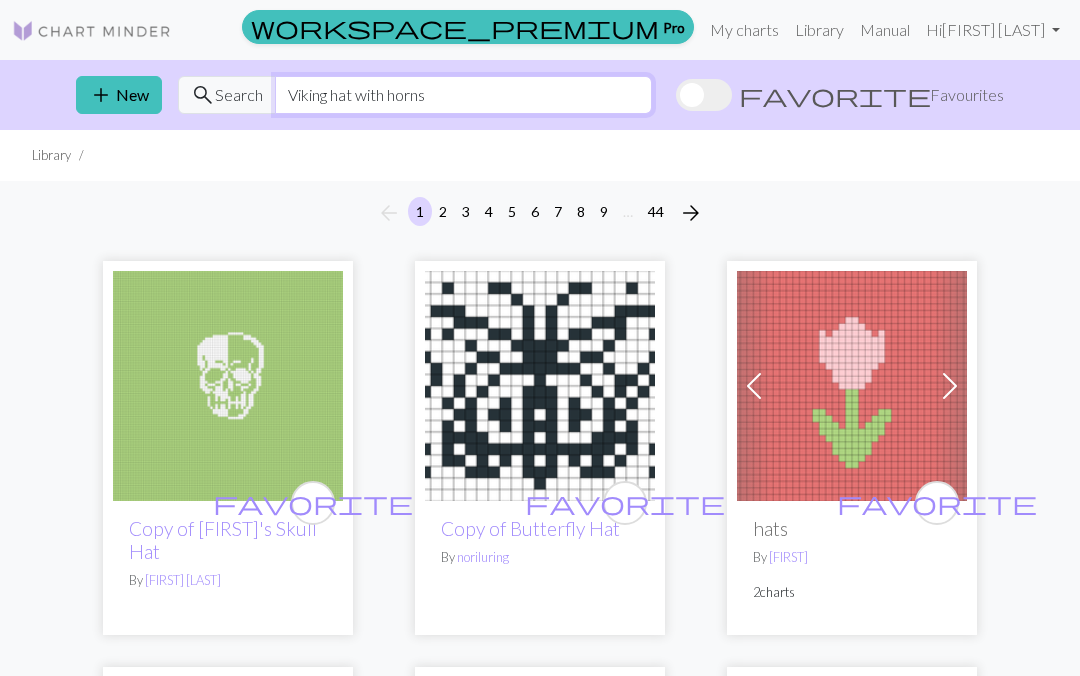 type on "Viking hat with horns" 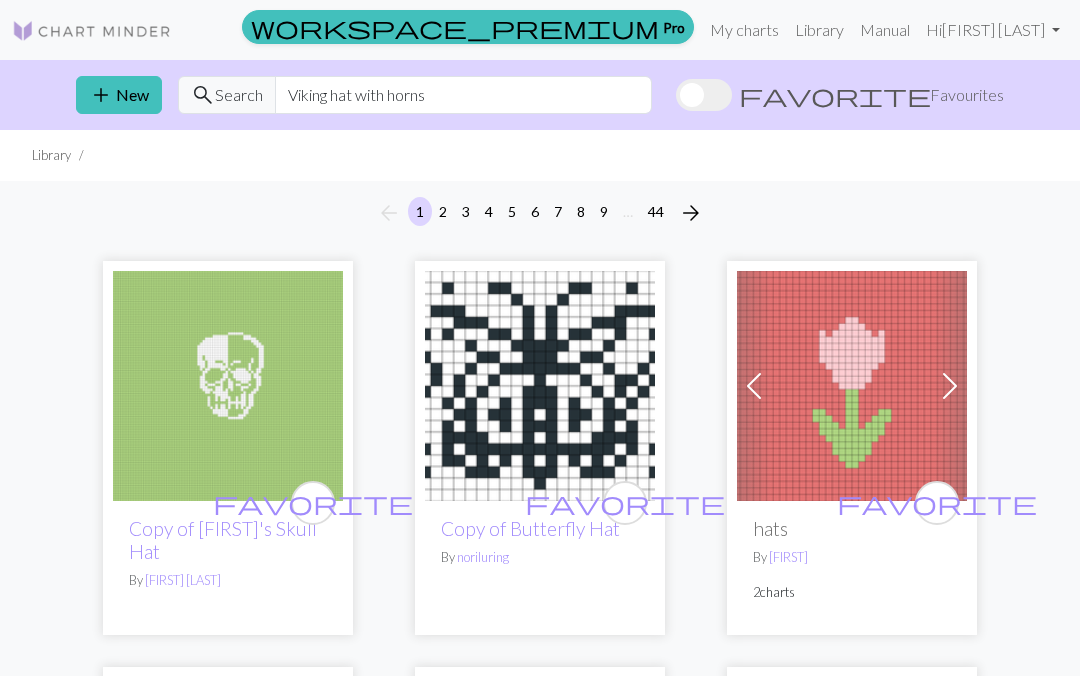 click on "Search" at bounding box center [239, 95] 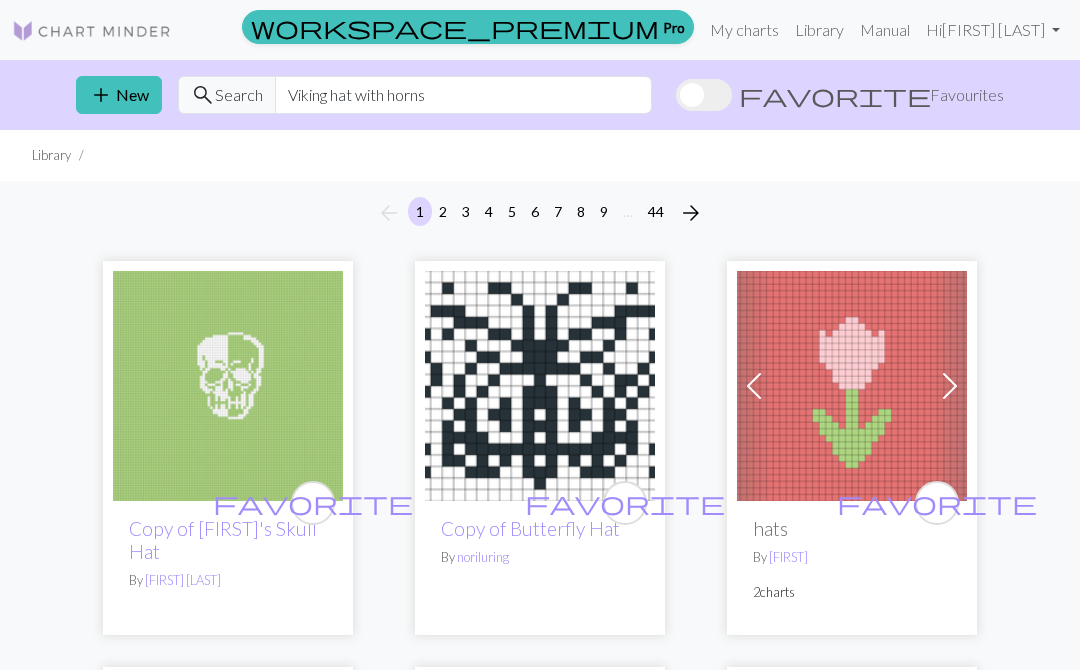 click on "arrow_forward" at bounding box center [691, 213] 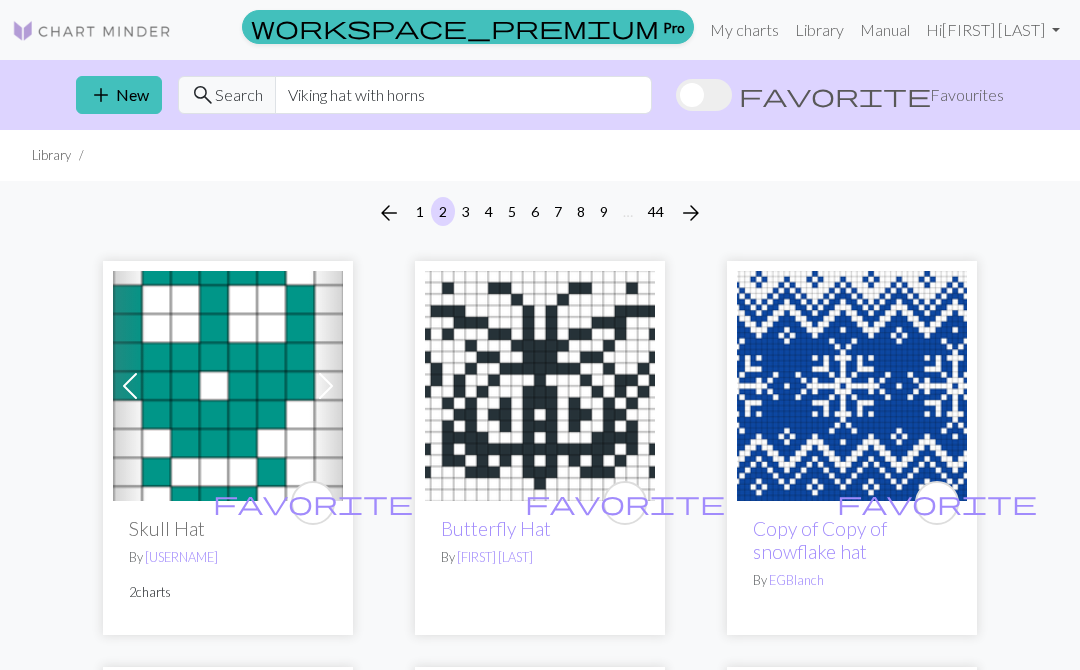 click on "44" at bounding box center (656, 211) 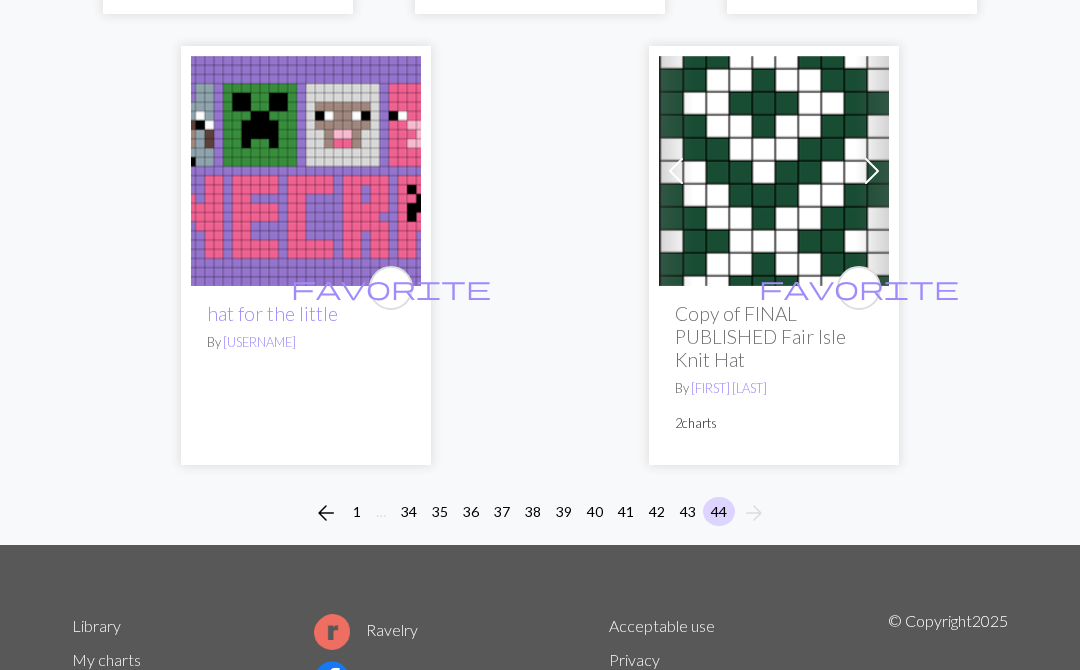 scroll, scrollTop: 5800, scrollLeft: 0, axis: vertical 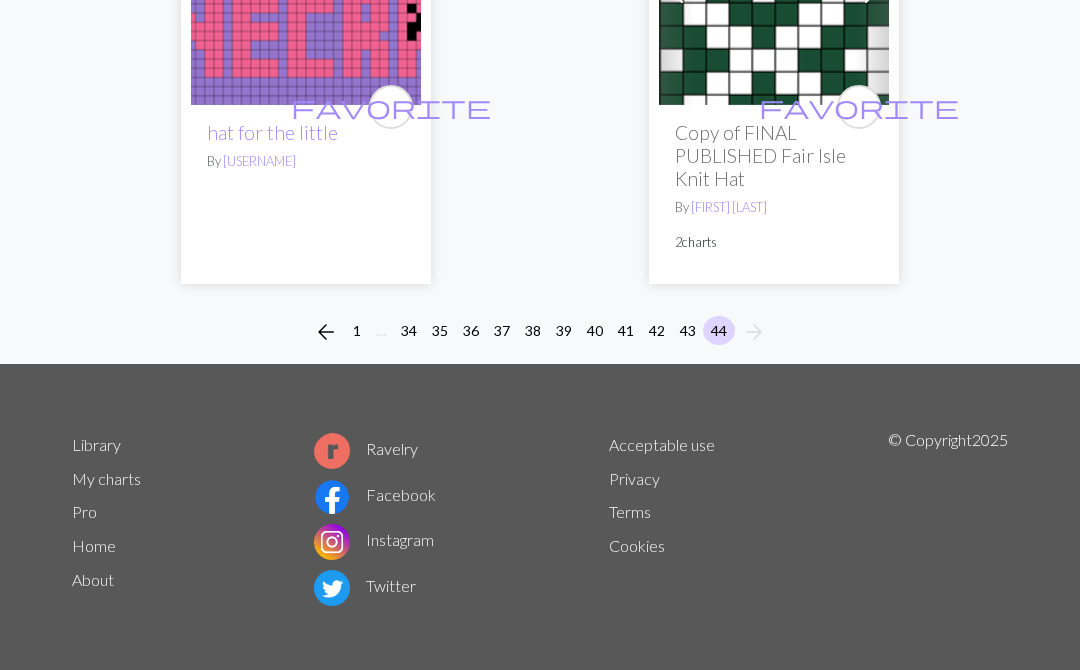 click on "arrow_forward" at bounding box center [754, 332] 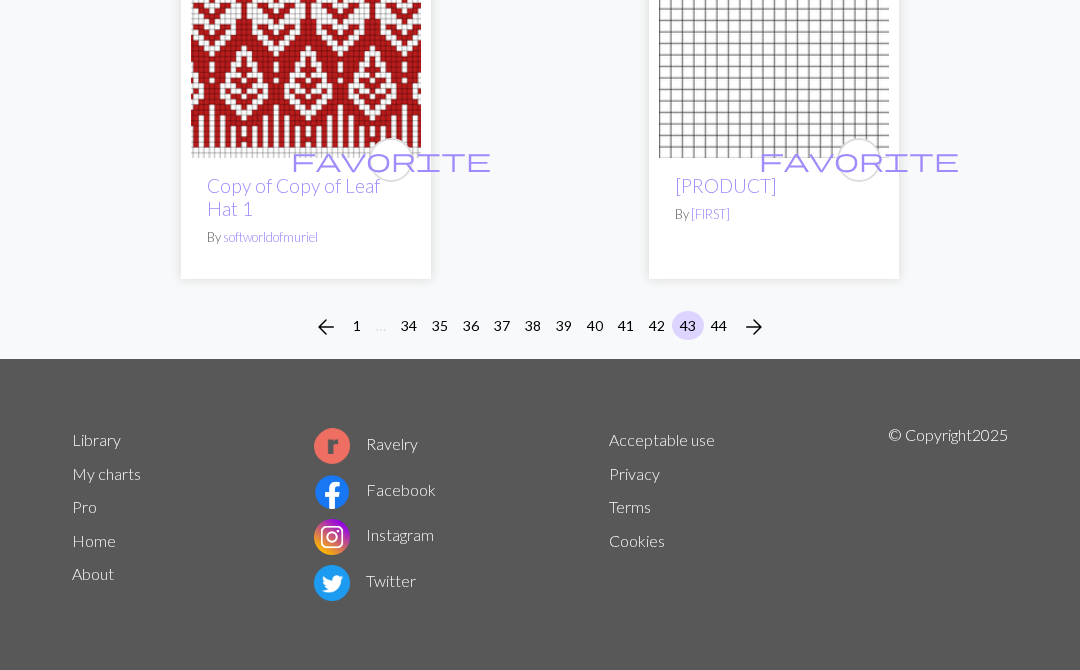 scroll, scrollTop: 6435, scrollLeft: 0, axis: vertical 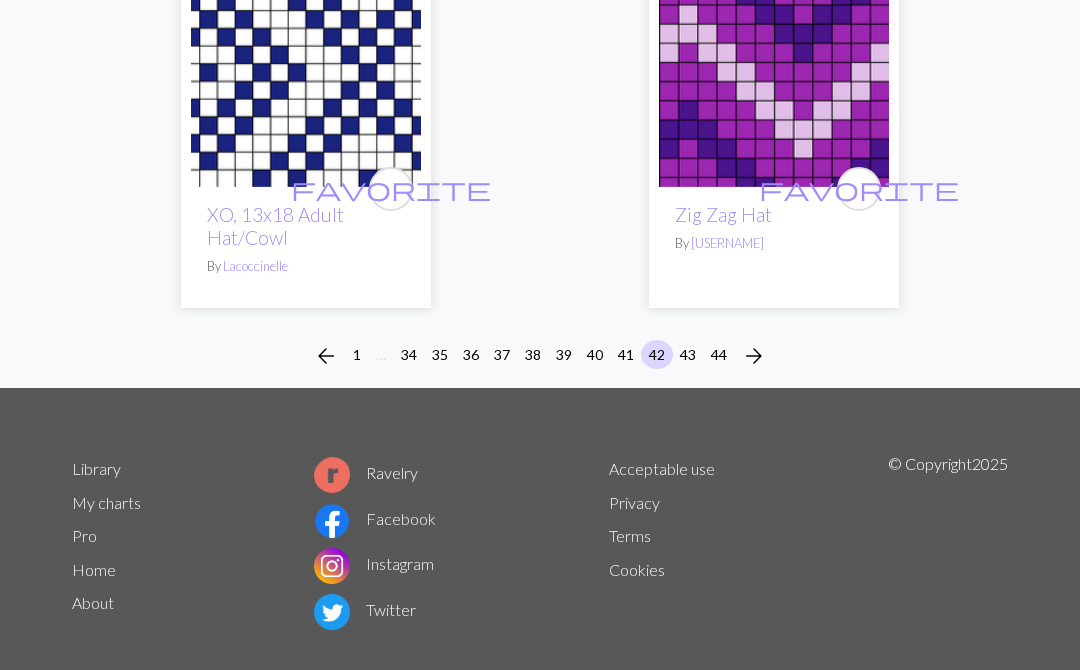 click on "41" at bounding box center [626, 354] 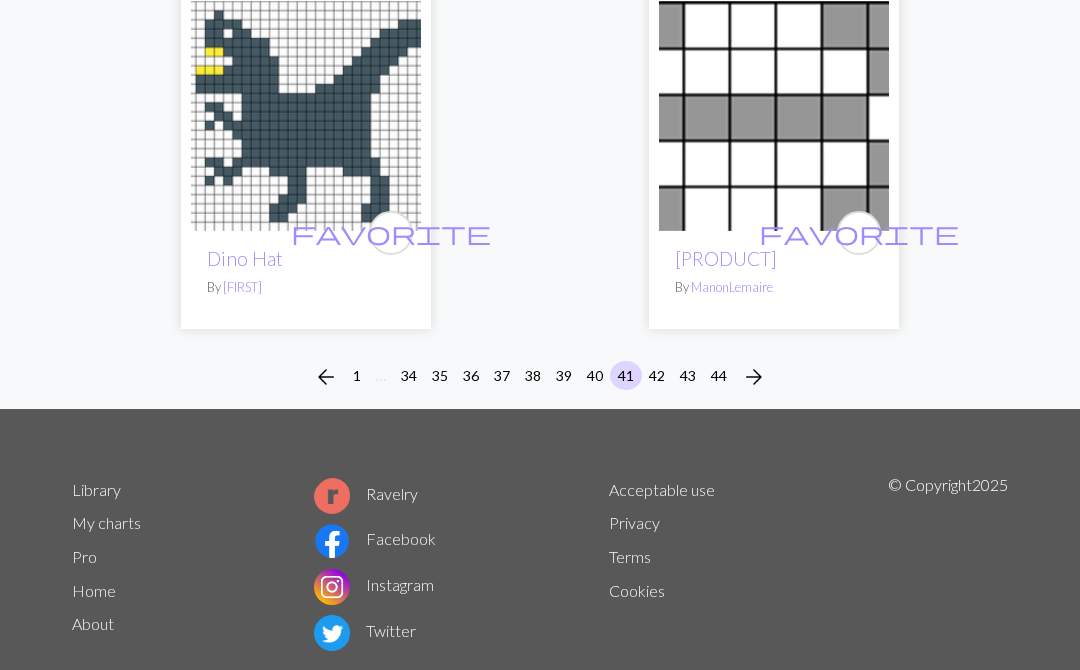 scroll, scrollTop: 6670, scrollLeft: 0, axis: vertical 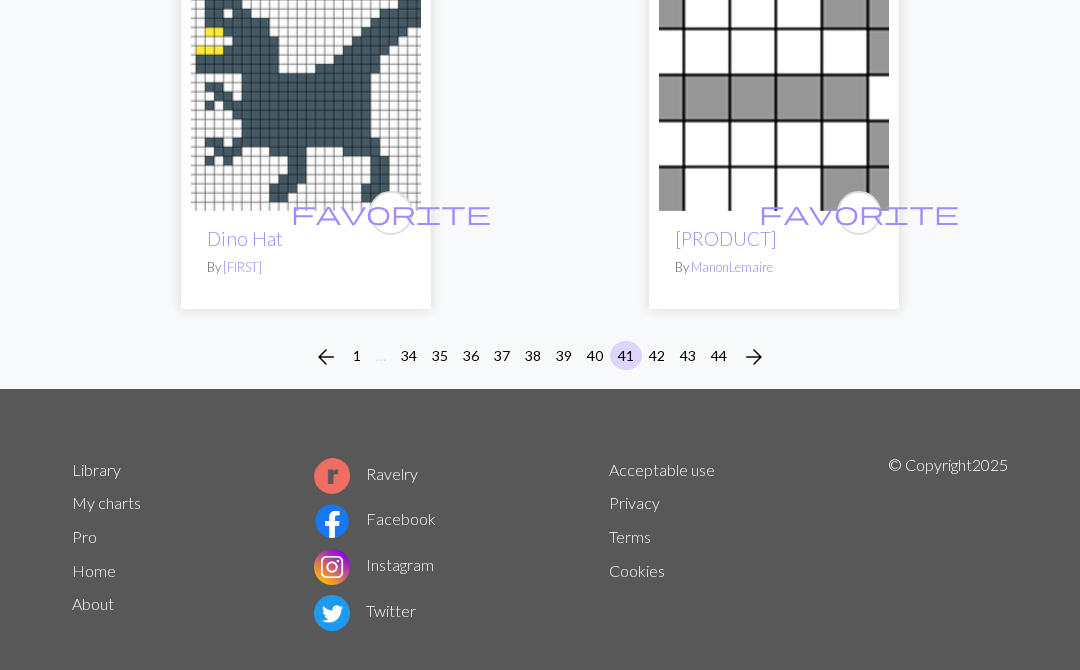 click on "40" at bounding box center [595, 355] 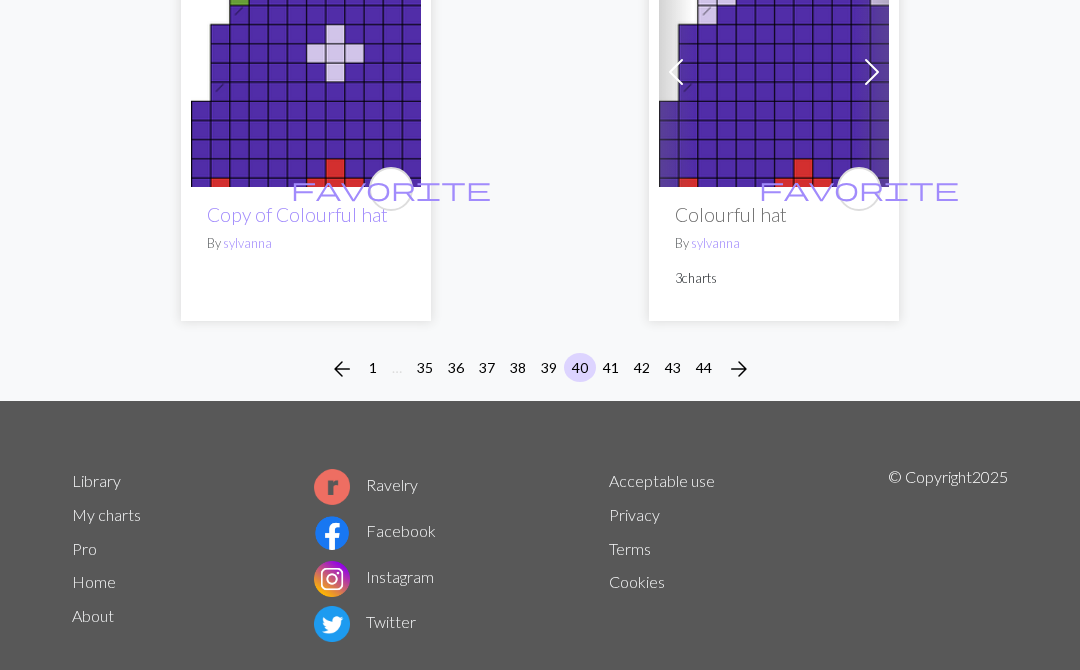 scroll, scrollTop: 6634, scrollLeft: 0, axis: vertical 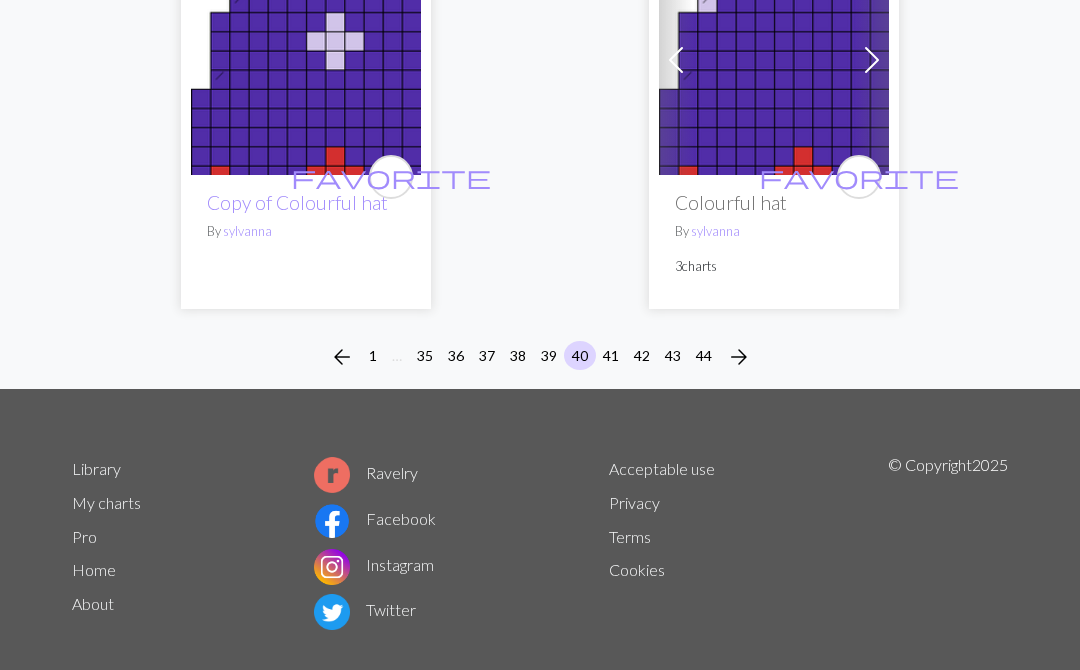 click on "39" at bounding box center (549, 355) 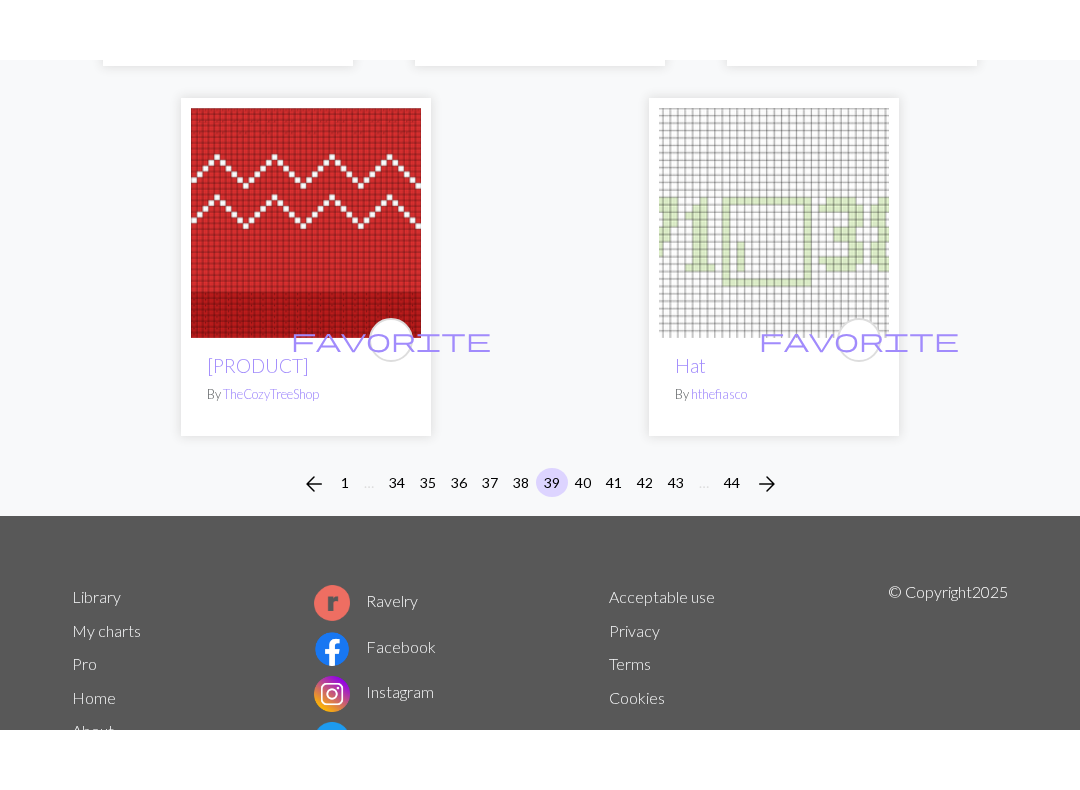 scroll, scrollTop: 6596, scrollLeft: 0, axis: vertical 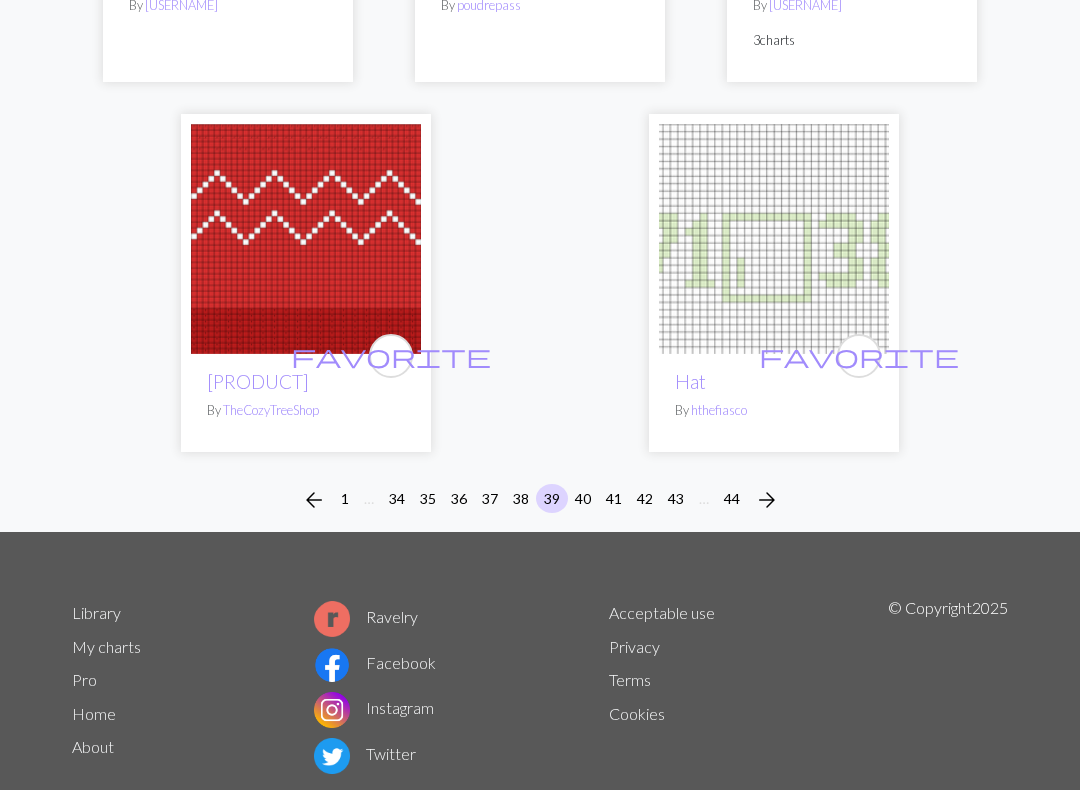 click on "38" at bounding box center [521, 498] 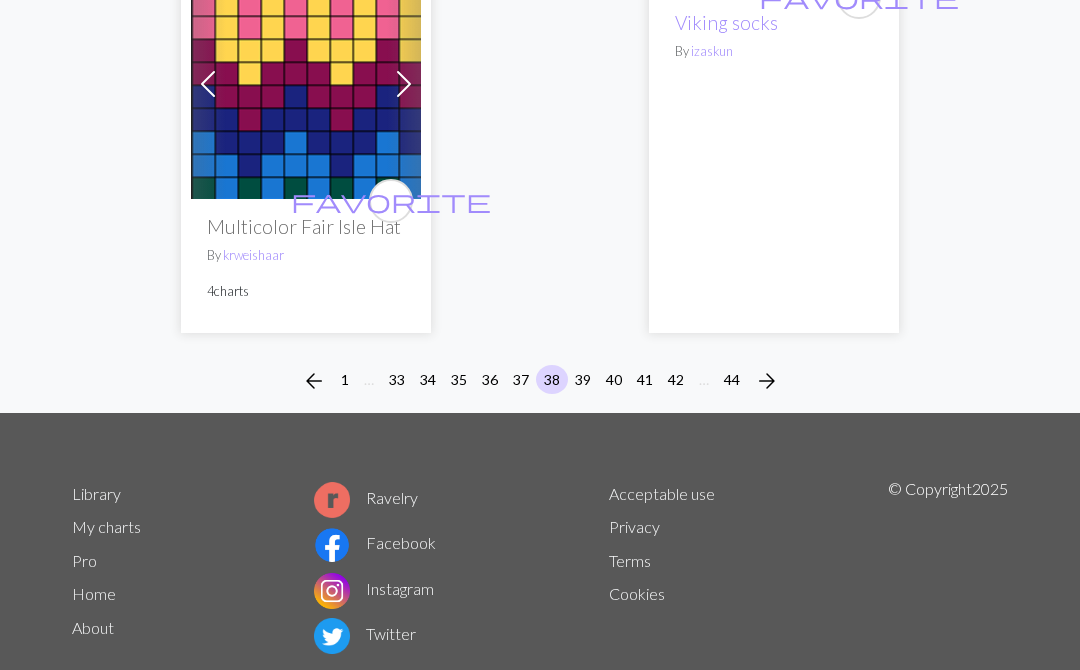 scroll, scrollTop: 6623, scrollLeft: 0, axis: vertical 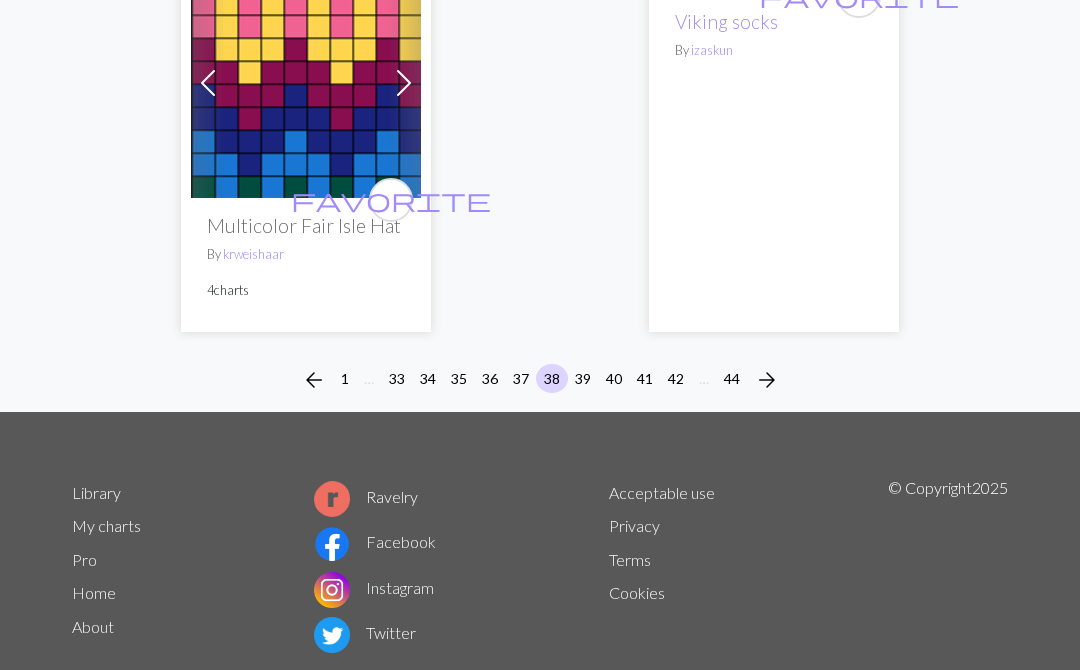 click on "37" at bounding box center (521, 378) 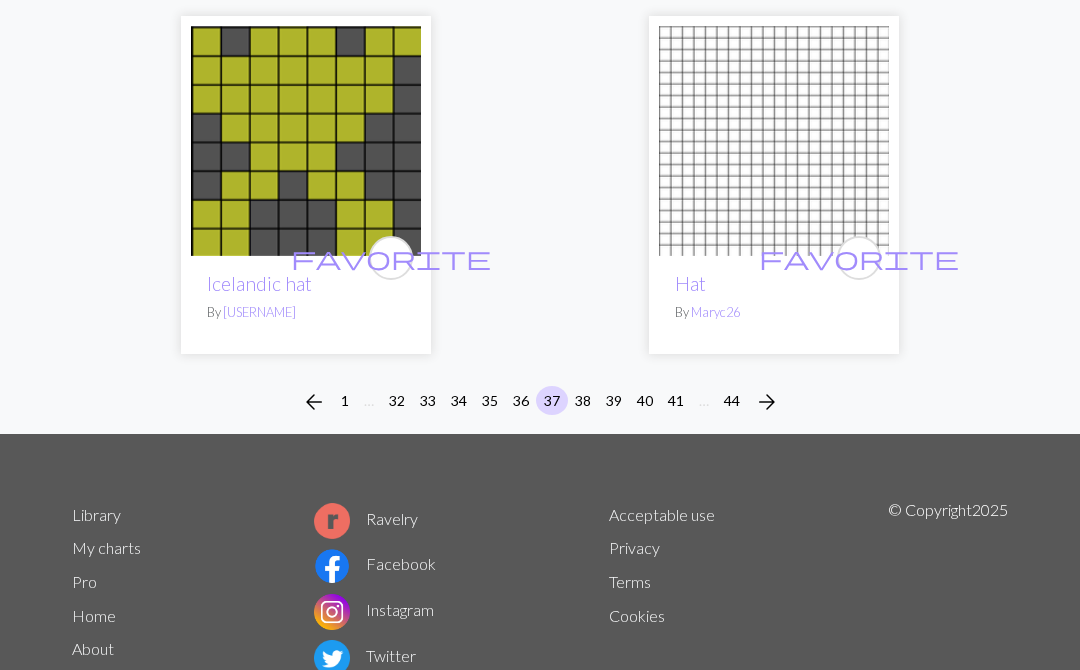 scroll, scrollTop: 6562, scrollLeft: 0, axis: vertical 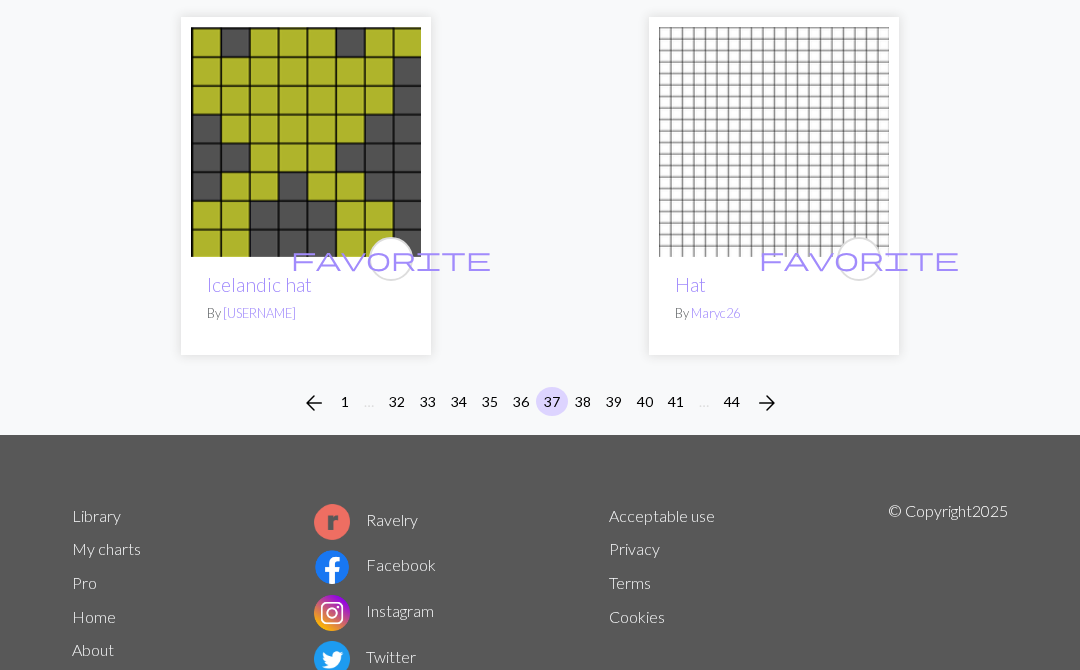 click on "36" at bounding box center (521, 401) 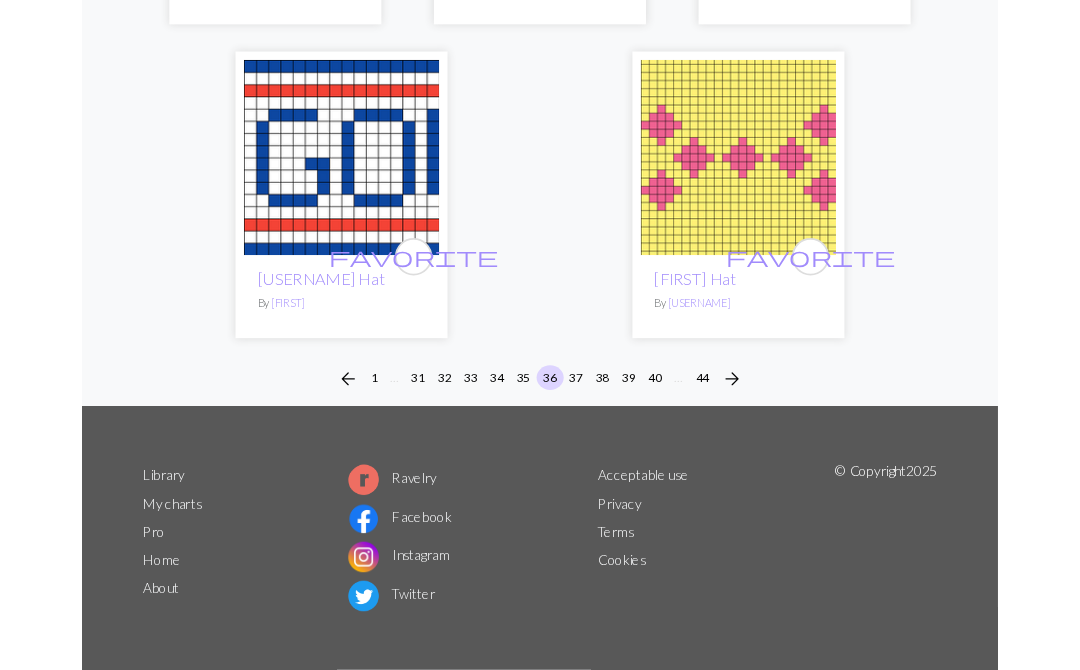 scroll, scrollTop: 6656, scrollLeft: 0, axis: vertical 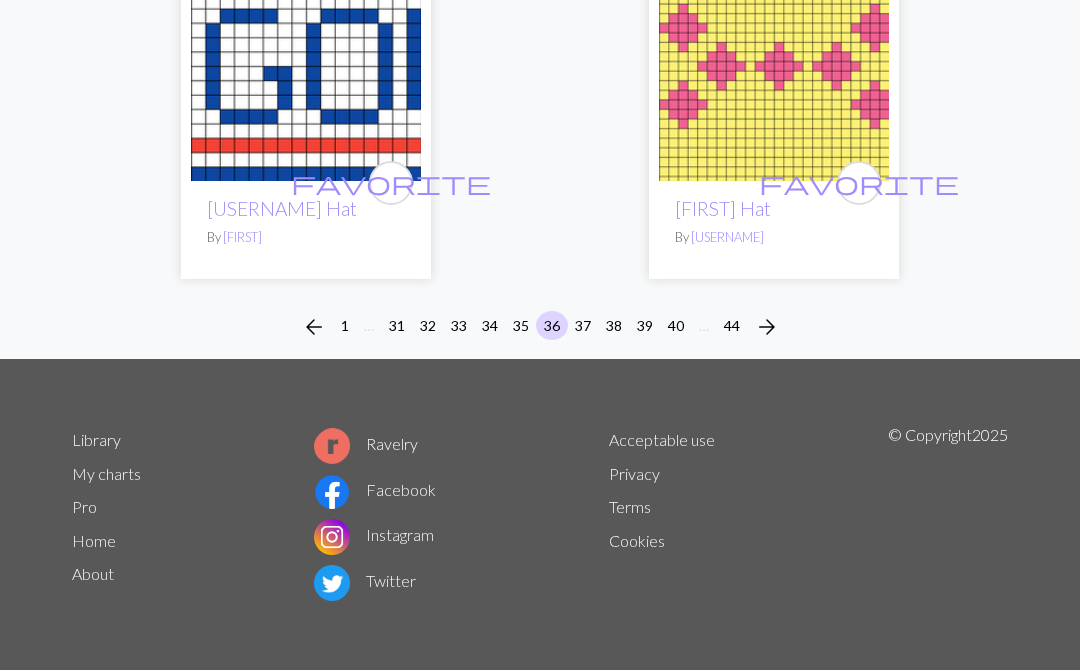 click on "35" at bounding box center [521, 325] 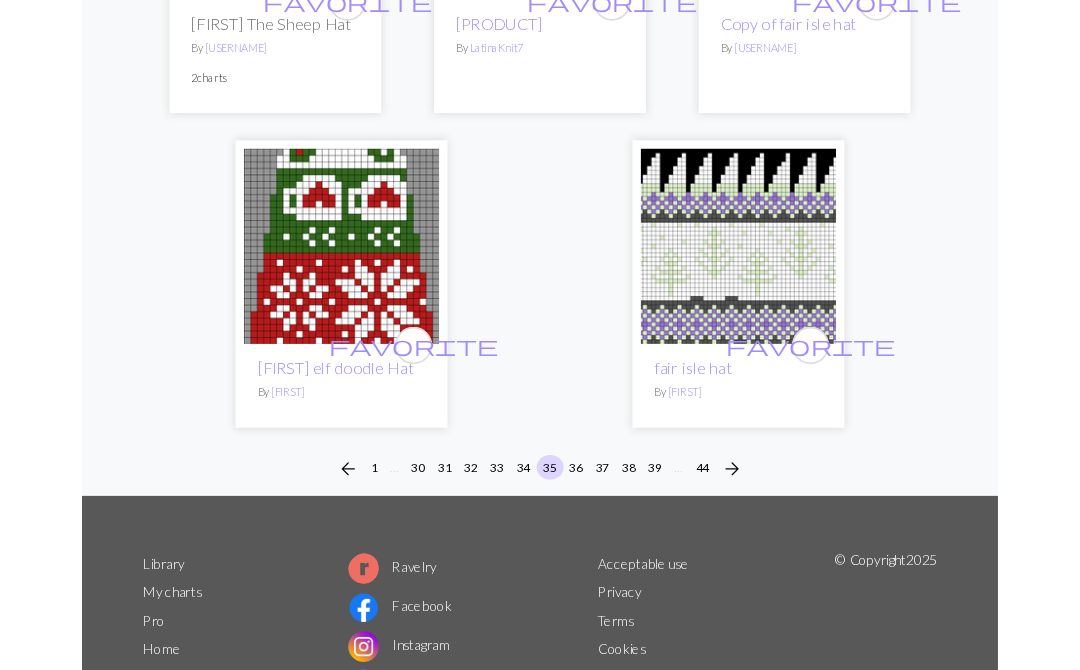 scroll, scrollTop: 6798, scrollLeft: 0, axis: vertical 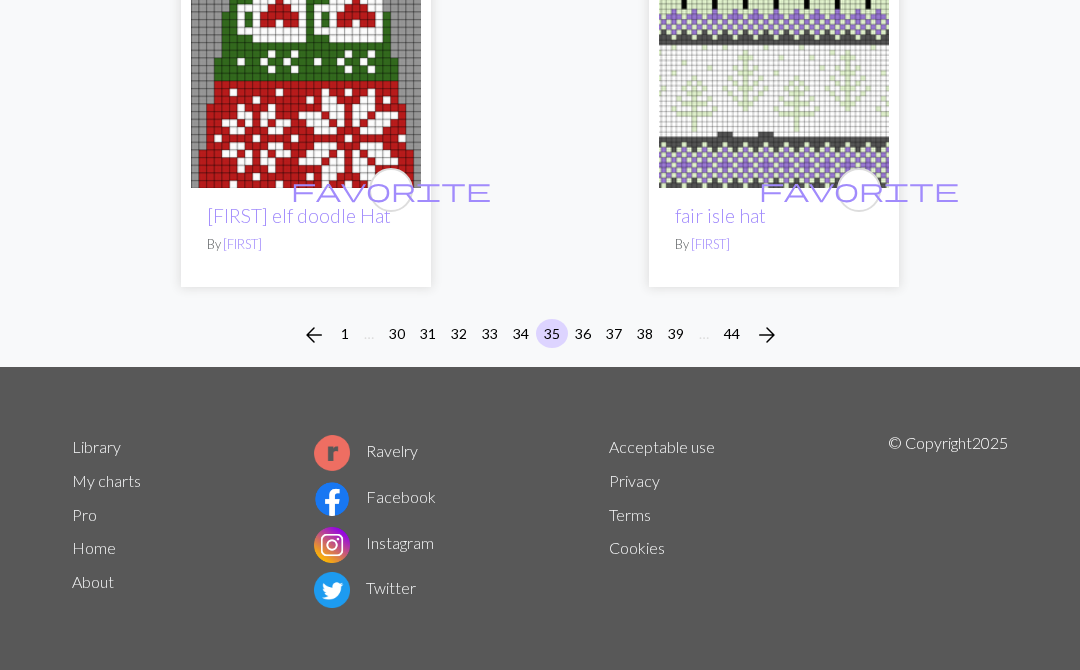 click on "34" at bounding box center (521, 333) 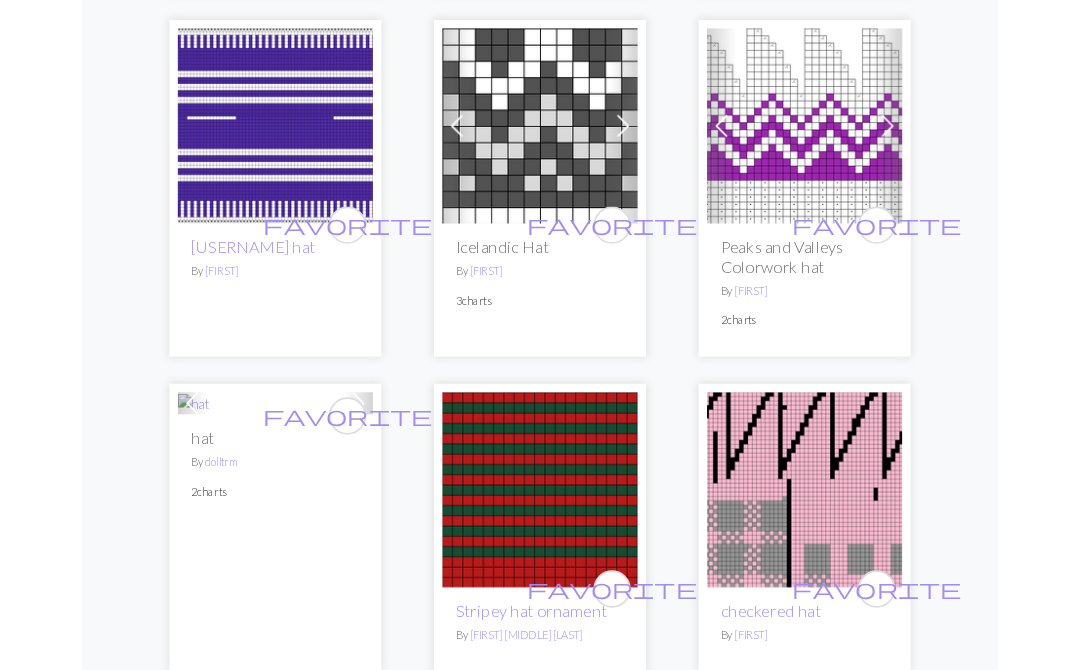 scroll, scrollTop: 5829, scrollLeft: 0, axis: vertical 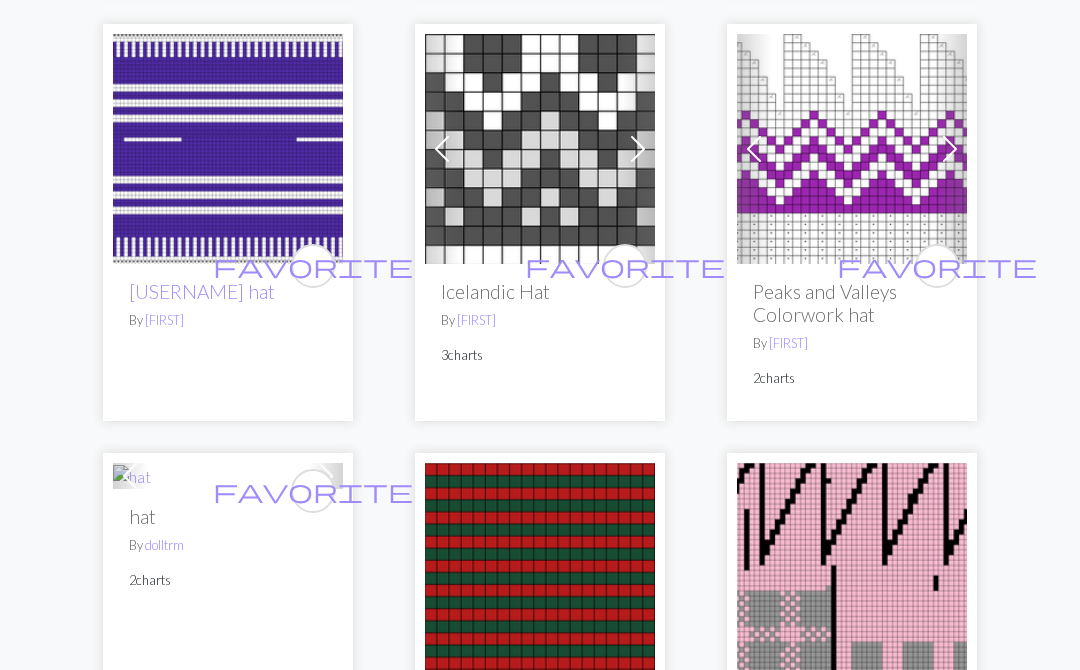 click at bounding box center [540, 149] 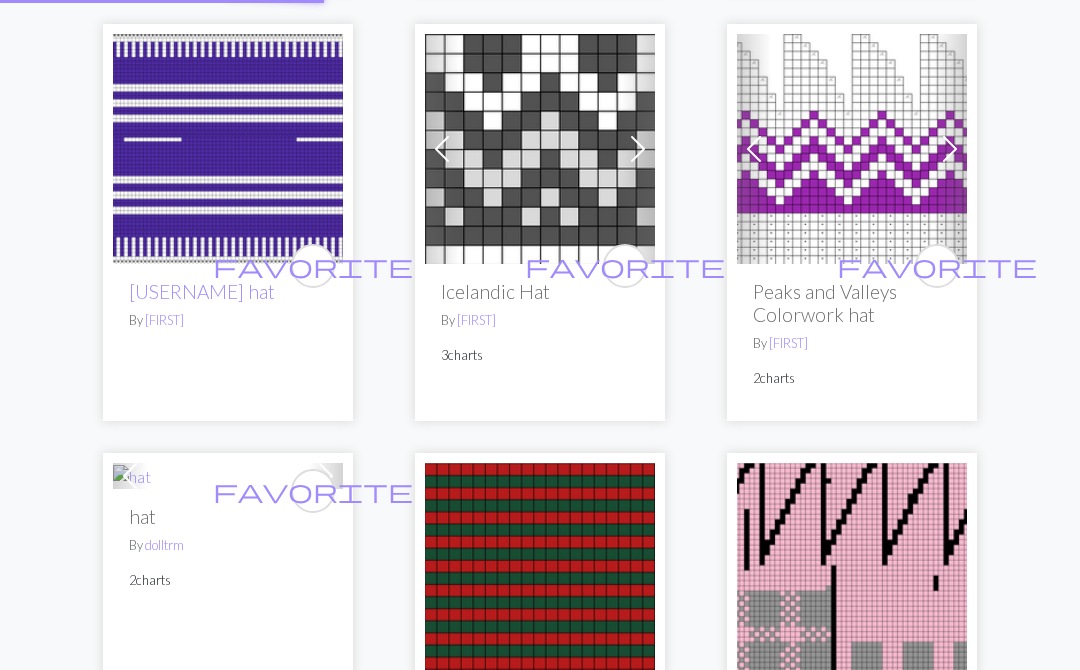 scroll, scrollTop: 0, scrollLeft: 0, axis: both 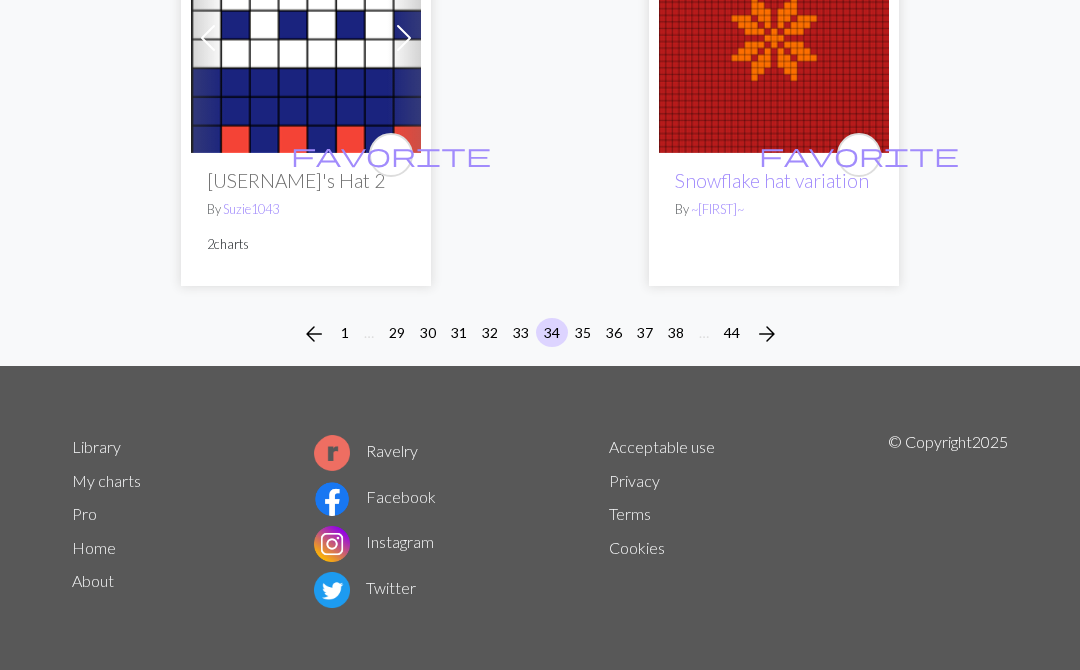 click on "32" at bounding box center [490, 332] 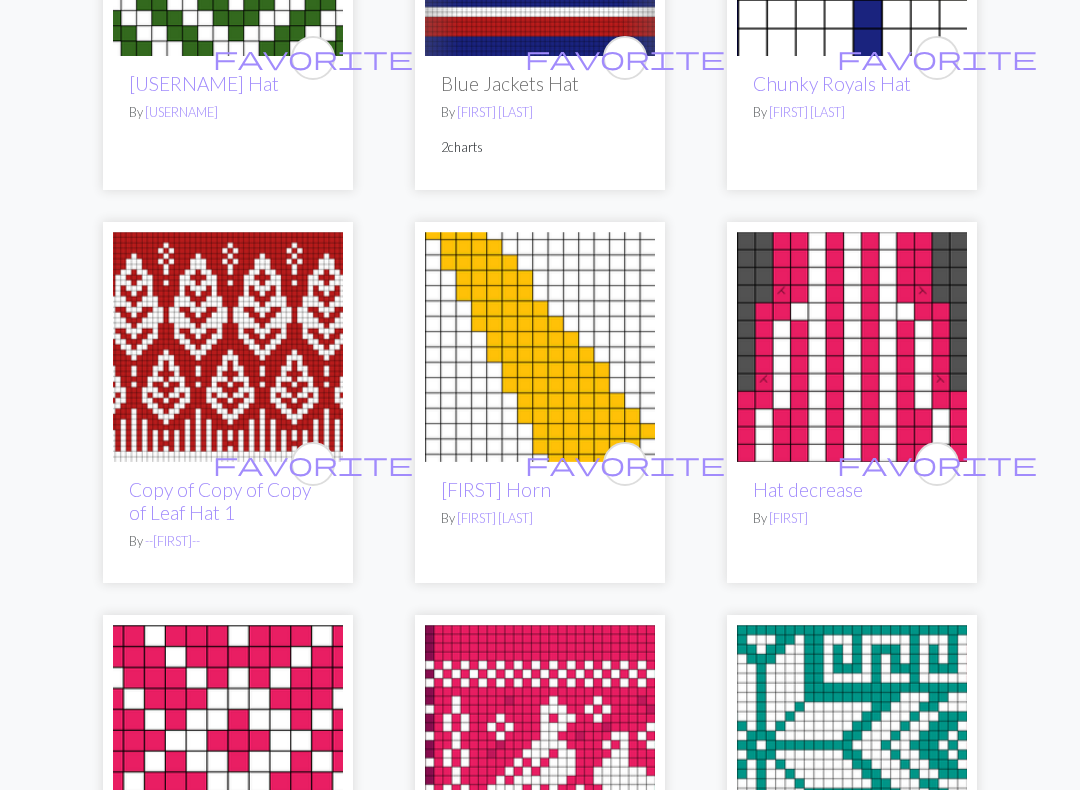 scroll, scrollTop: 5551, scrollLeft: 0, axis: vertical 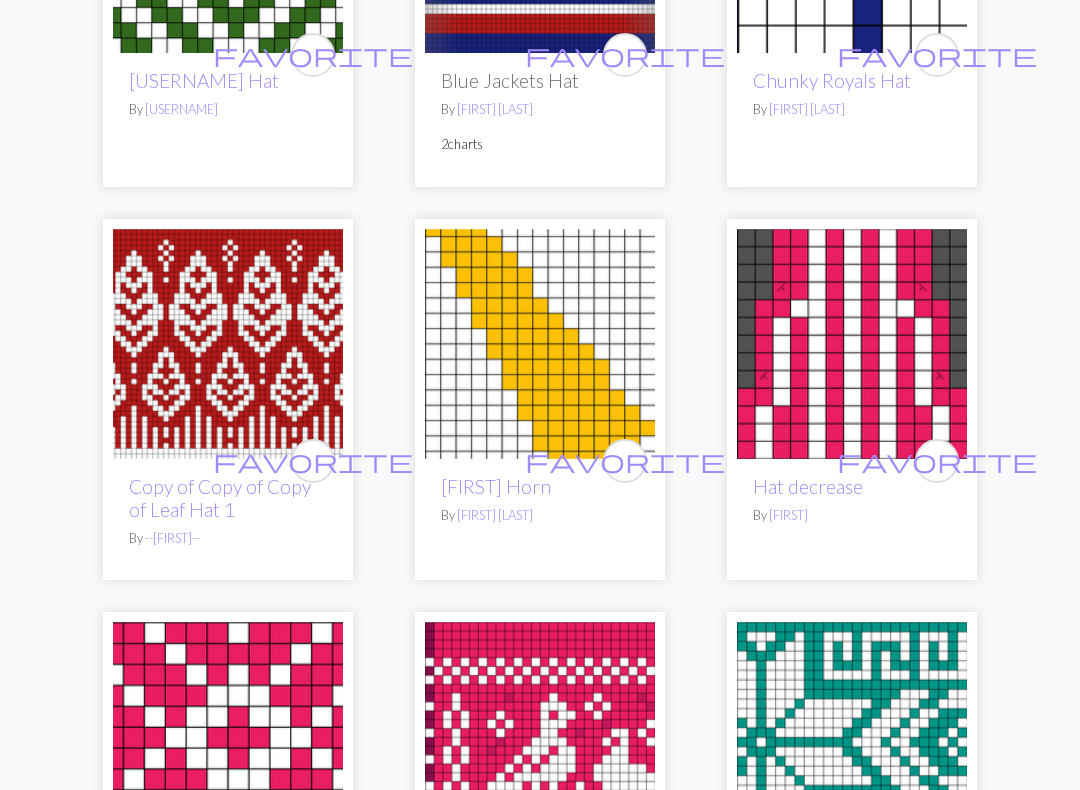 click at bounding box center (540, 345) 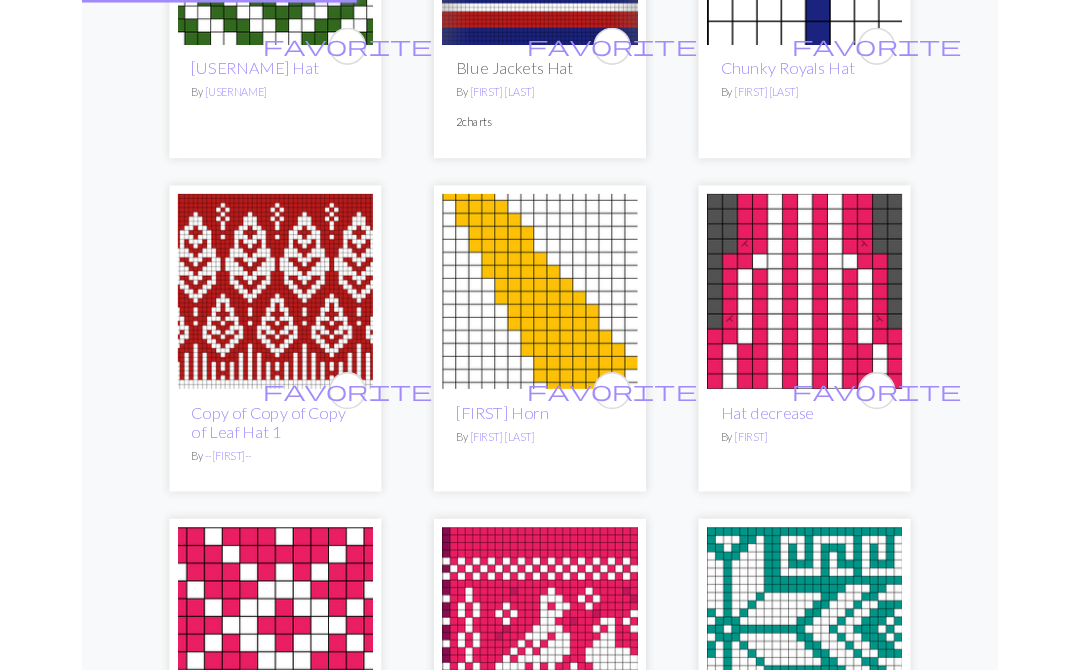 scroll, scrollTop: 0, scrollLeft: 0, axis: both 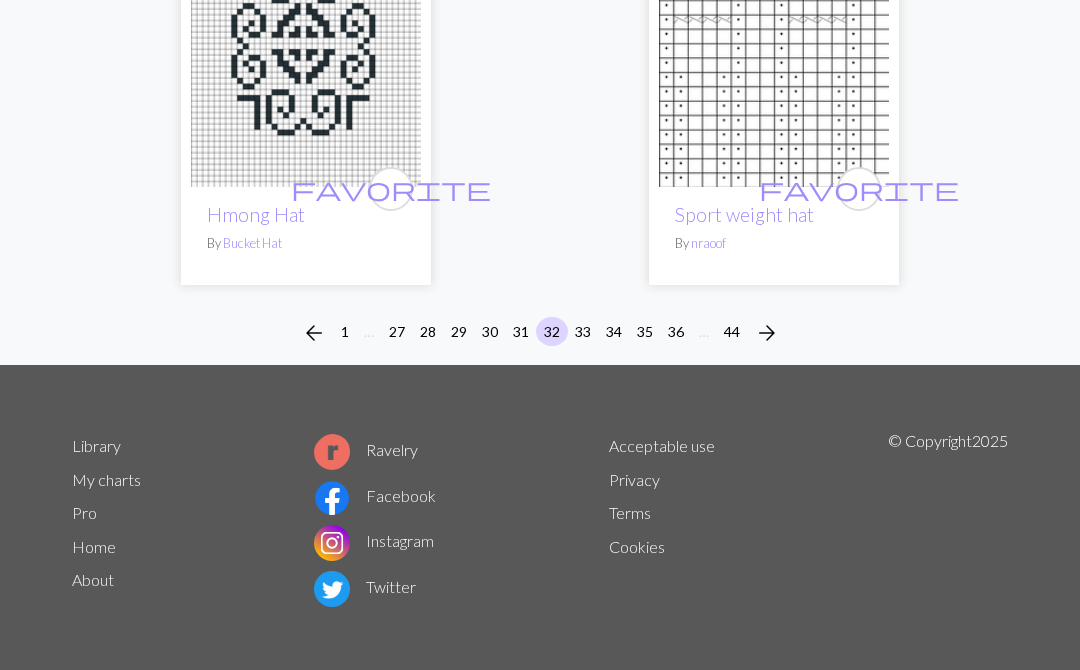 click on "30" at bounding box center [490, 331] 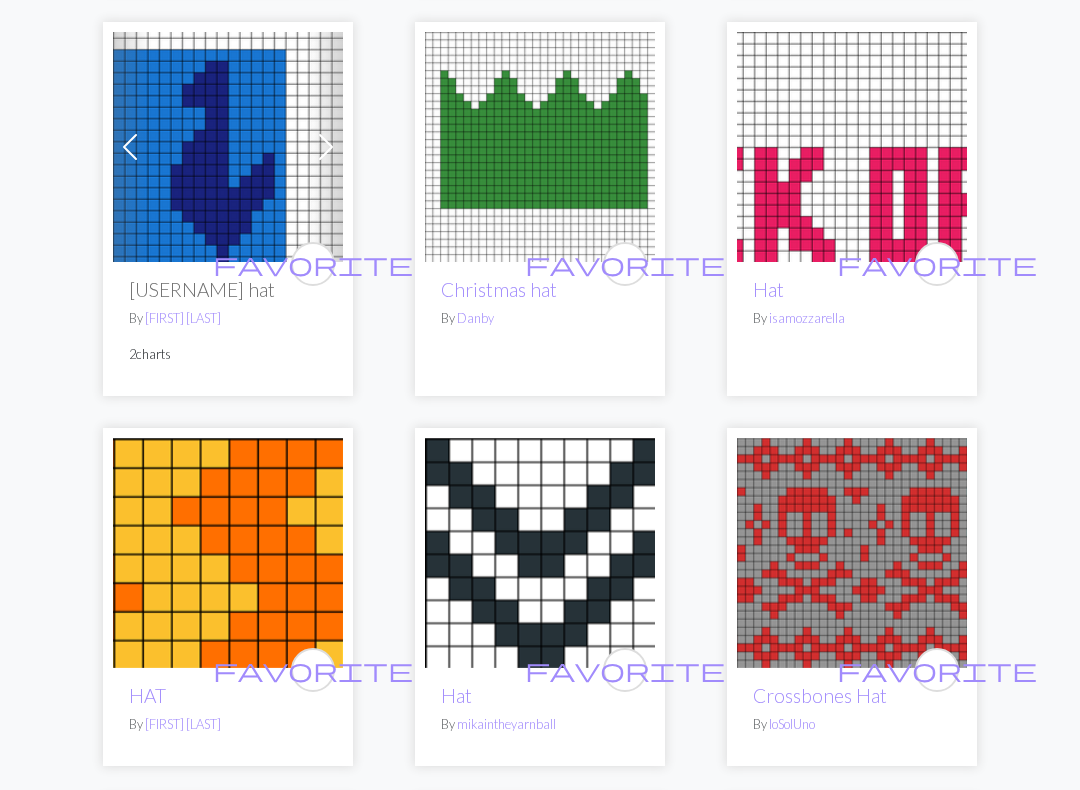 scroll, scrollTop: 2717, scrollLeft: 0, axis: vertical 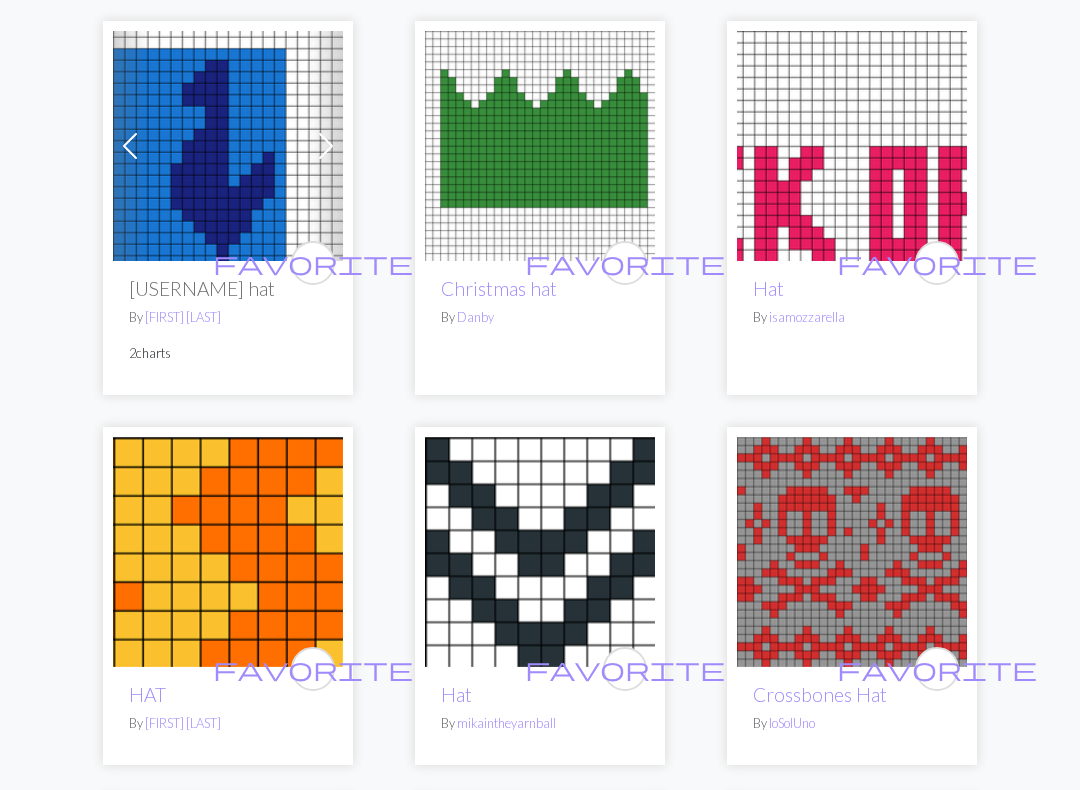 click at bounding box center [540, 146] 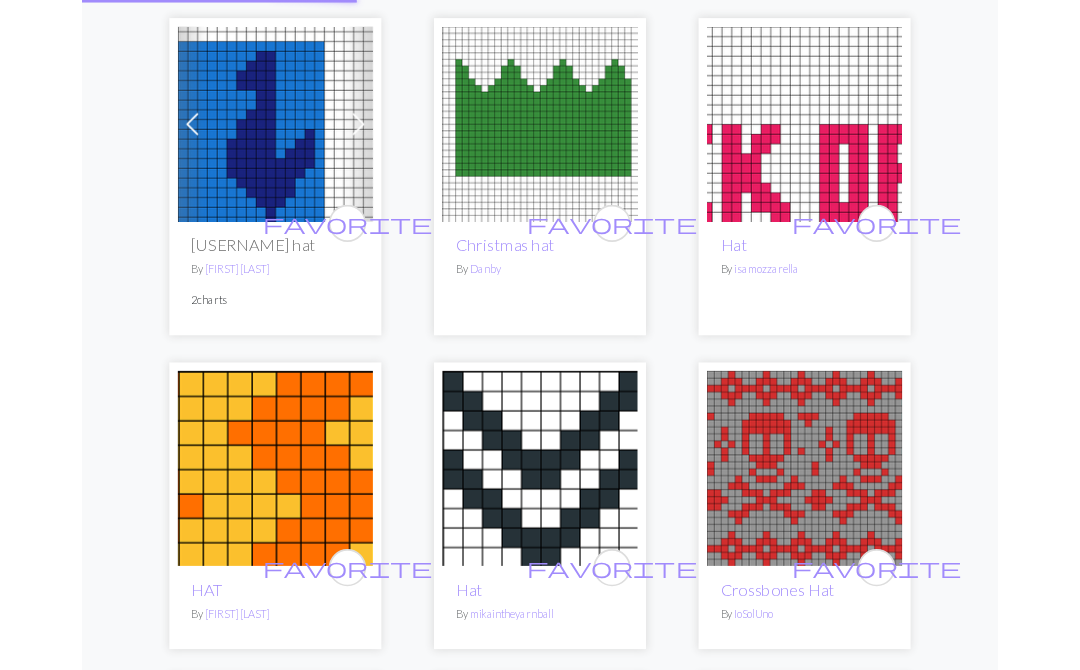 scroll, scrollTop: 0, scrollLeft: 0, axis: both 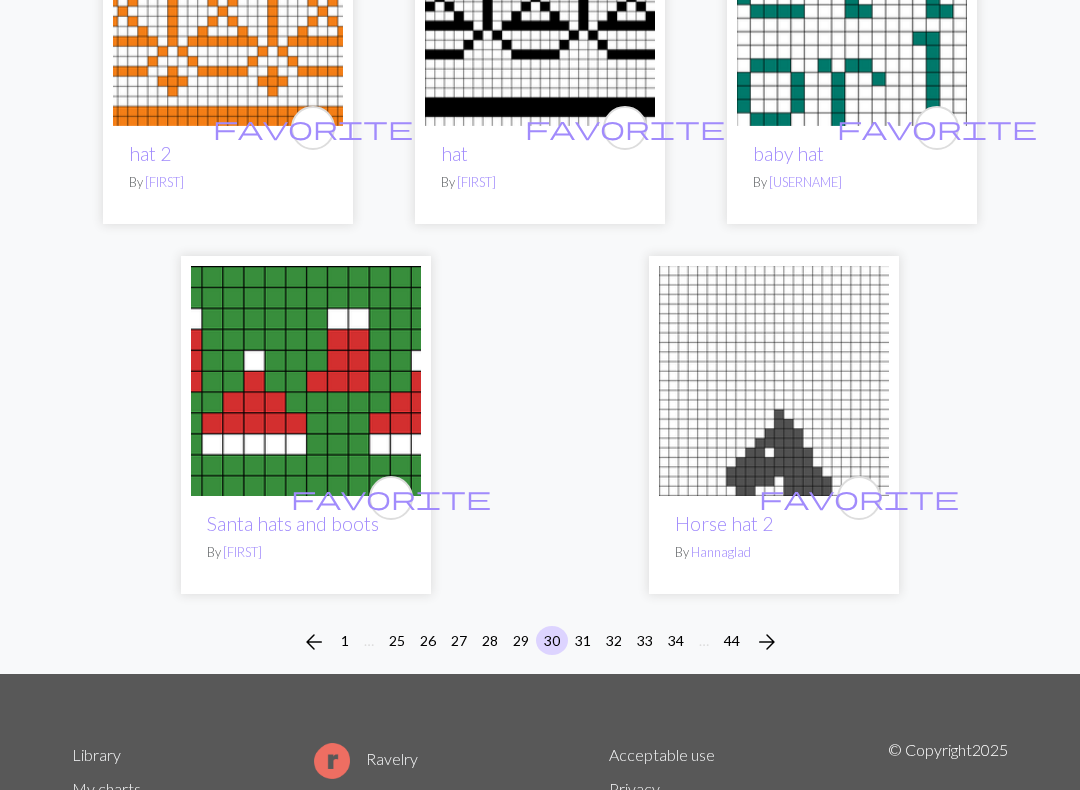 click on "29" at bounding box center (521, 640) 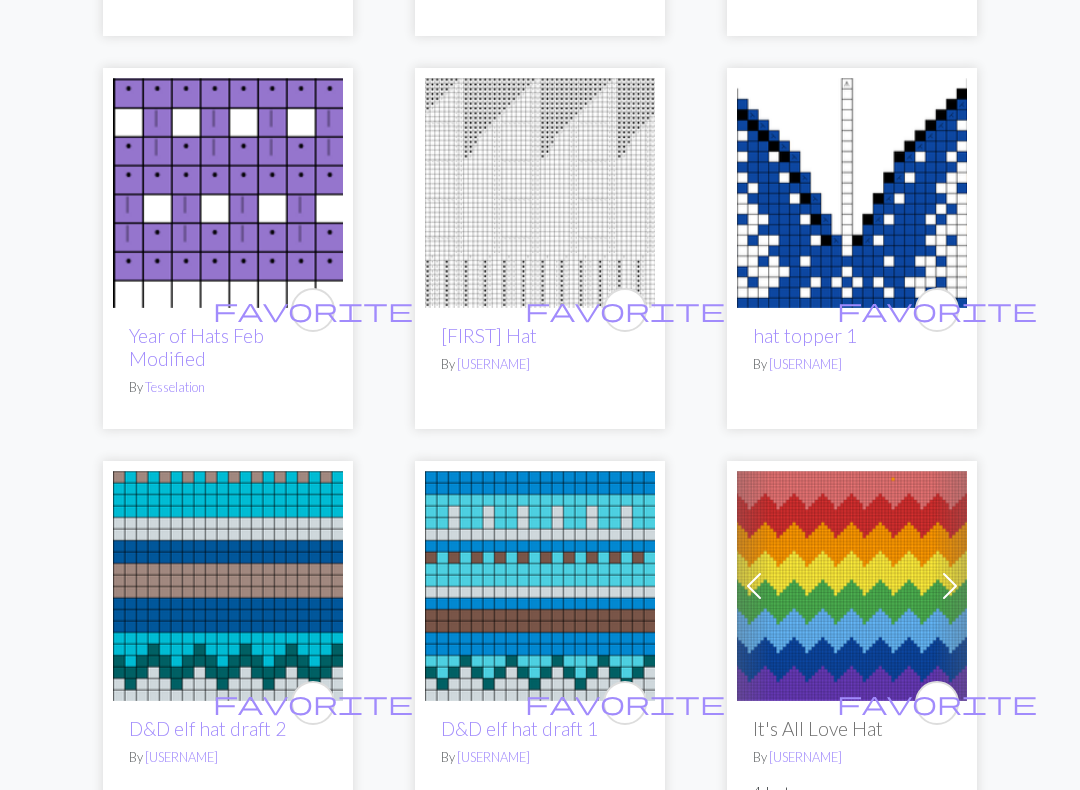 scroll, scrollTop: 597, scrollLeft: 0, axis: vertical 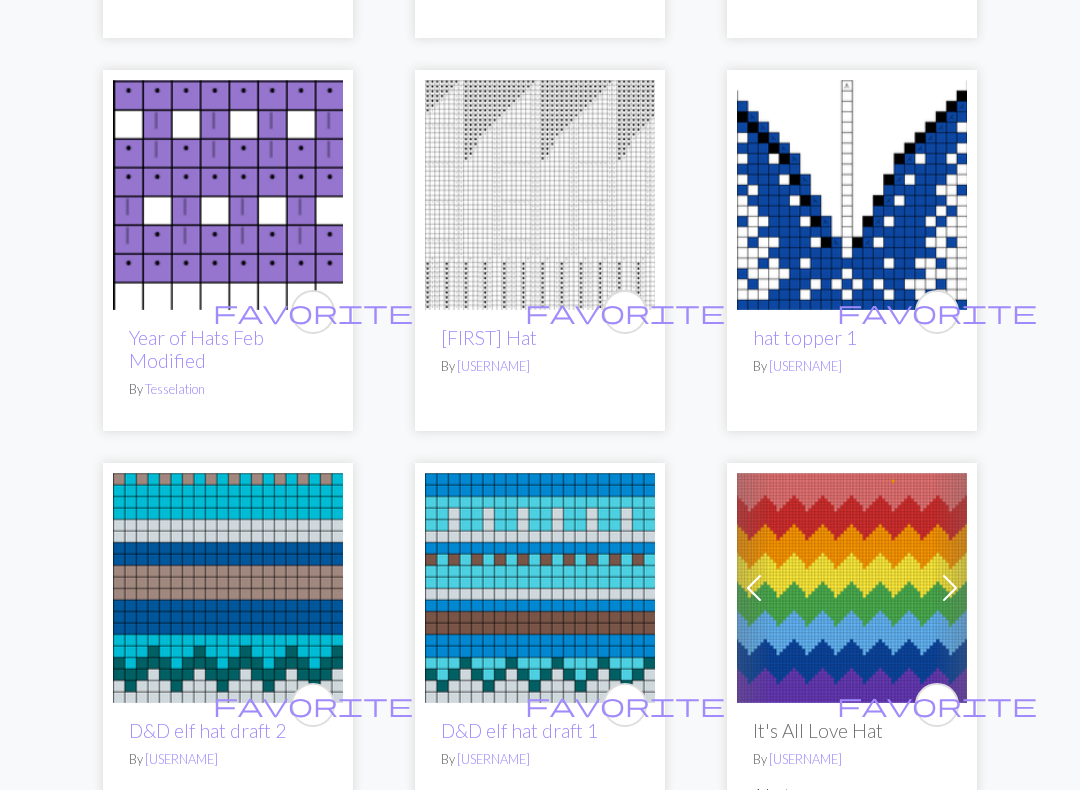 click on "favorite Hat By [FIRST] favorite Year of Hats Feb Modified By Tesselation favorite JP Hat By ghilt3 favorite hat topper 1 By tonyarae favorite D&D elf hat draft 2 By [FIRST] favorite D&D elf hat draft 1 By [FIRST] Previous Next favorite It's All Love Hat By kayak74 4 charts favorite Red Panda Kids Hat By julieann28 Previous Next favorite Phantom Hat By cac709 2 charts favorite Copy of winter hat By Suncoastloan Previous Next favorite winter hat 2 By tonyarae 2 charts favorite winter hat By tonyarae favorite hat 5 By evelynora favorite hat 4 By evelynora favorite hat 3 By evelynora favorite SOTA Hat By Liz Gerads favorite Dads Hat By guibass Previous Next favorite Waves Hat By karinlehmann 2 charts favorite Glen Hat By Simon favorite hat By Futureknitter24 By By" at bounding box center (540, 3023) 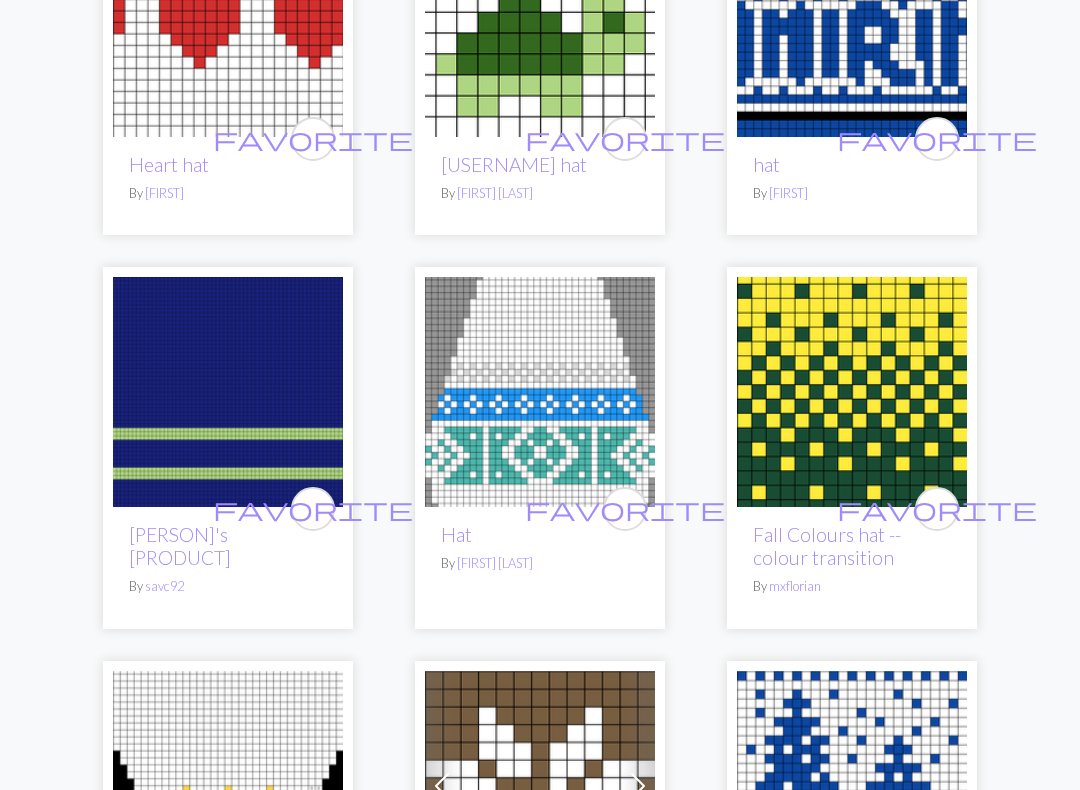 scroll, scrollTop: 4768, scrollLeft: 0, axis: vertical 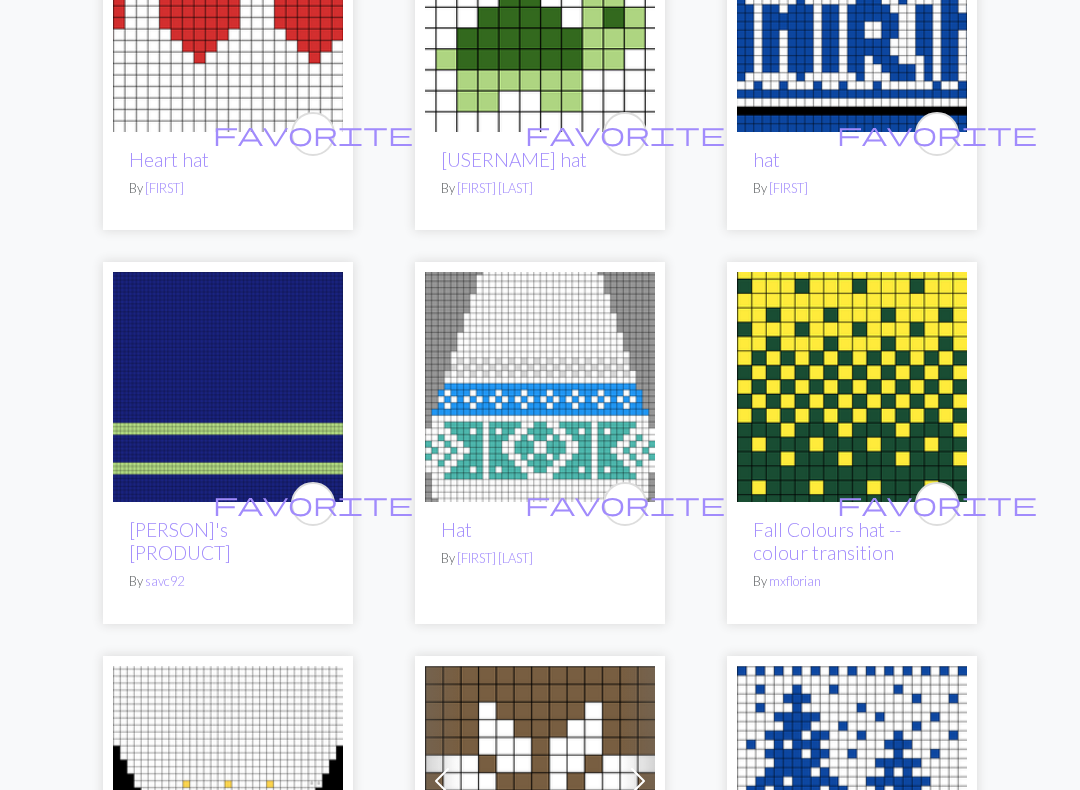 click at bounding box center (540, 388) 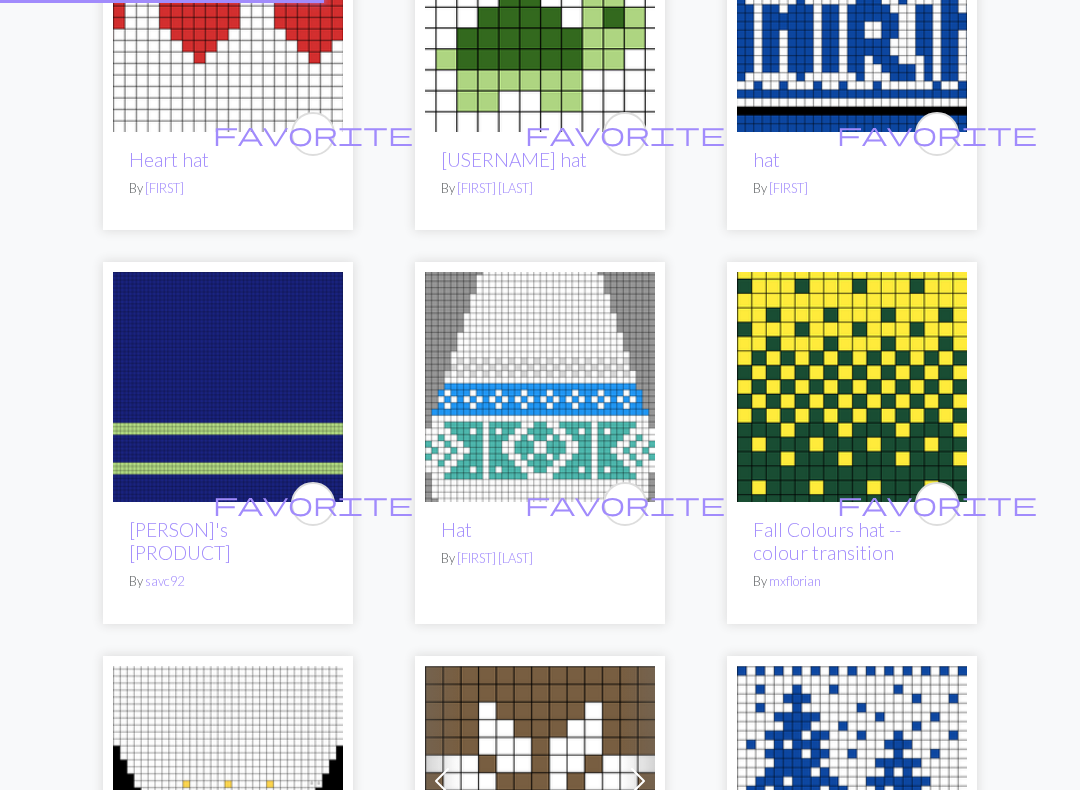 scroll, scrollTop: 4769, scrollLeft: 0, axis: vertical 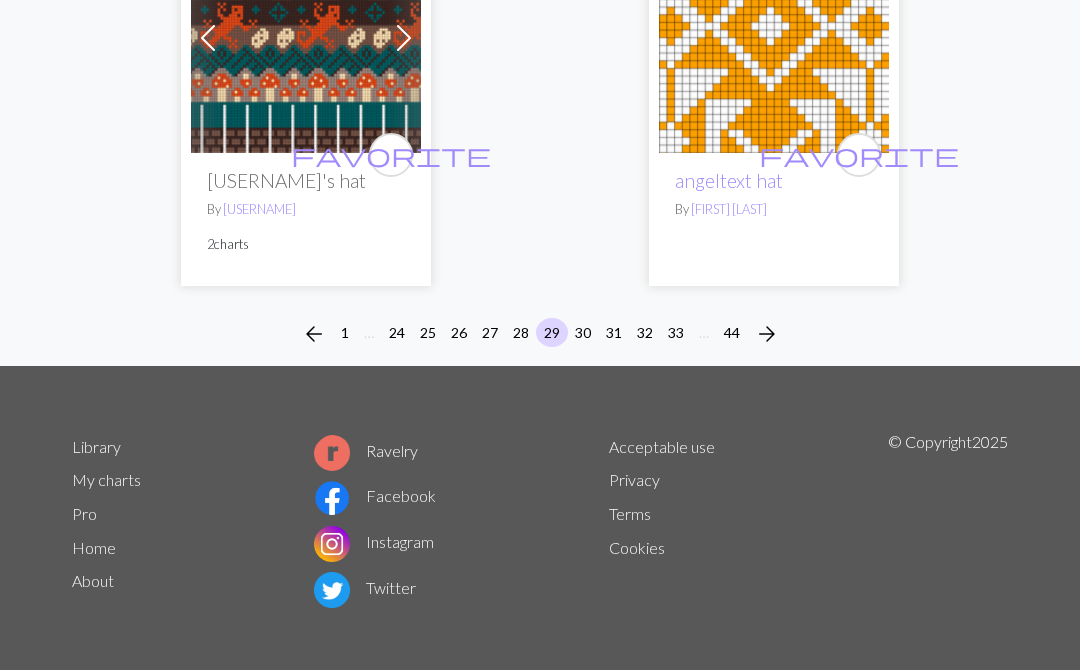 click on "27" at bounding box center (490, 332) 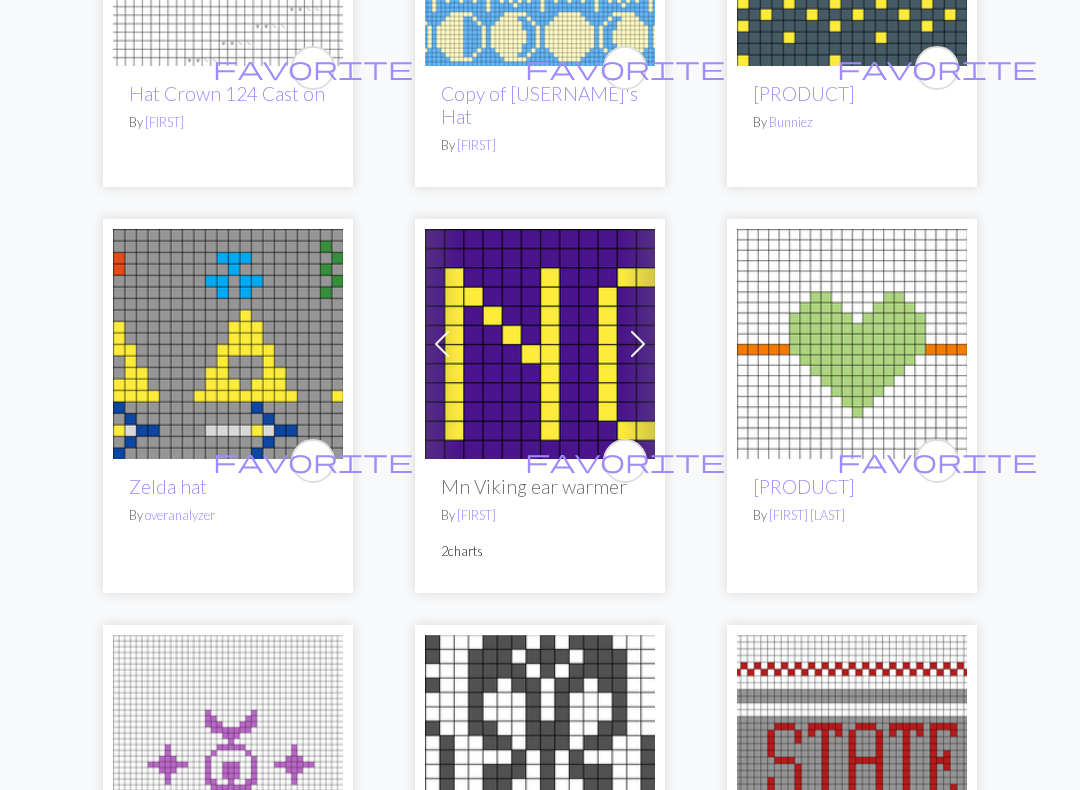 scroll, scrollTop: 1582, scrollLeft: 0, axis: vertical 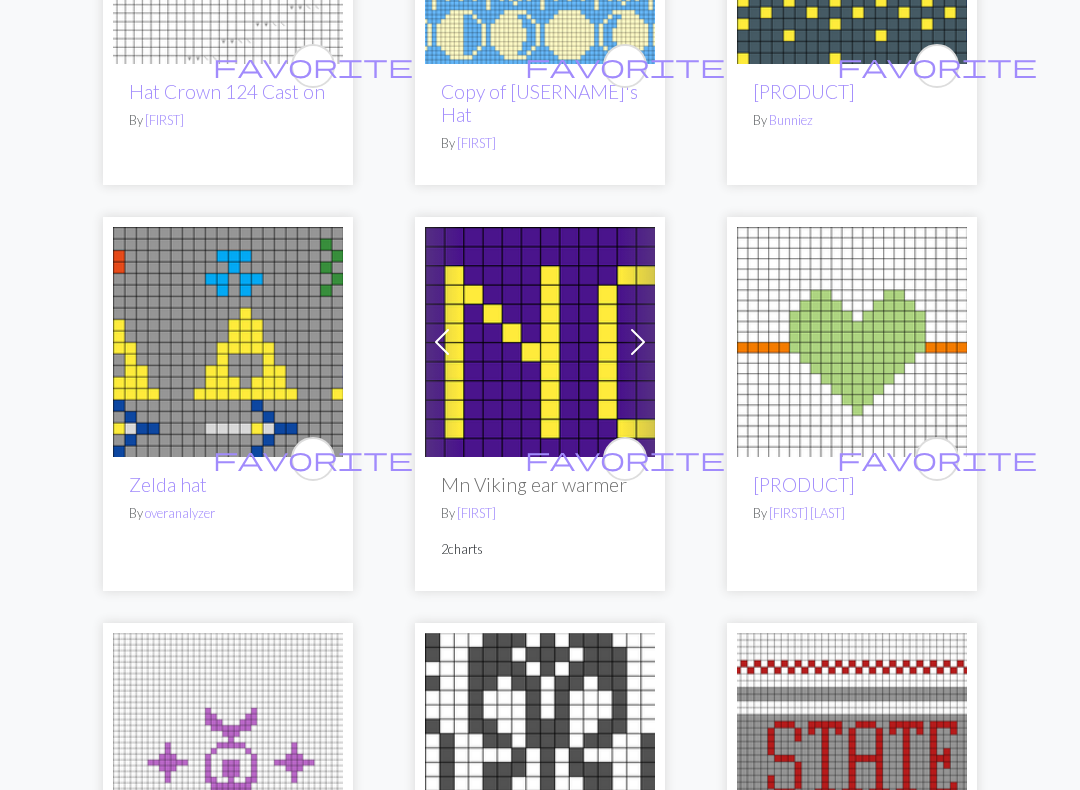 click on "favorite heart hat By [FIRST]" at bounding box center (852, 404) 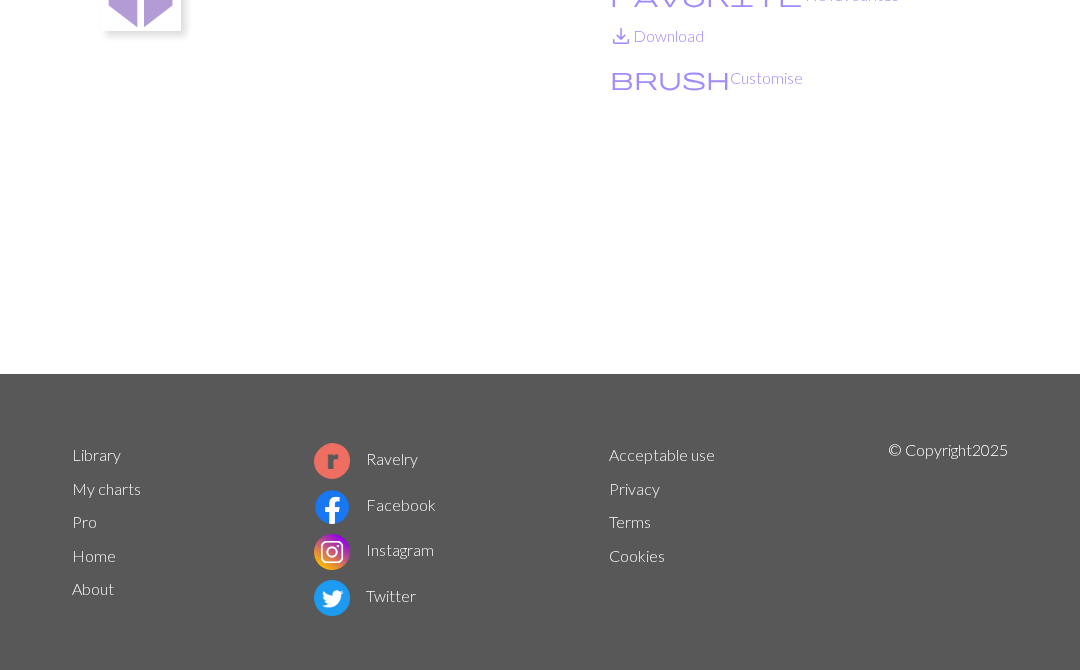 scroll, scrollTop: 287, scrollLeft: 0, axis: vertical 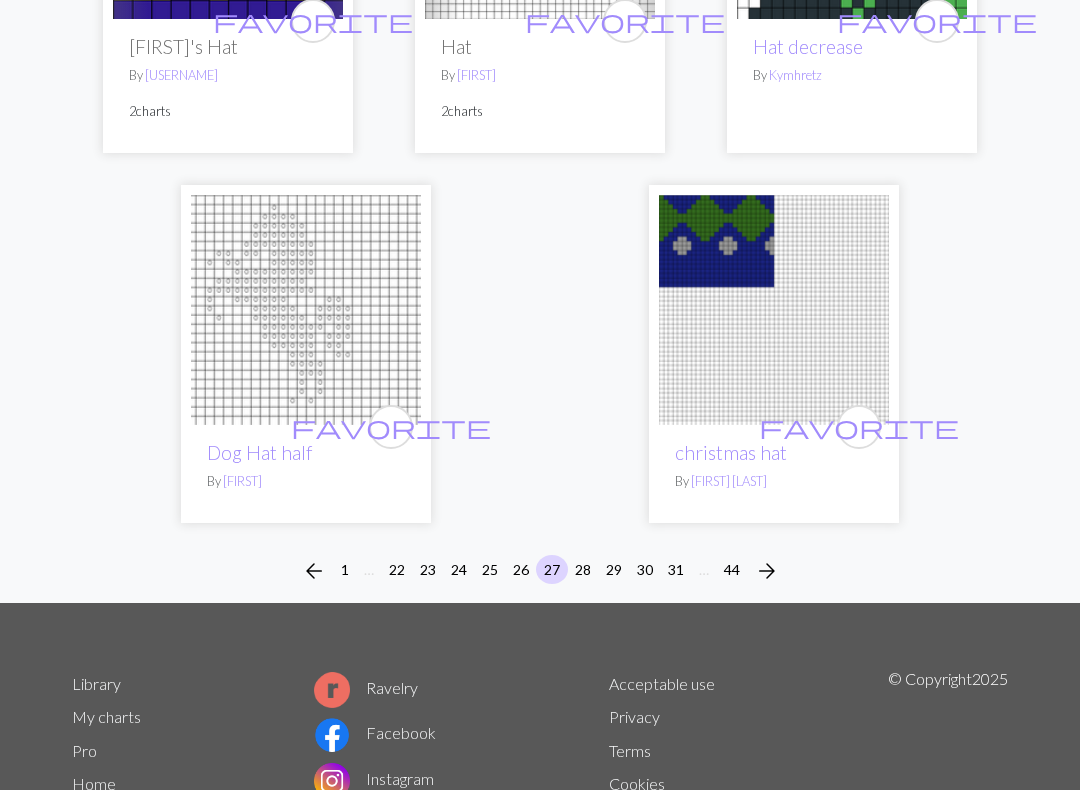 click on "23" at bounding box center [428, 569] 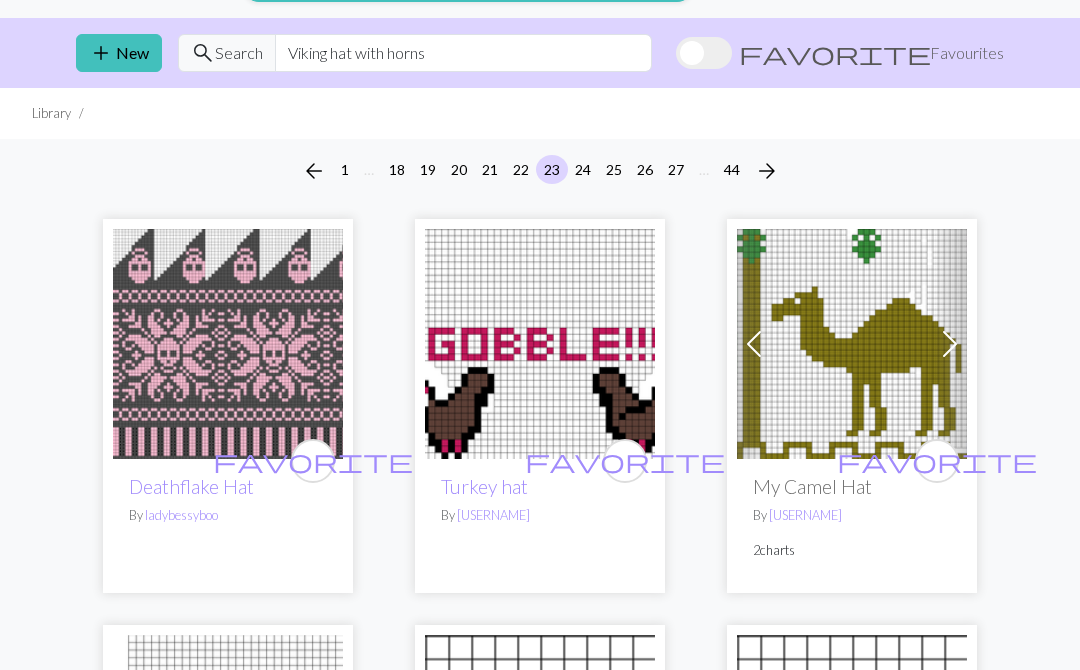 scroll, scrollTop: 0, scrollLeft: 0, axis: both 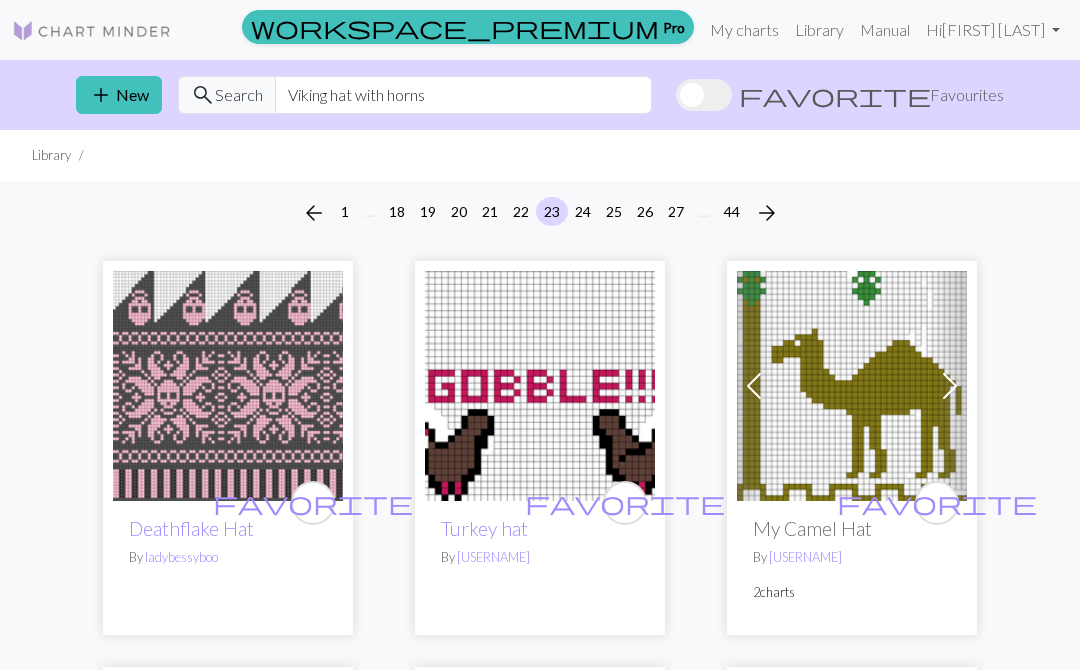click on "My charts" at bounding box center (744, 30) 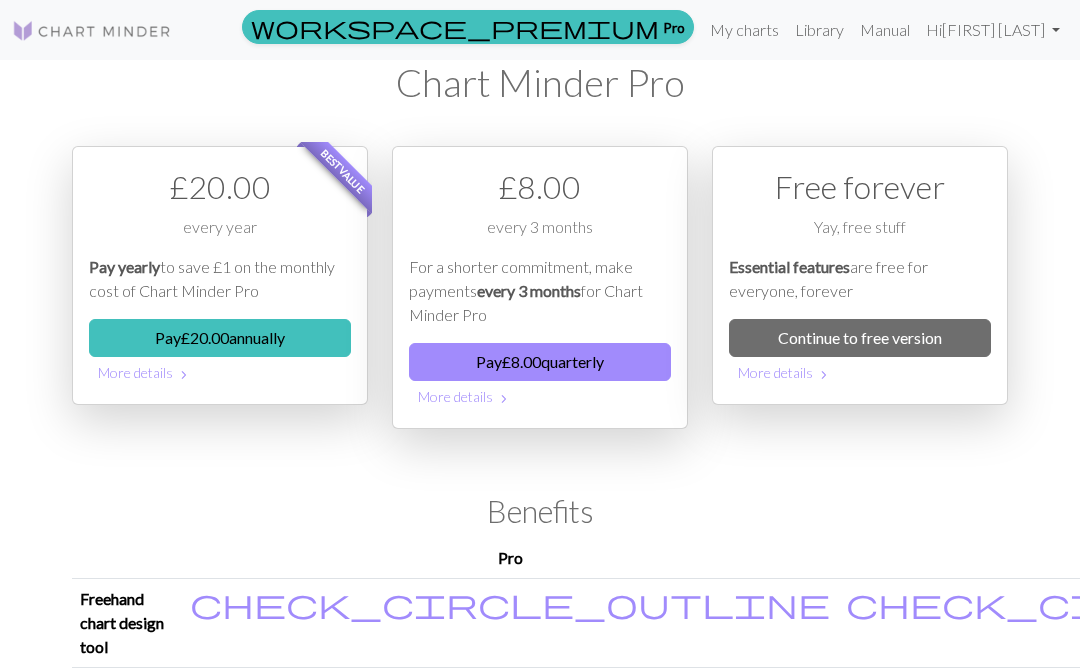 click on "Library" at bounding box center [819, 30] 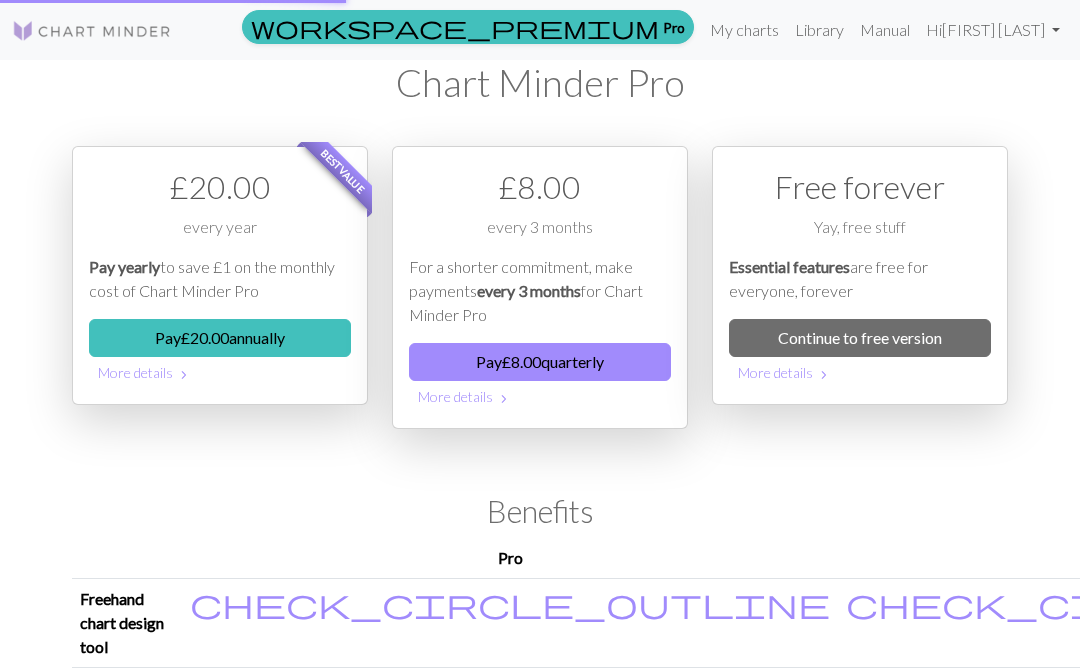 click on "Hi [FIRST] [LAST]" at bounding box center (993, 30) 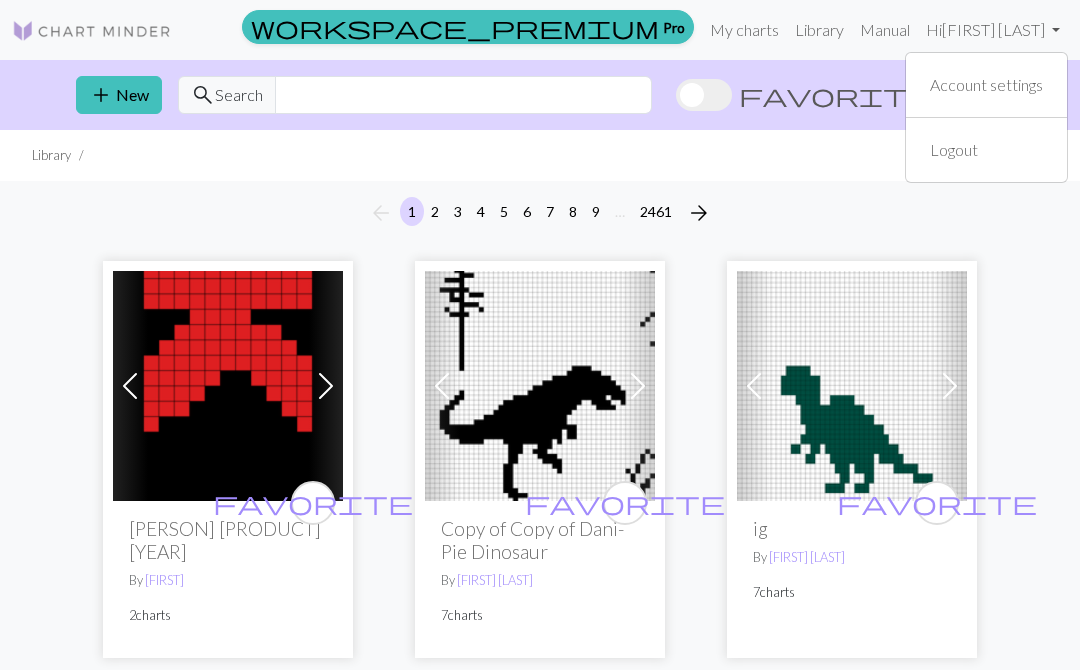 click on "Hi [FIRST] [LAST]" at bounding box center (993, 30) 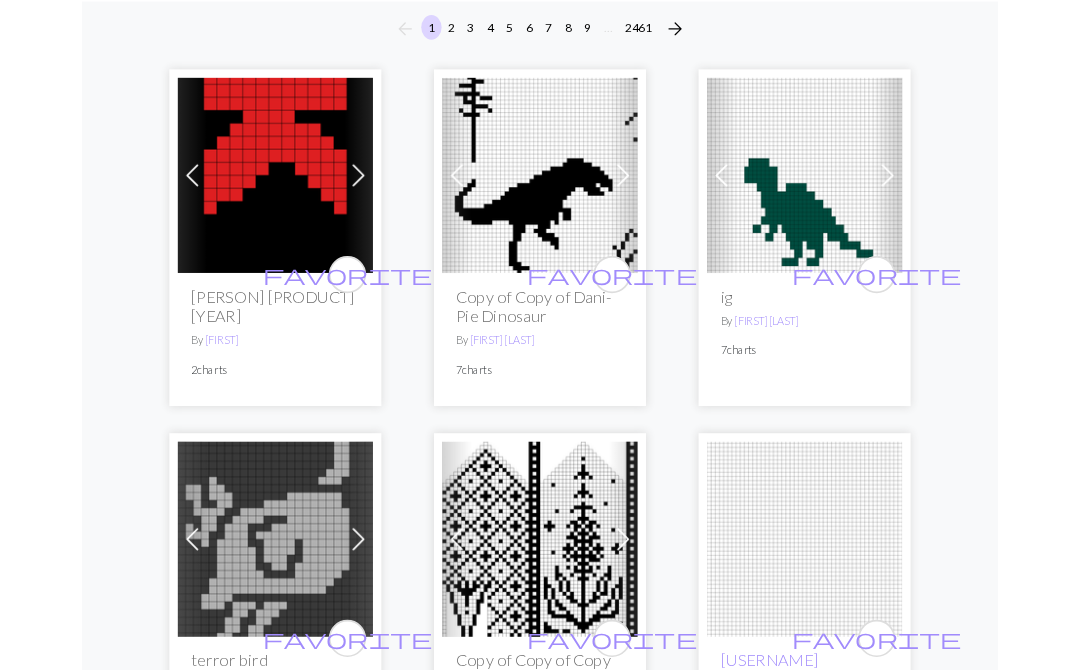 scroll, scrollTop: 0, scrollLeft: 0, axis: both 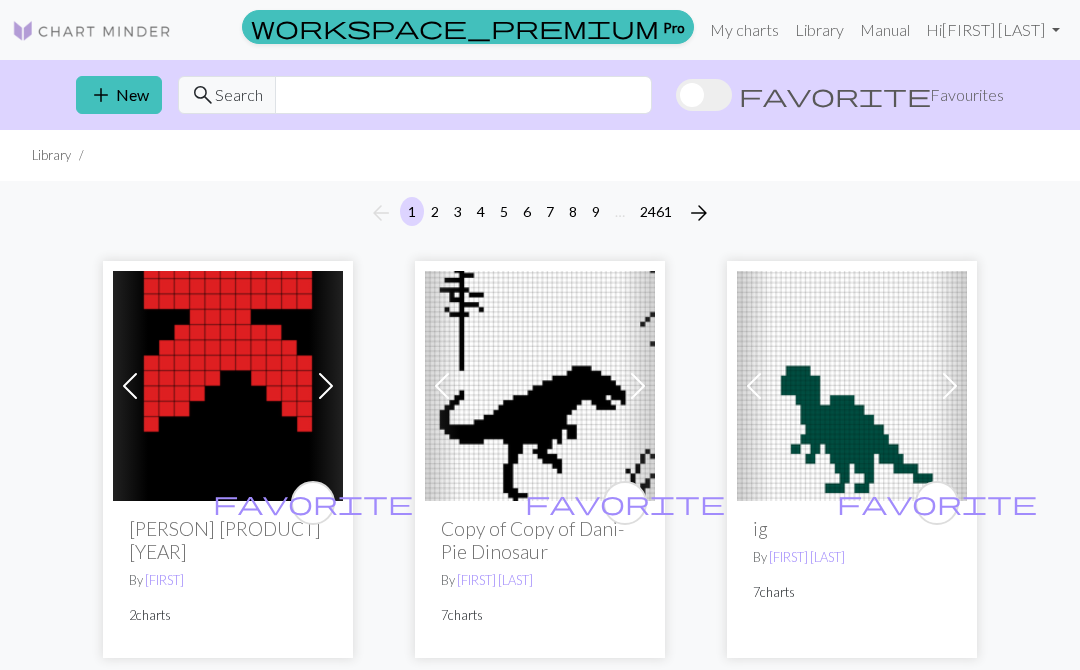 click on "add   New" at bounding box center (119, 95) 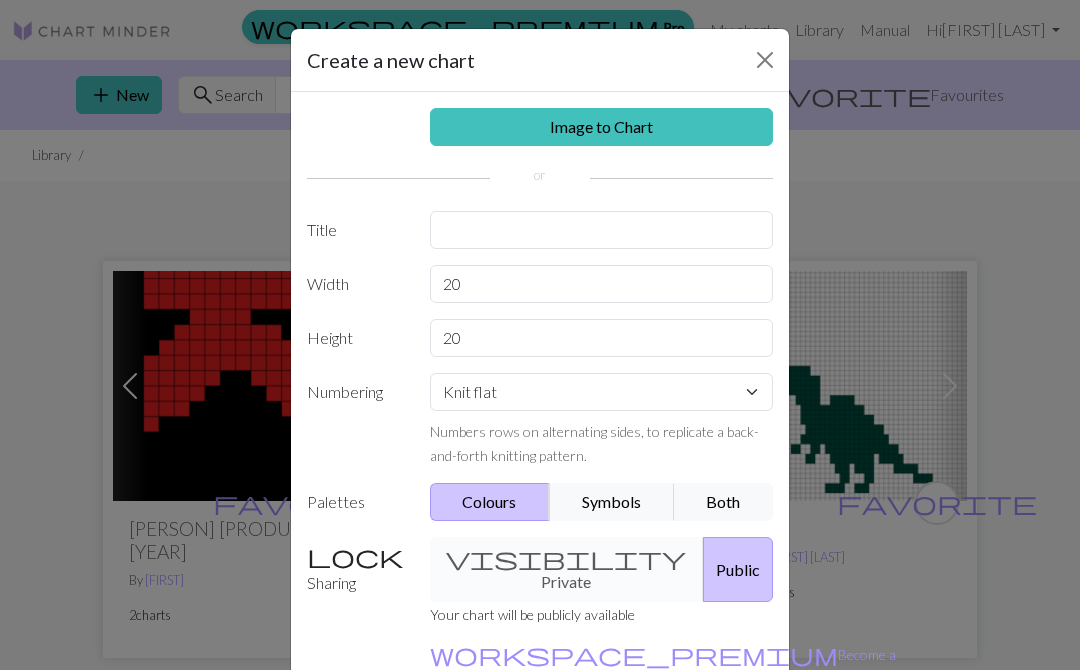 click at bounding box center (765, 60) 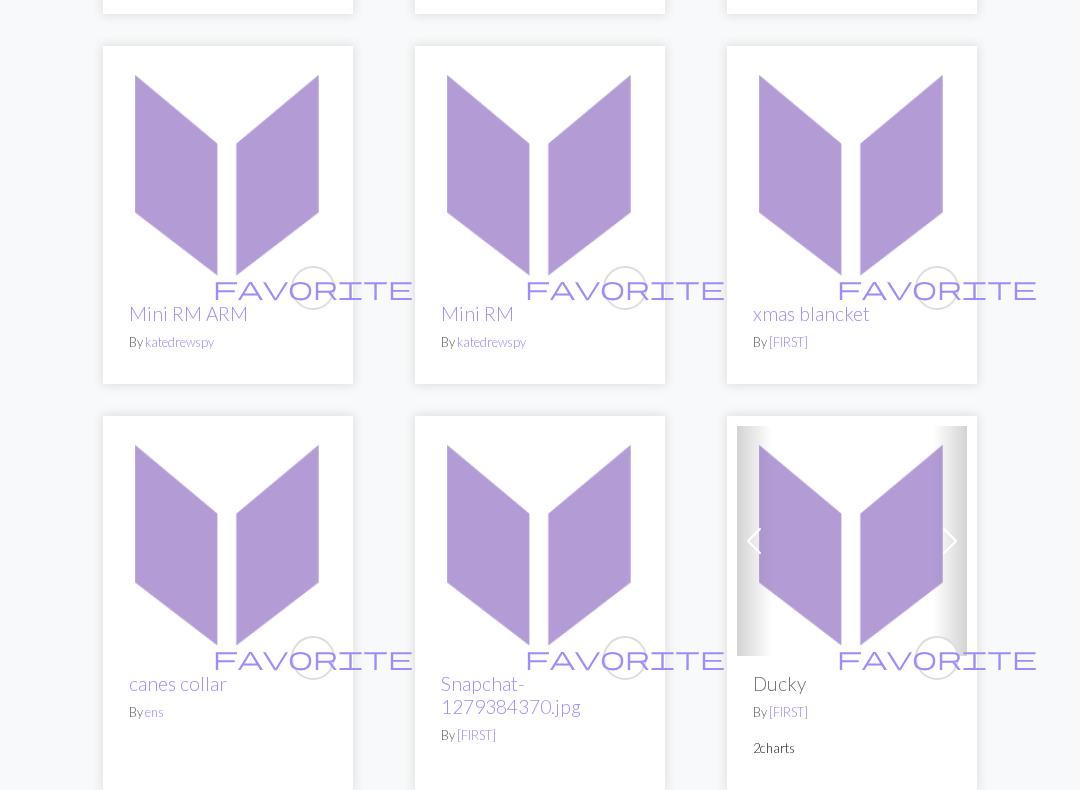 scroll, scrollTop: 1073, scrollLeft: 0, axis: vertical 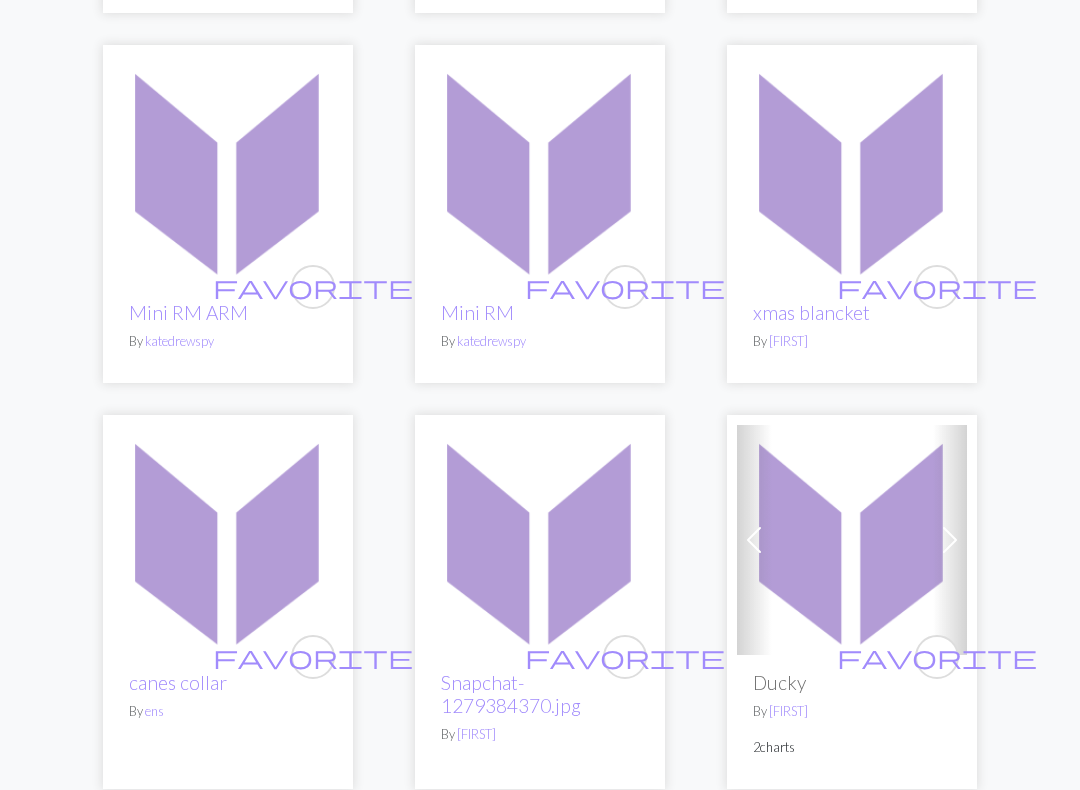 click on "favorite" at bounding box center [937, 286] 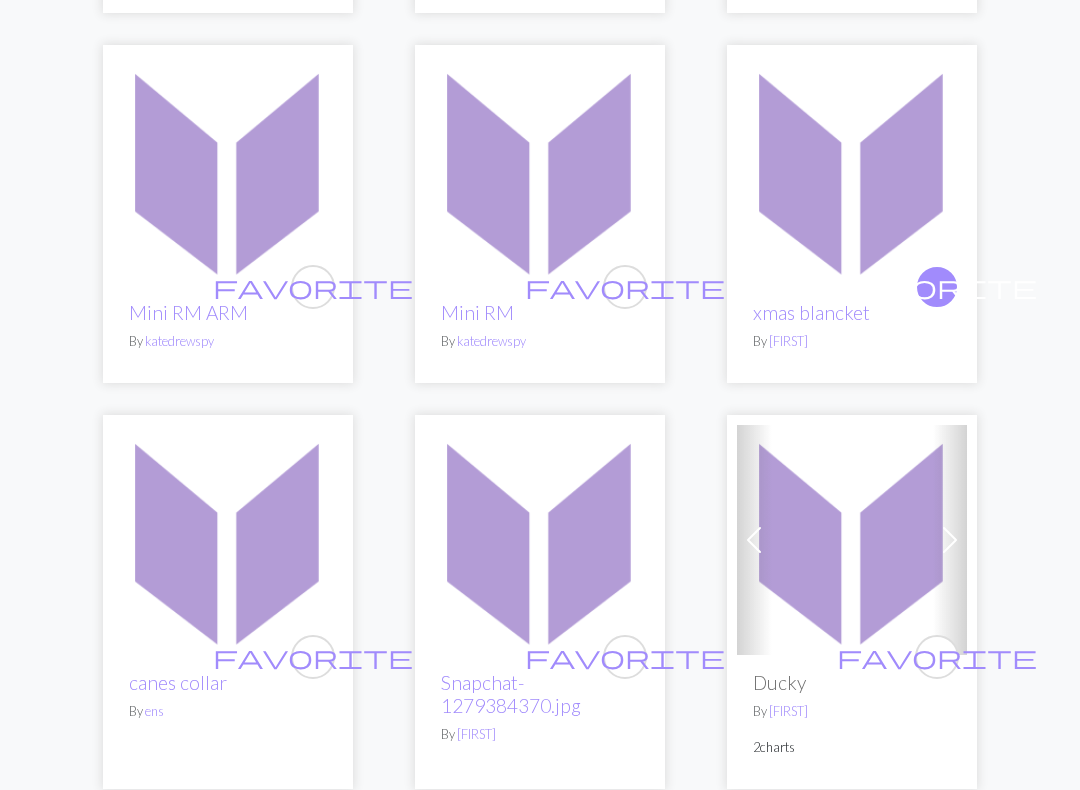click at bounding box center (852, 170) 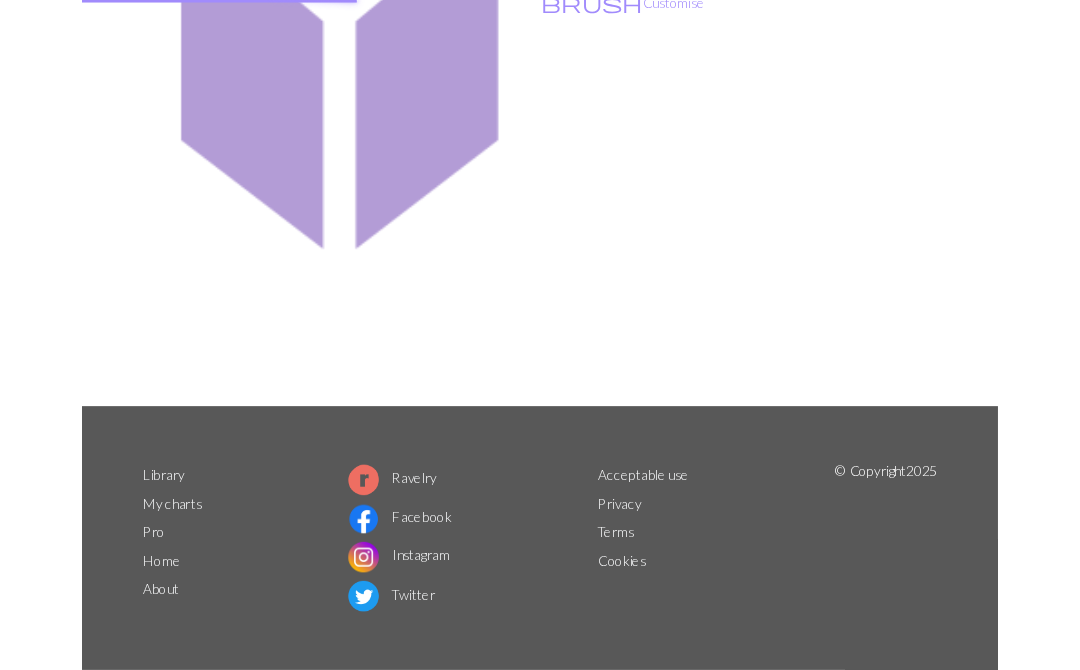 scroll, scrollTop: 0, scrollLeft: 0, axis: both 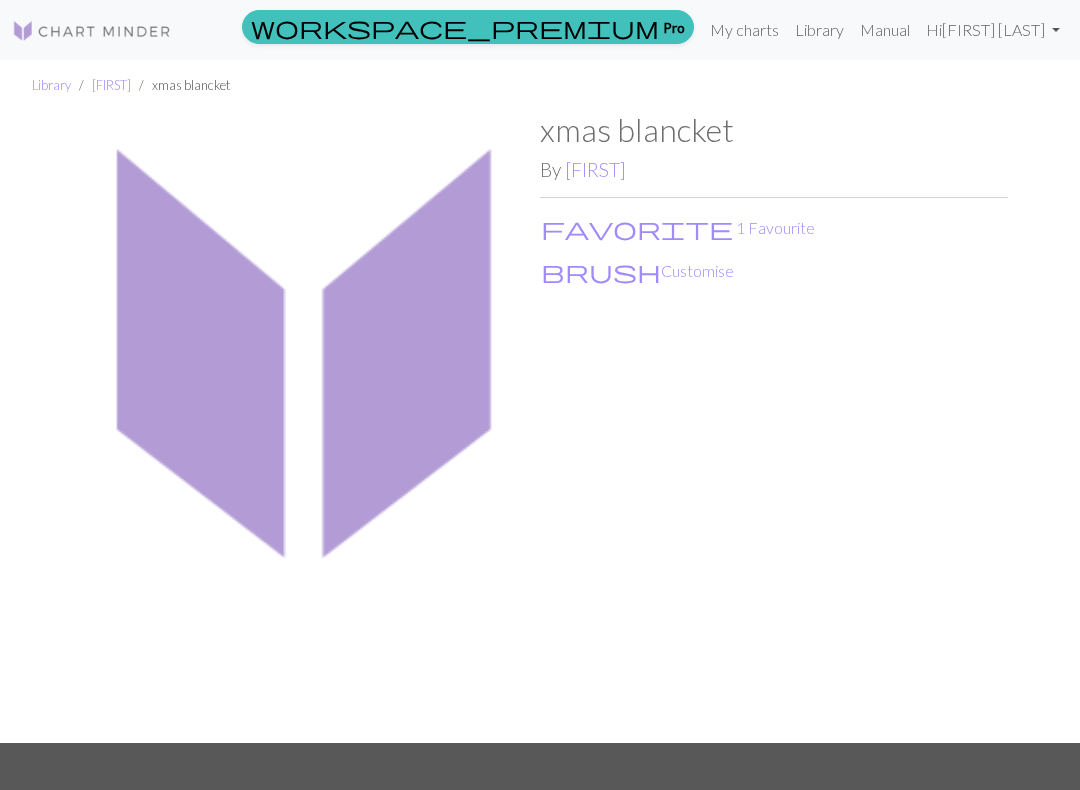 click on "brush Customise" at bounding box center (637, 271) 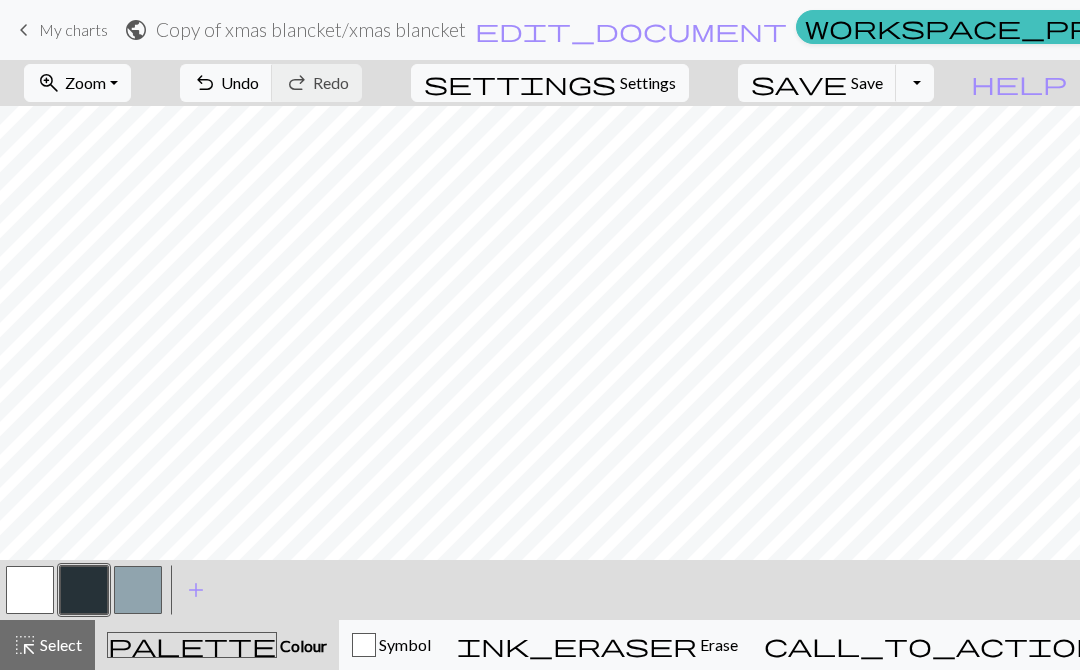 click on "keyboard_arrow_left" at bounding box center [24, 30] 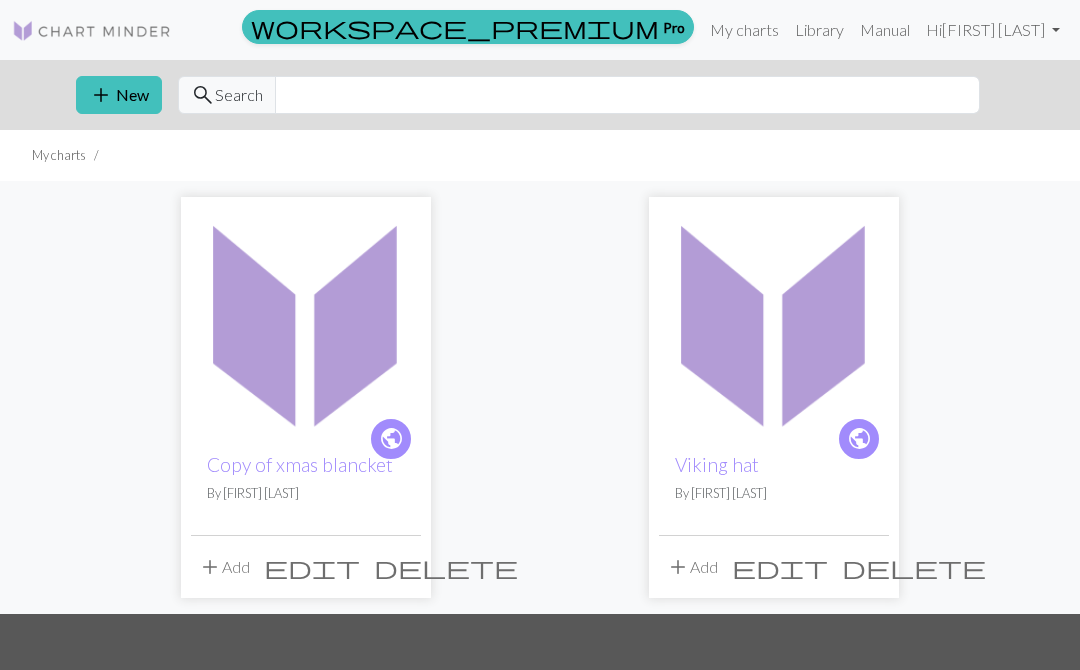 click on "My charts" at bounding box center (59, 155) 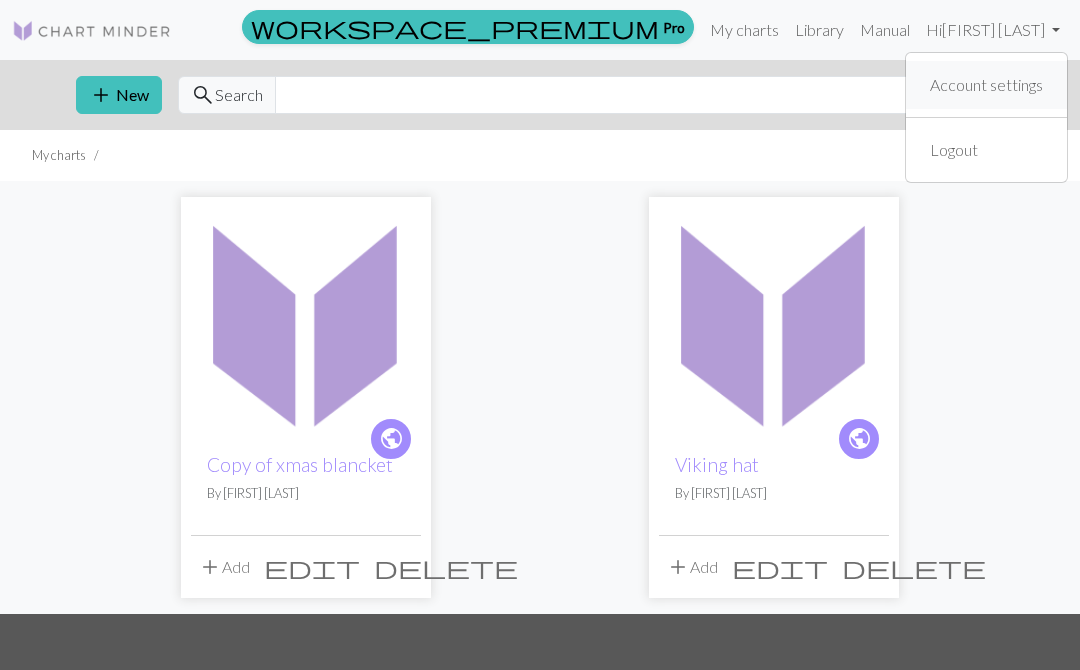 click on "Account settings" at bounding box center (986, 85) 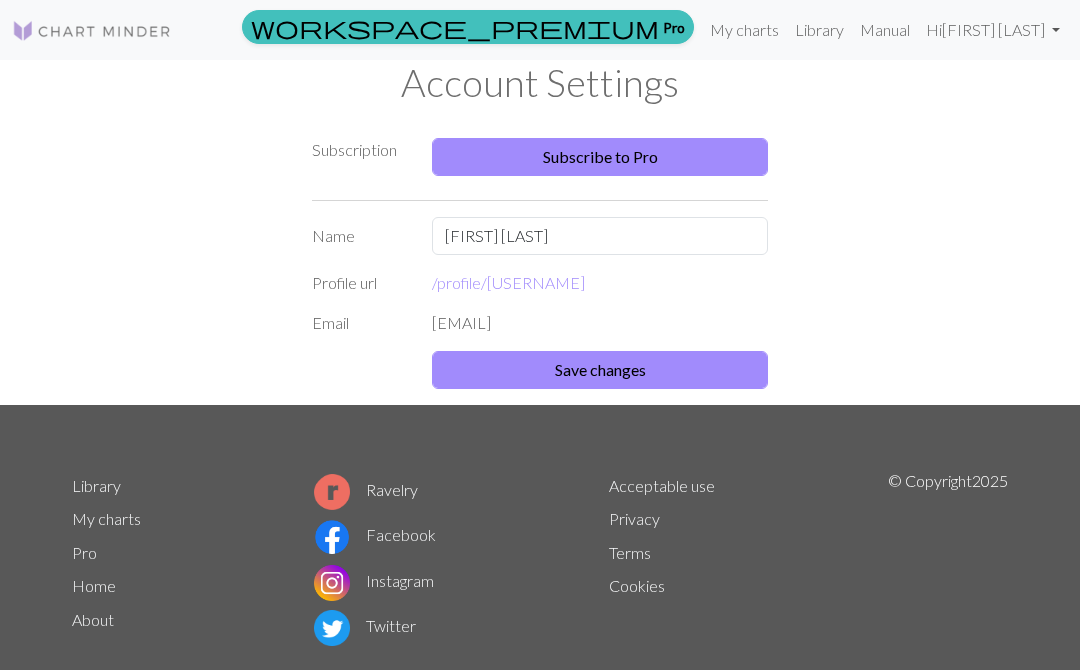 click on "Subscription Subscribe to Pro Name [FIRST] [LAST] Profile url /profile/ [USERNAME] Email [EMAIL] Save changes" at bounding box center (540, 259) 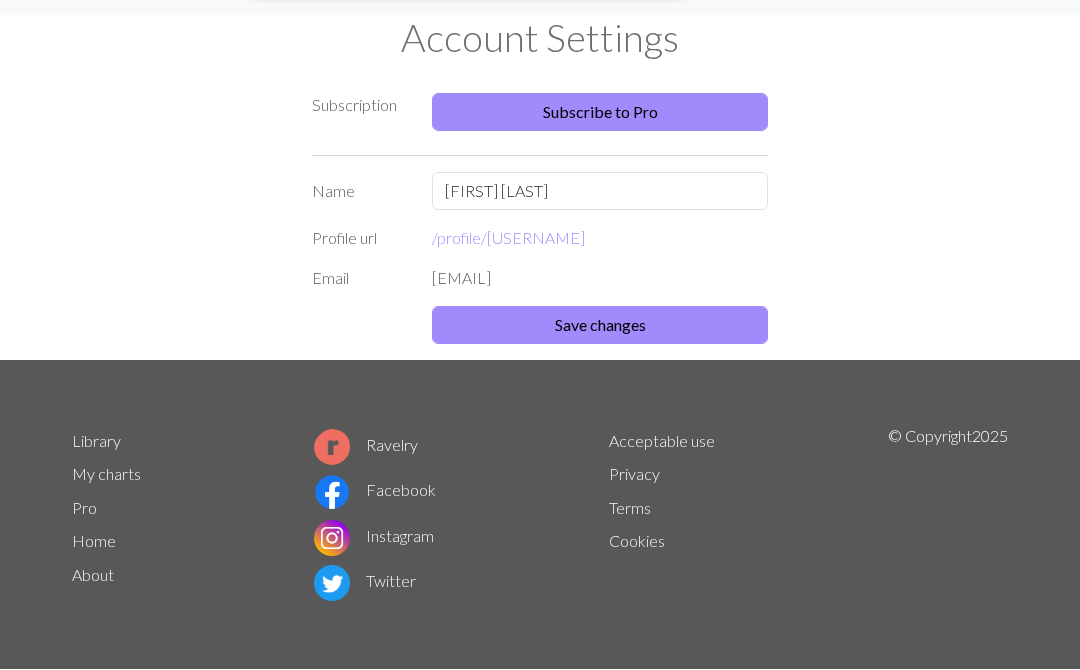 scroll, scrollTop: 0, scrollLeft: 0, axis: both 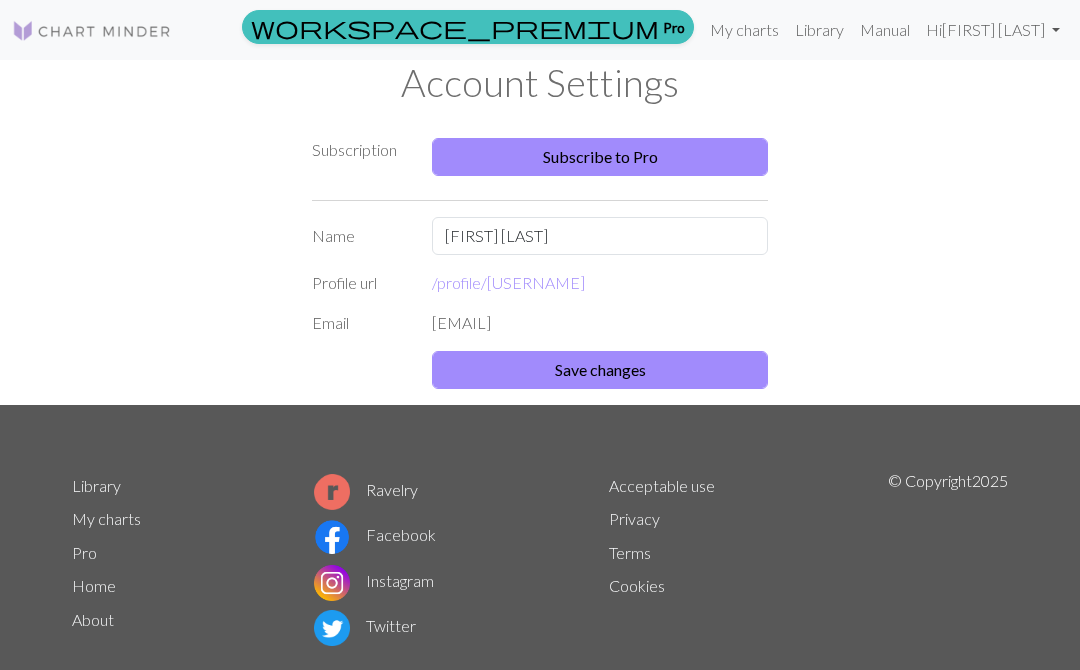 click on "My charts" at bounding box center (106, 518) 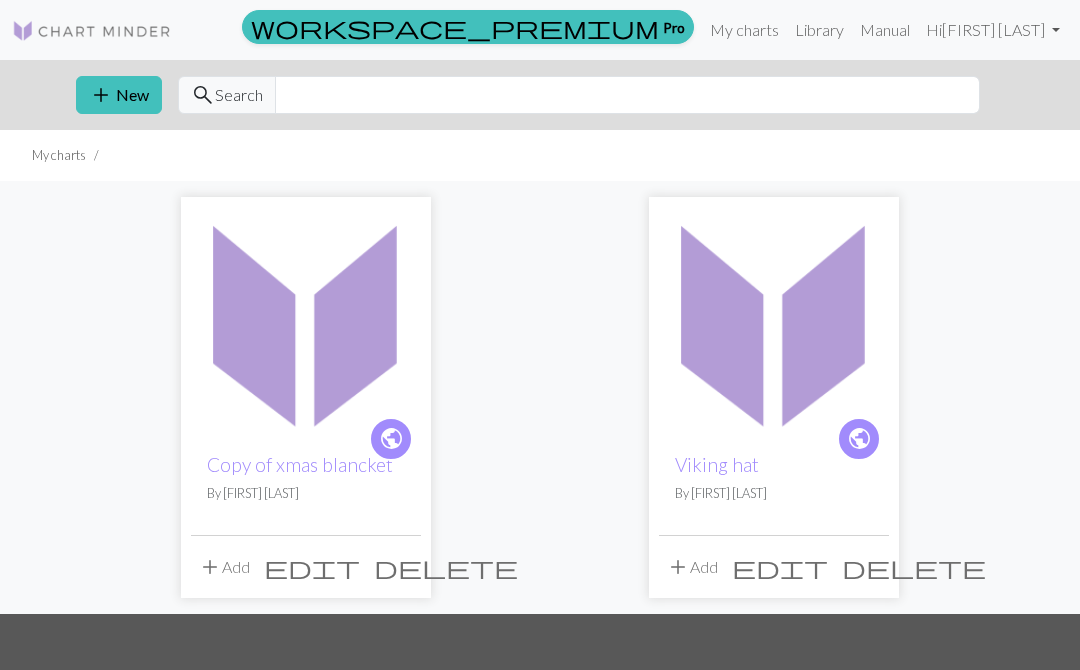 click at bounding box center (774, 322) 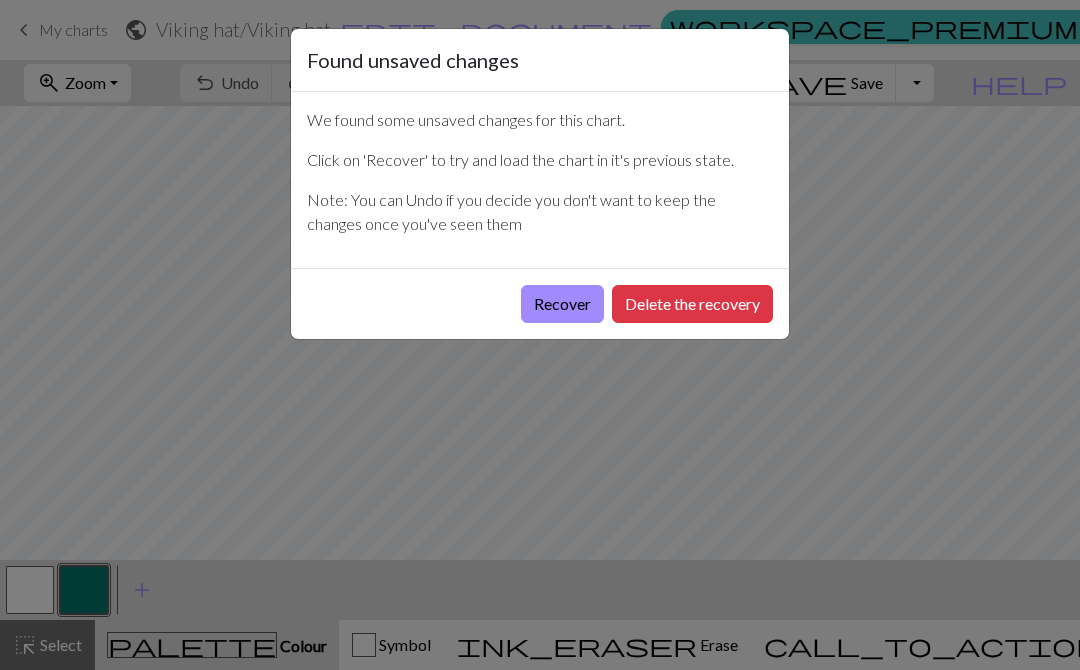 click on "Recover" at bounding box center [562, 304] 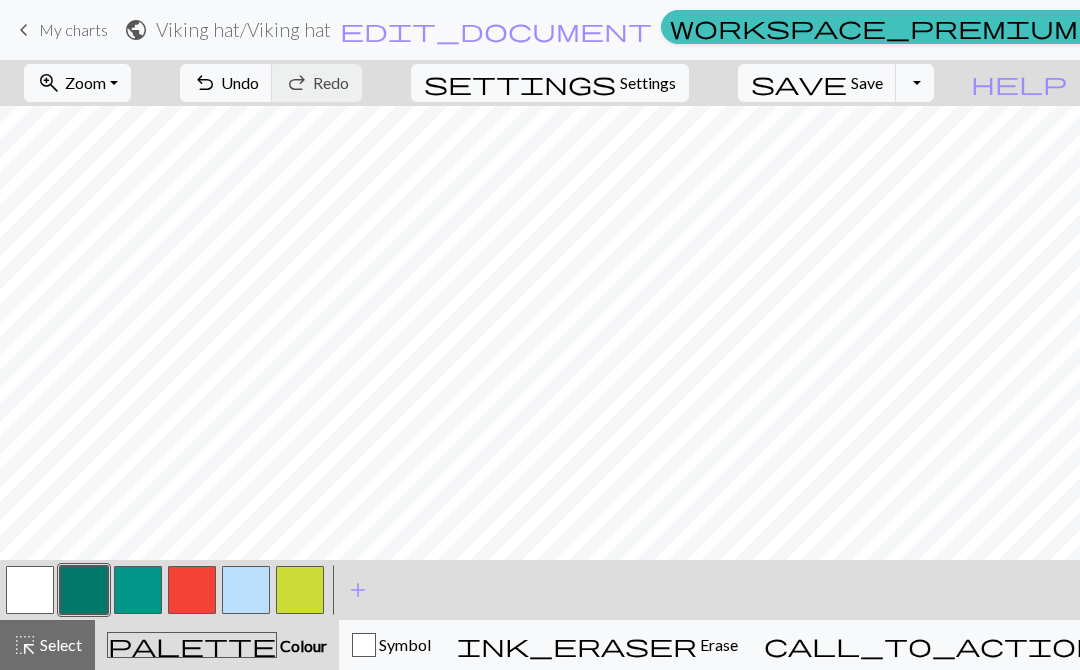 click at bounding box center [192, 590] 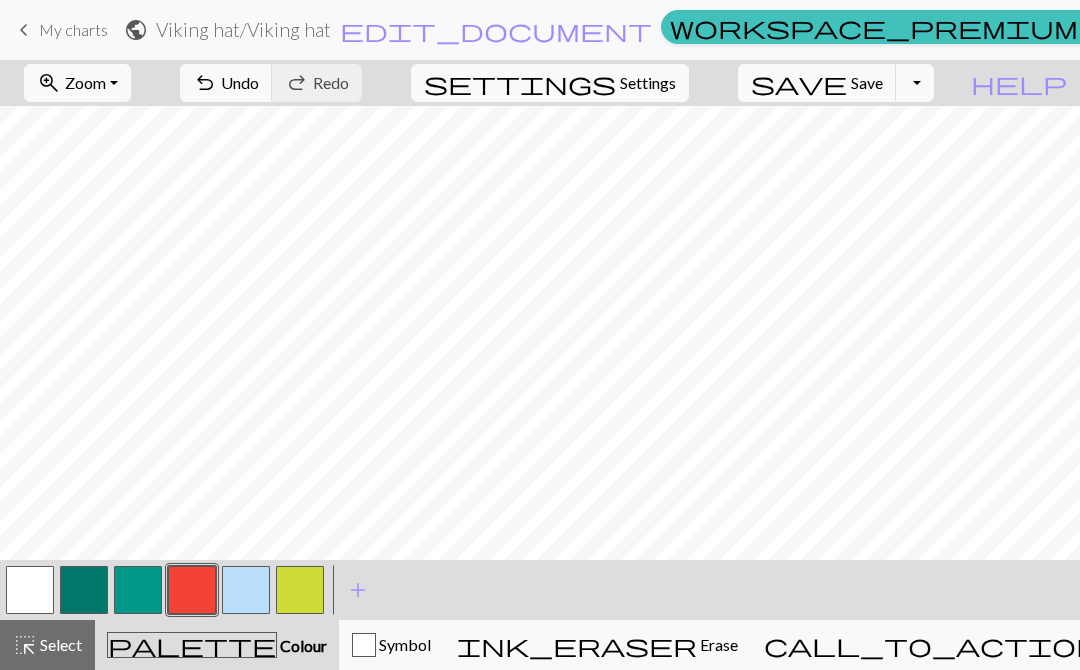 click at bounding box center (30, 590) 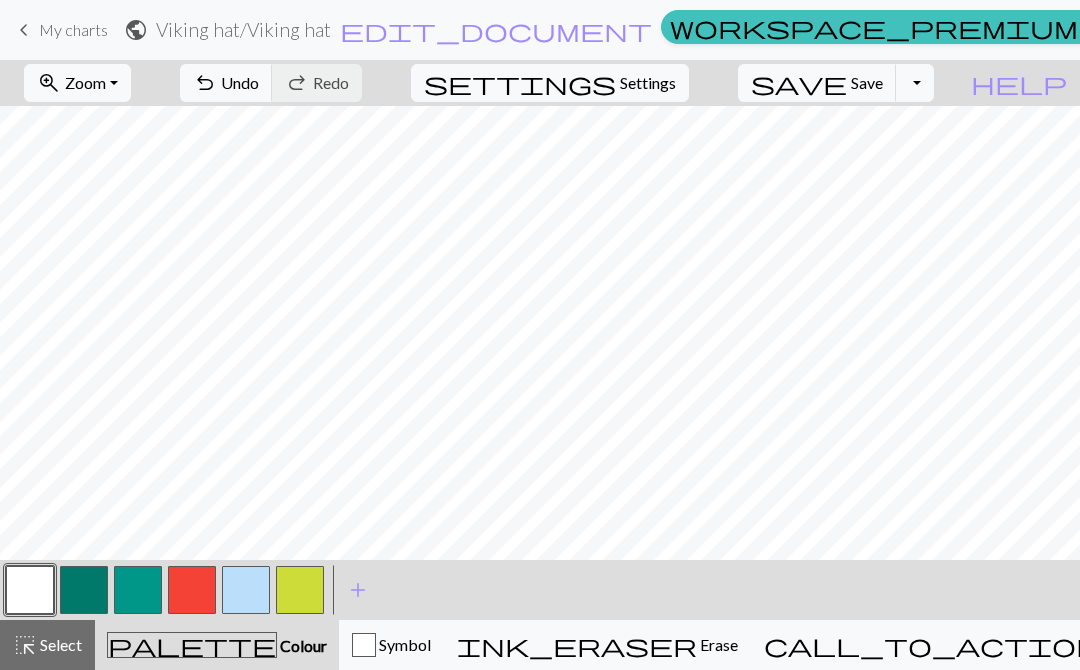 click at bounding box center [192, 590] 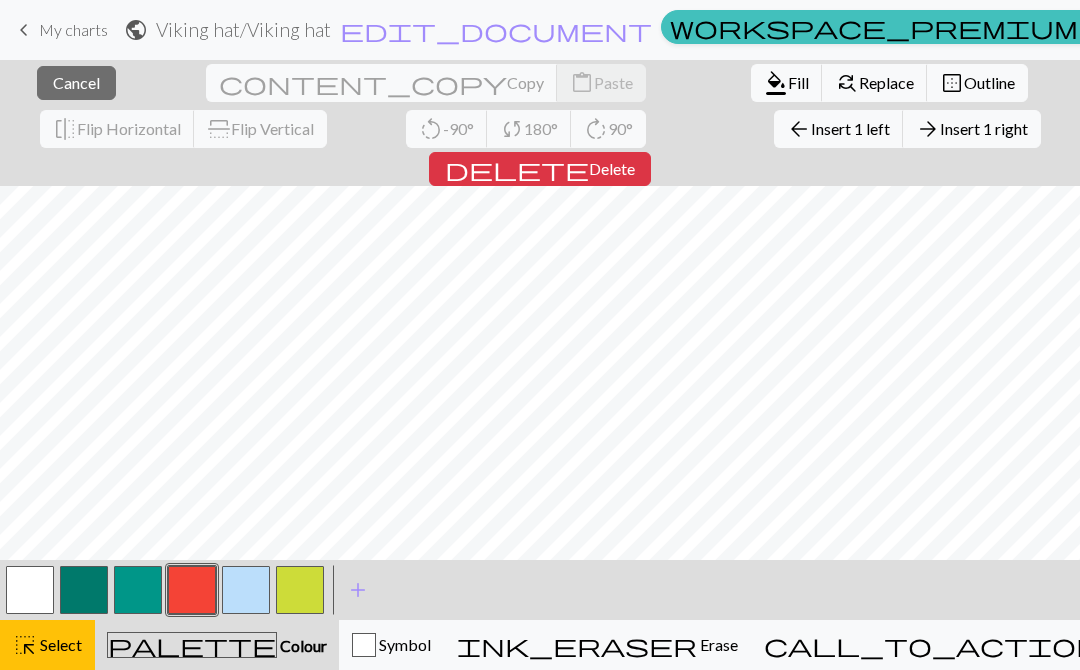 click on "180°" at bounding box center [541, 128] 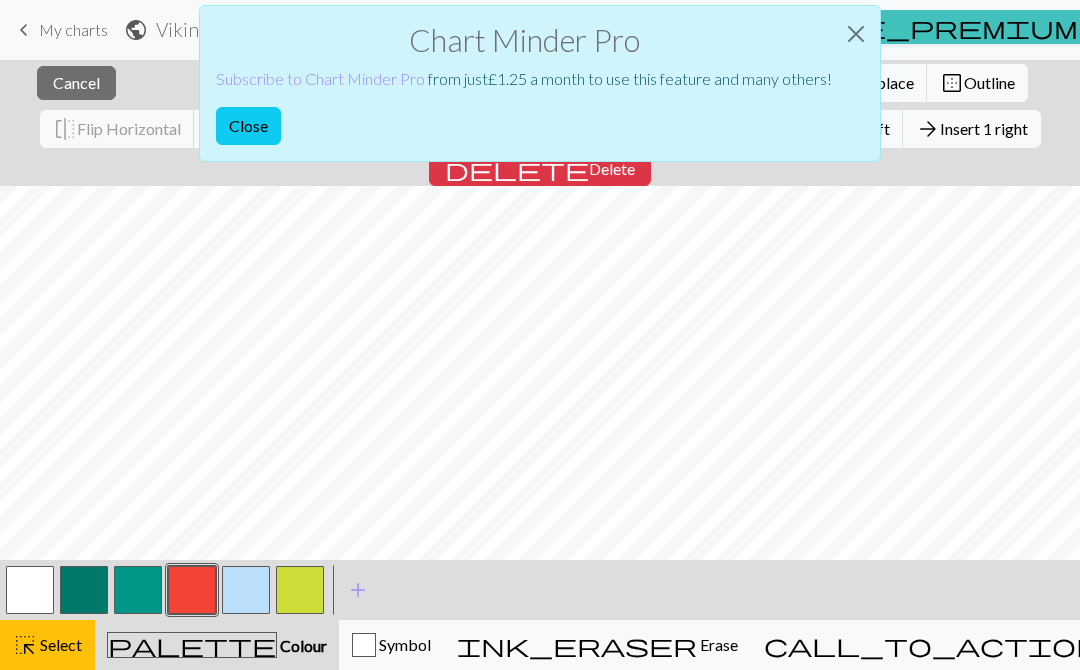 click at bounding box center [856, 34] 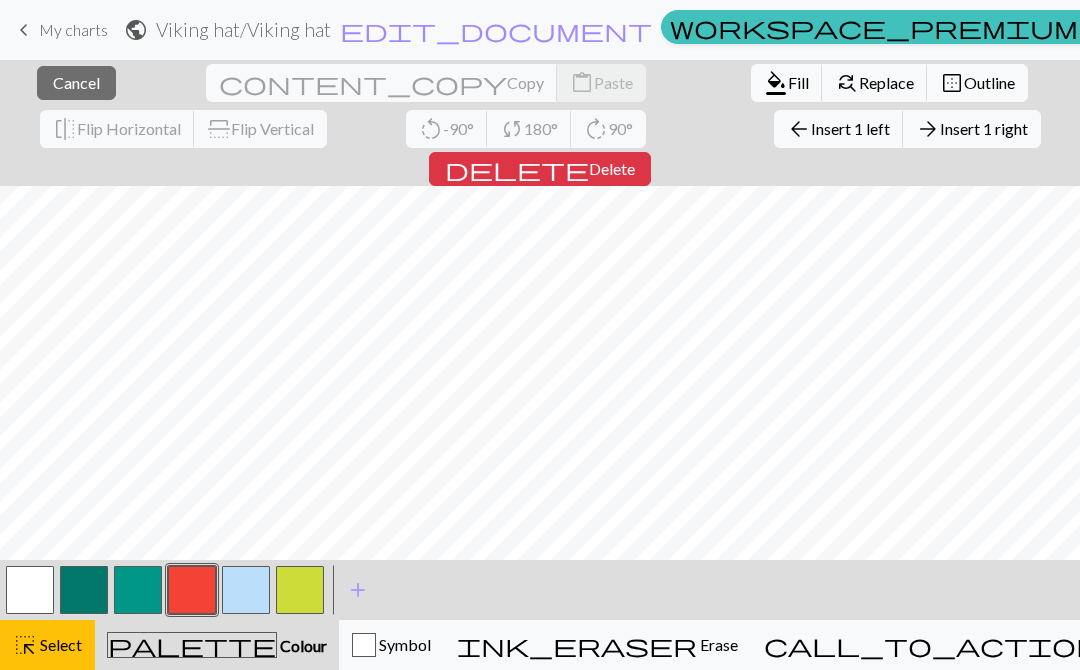 click at bounding box center [192, 590] 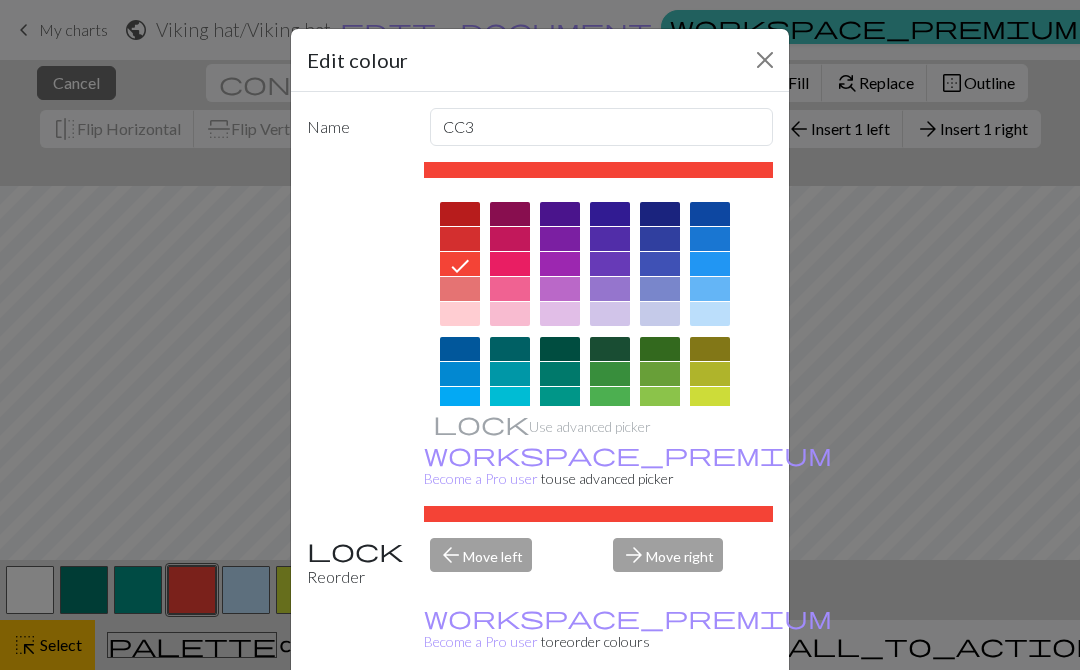 click at bounding box center [765, 60] 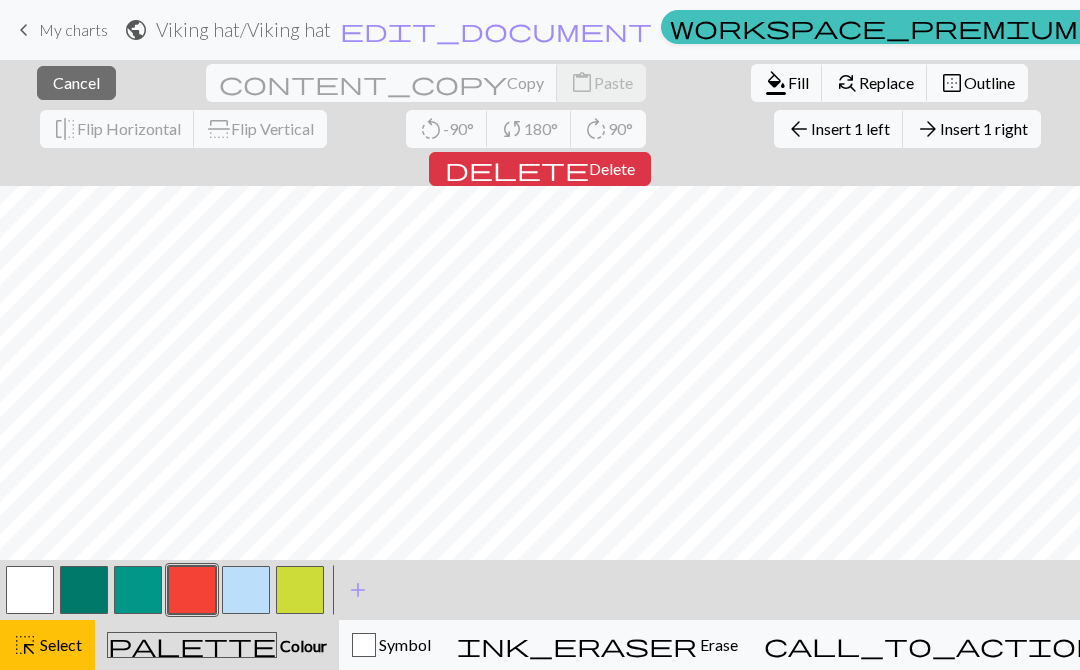 click at bounding box center (192, 590) 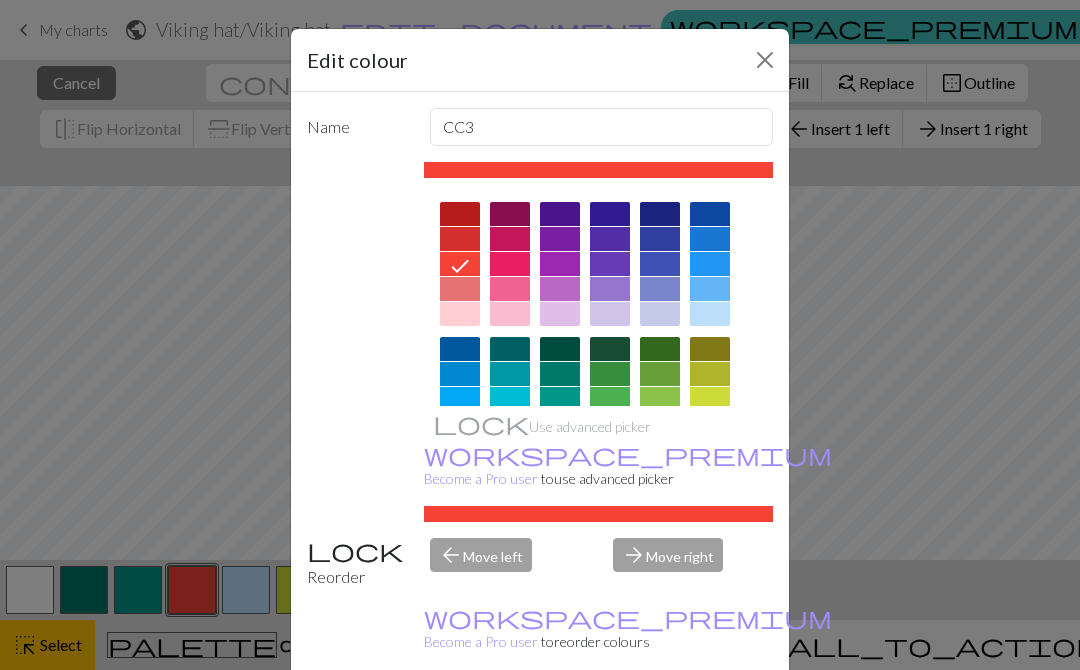 click at bounding box center (765, 60) 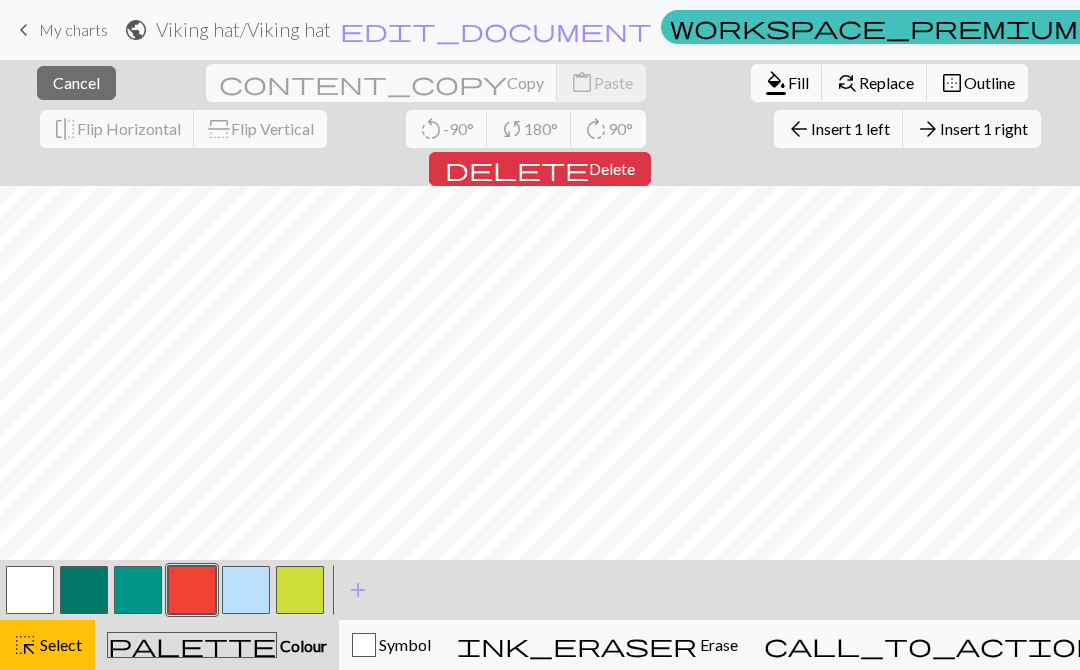 click on "Select" at bounding box center [59, 644] 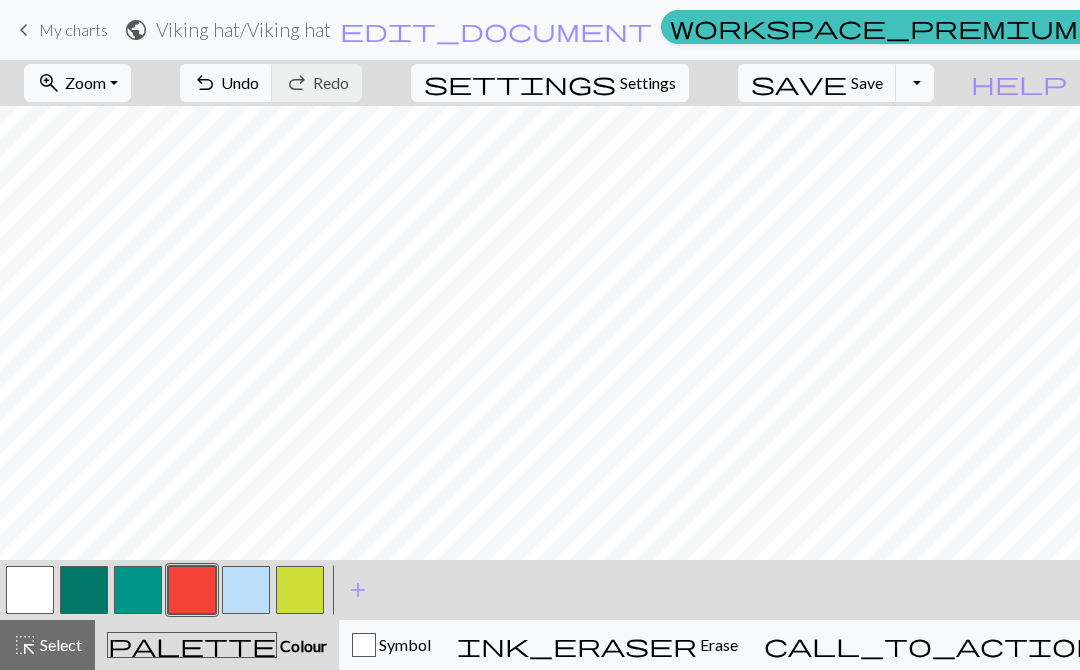 click at bounding box center (192, 590) 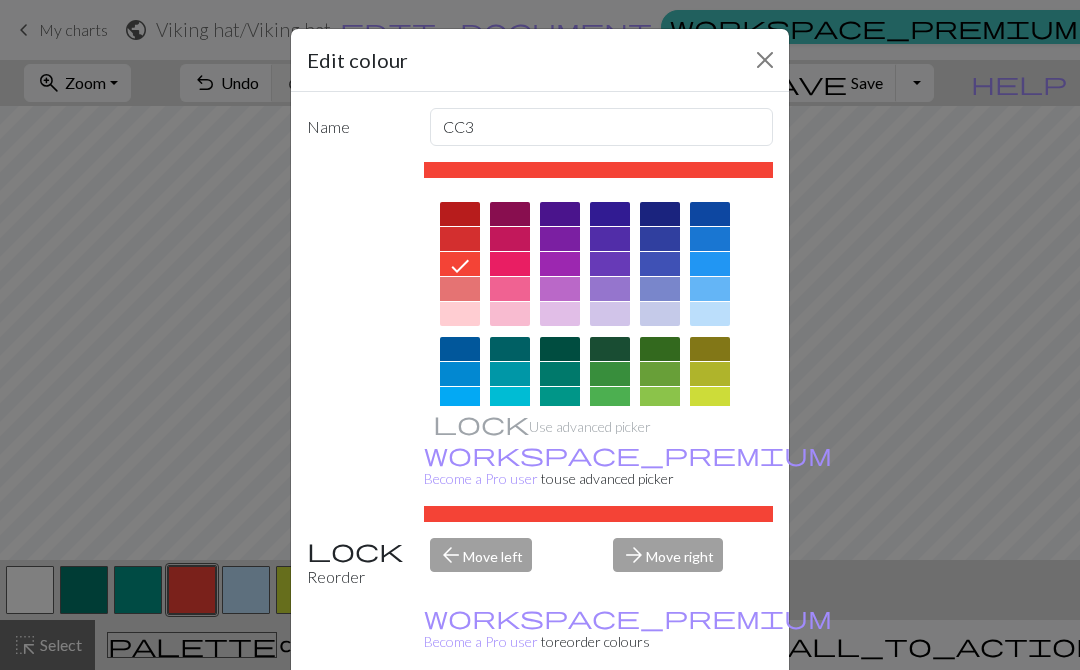 click at bounding box center [765, 60] 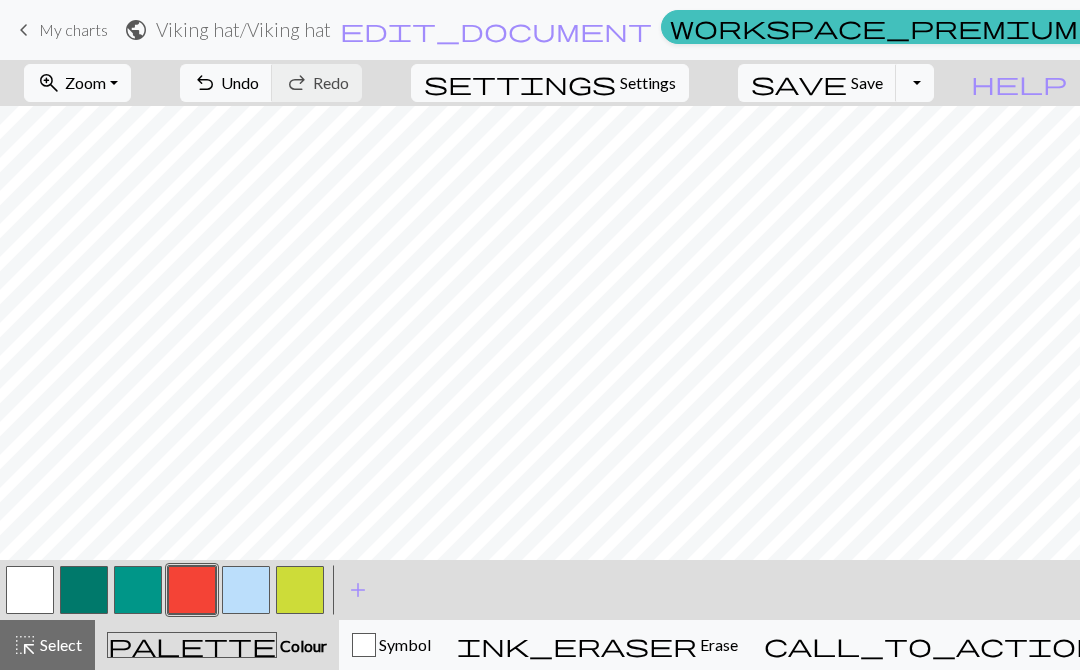click at bounding box center (192, 590) 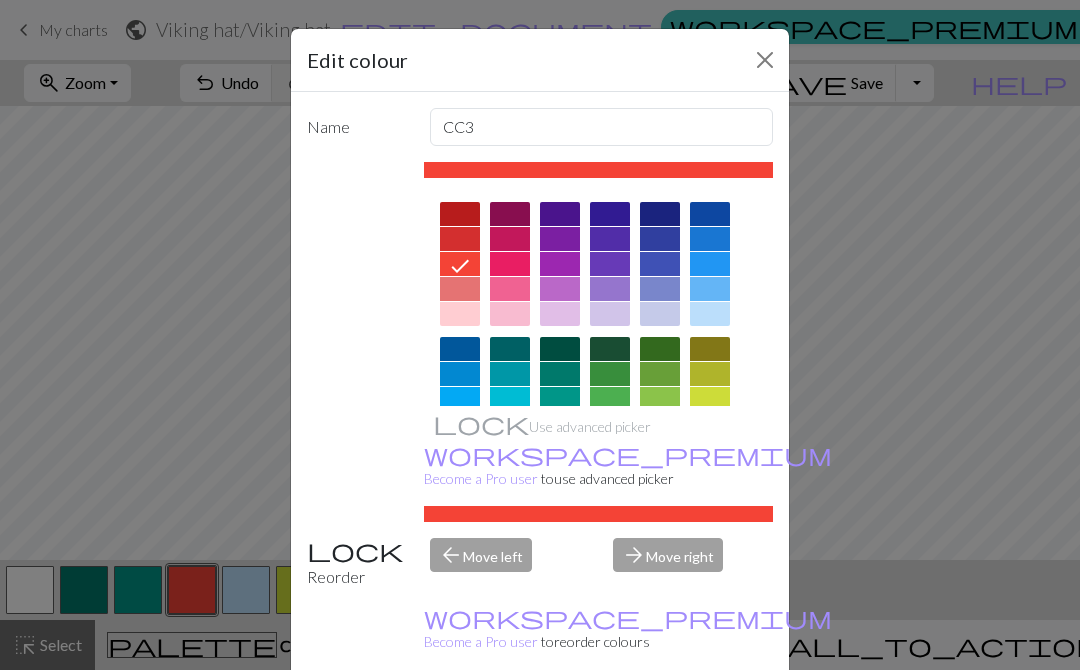click on "Done" at bounding box center (660, 721) 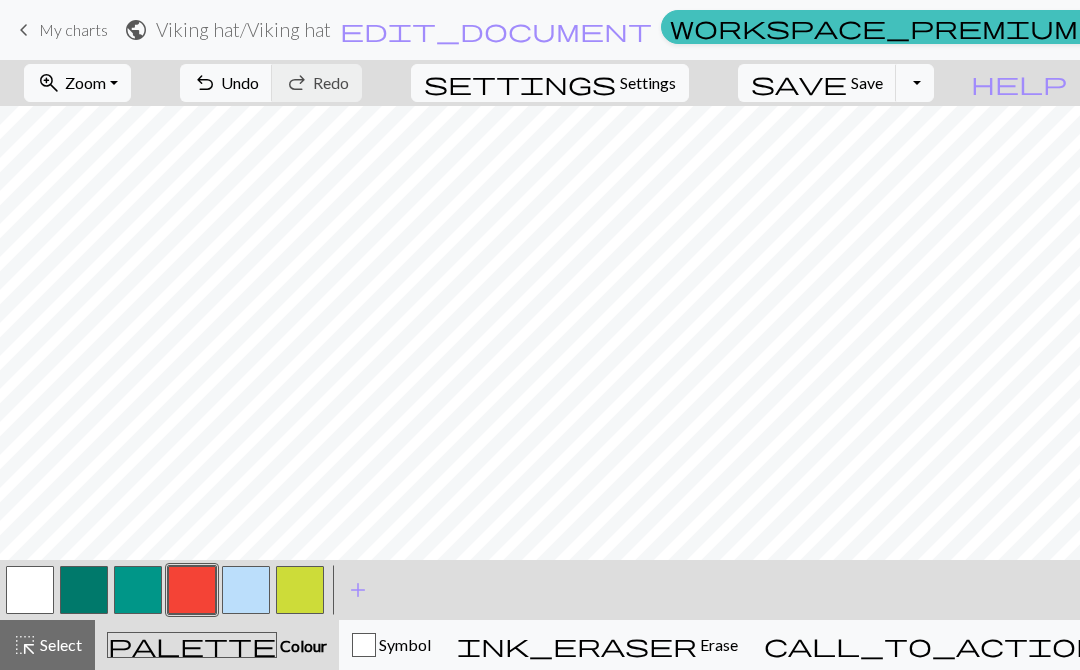 click at bounding box center [192, 590] 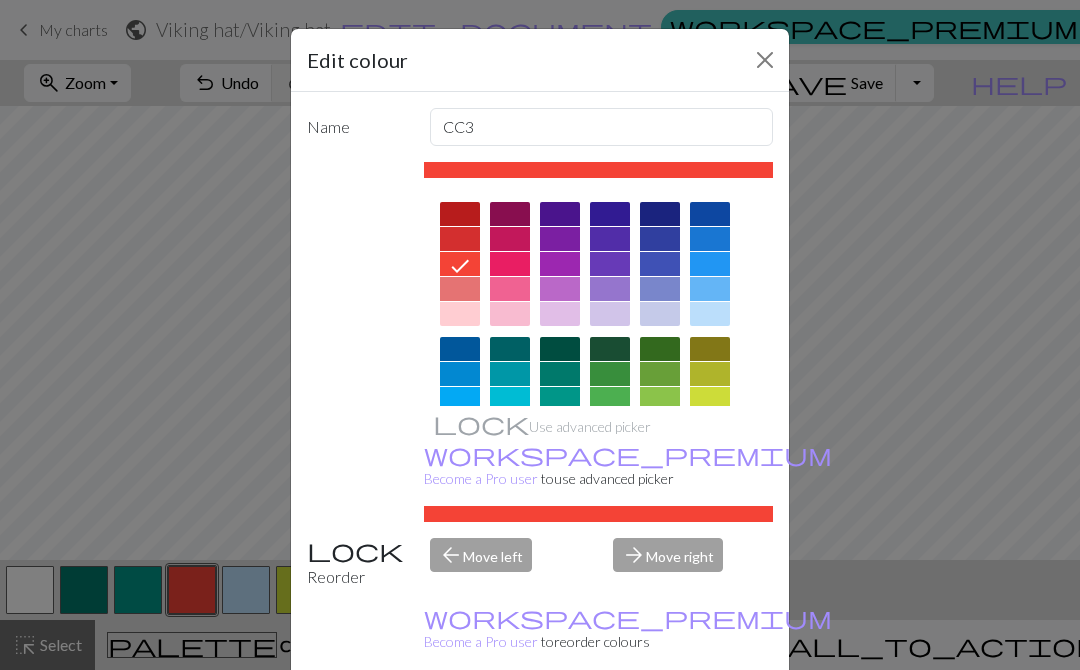 click 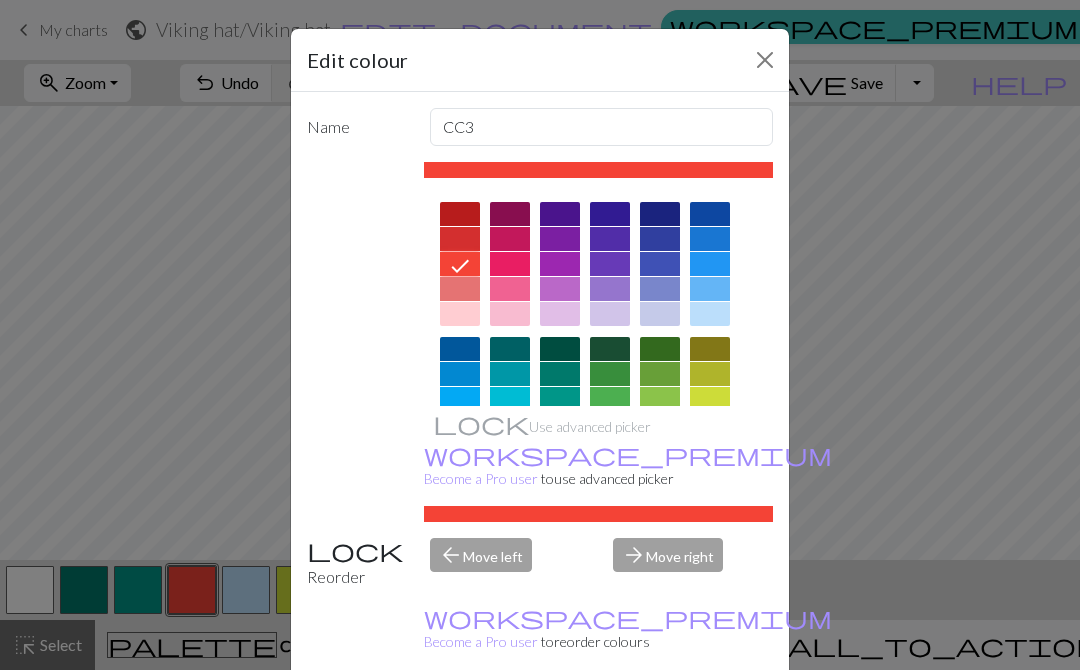 click at bounding box center (765, 60) 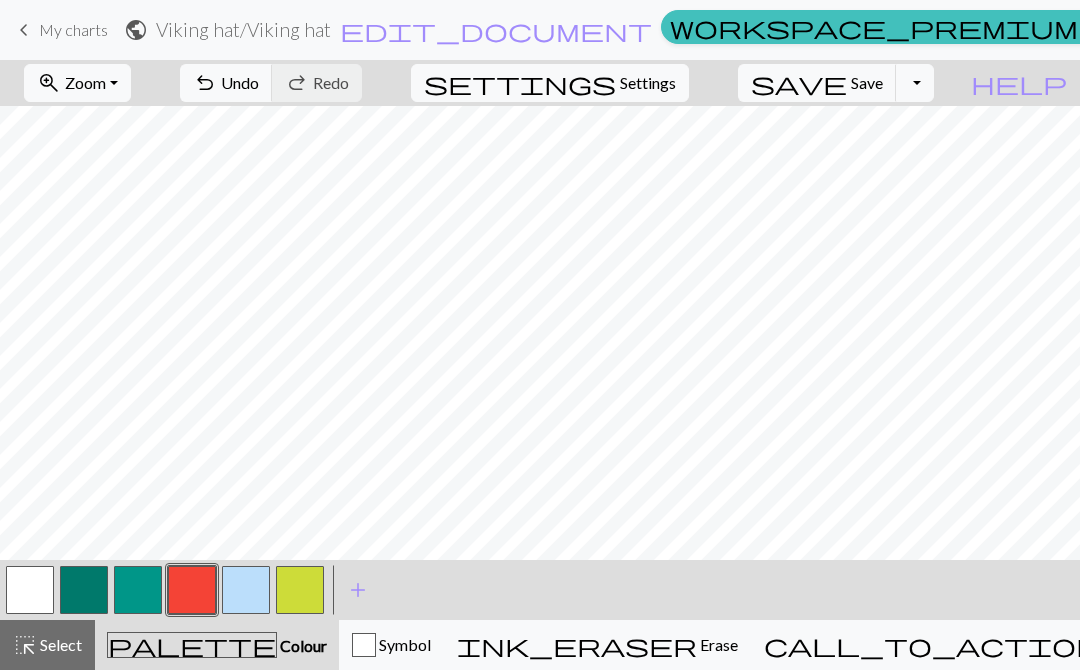click on "Symbol" at bounding box center [403, 644] 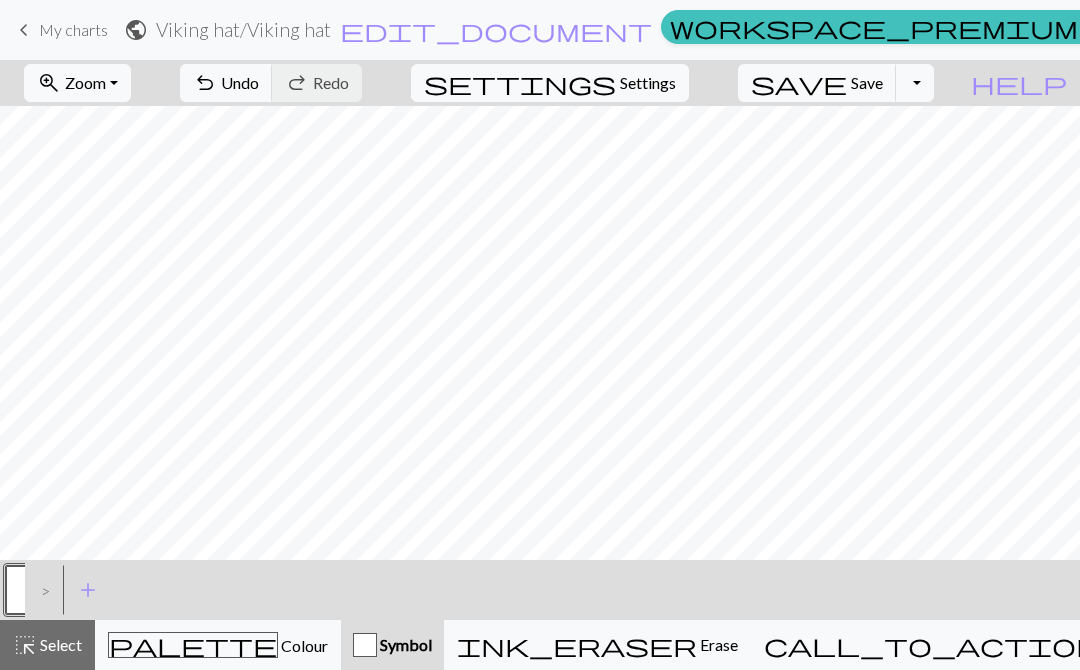click on "palette   Colour   Colour" at bounding box center (218, 645) 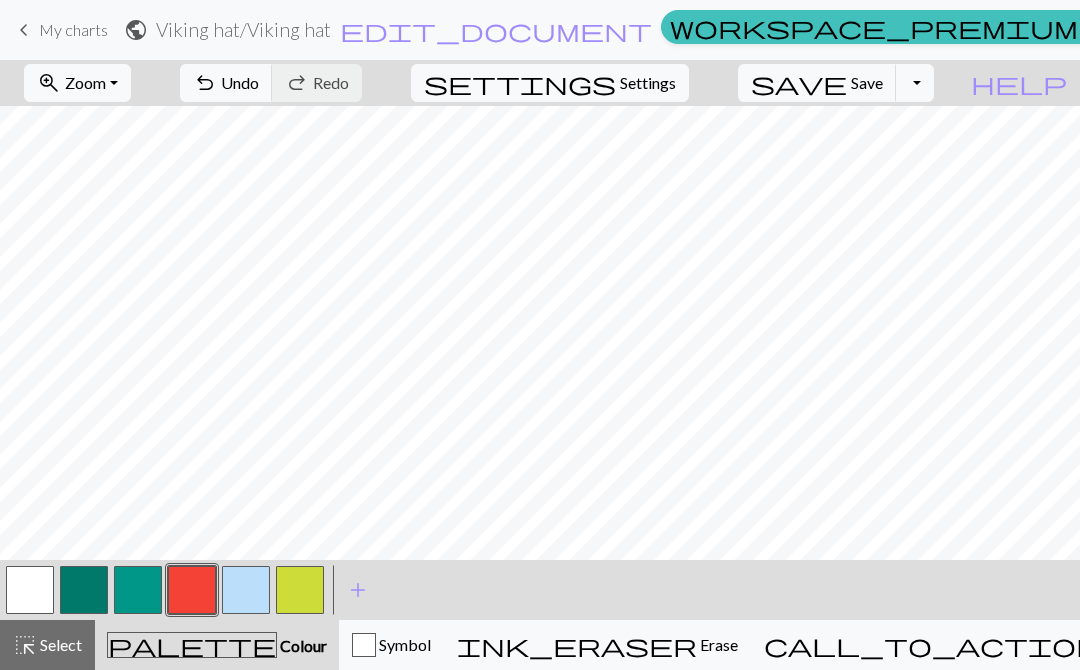 click at bounding box center [192, 590] 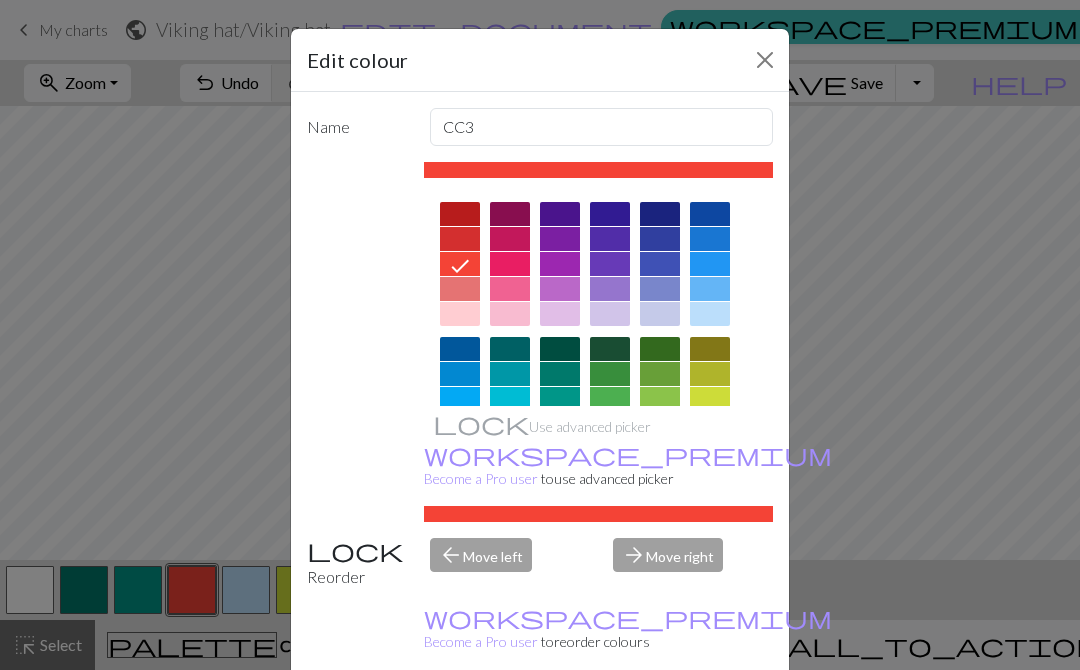 click on "arrow_back Move left" at bounding box center (510, 563) 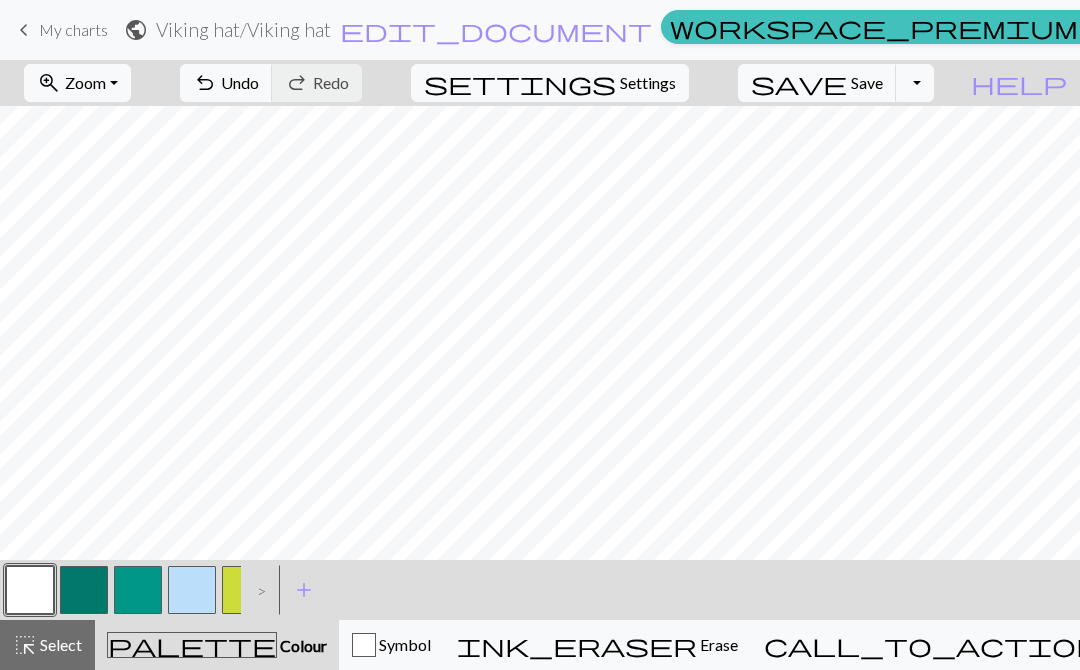 click on "Undo" at bounding box center [240, 82] 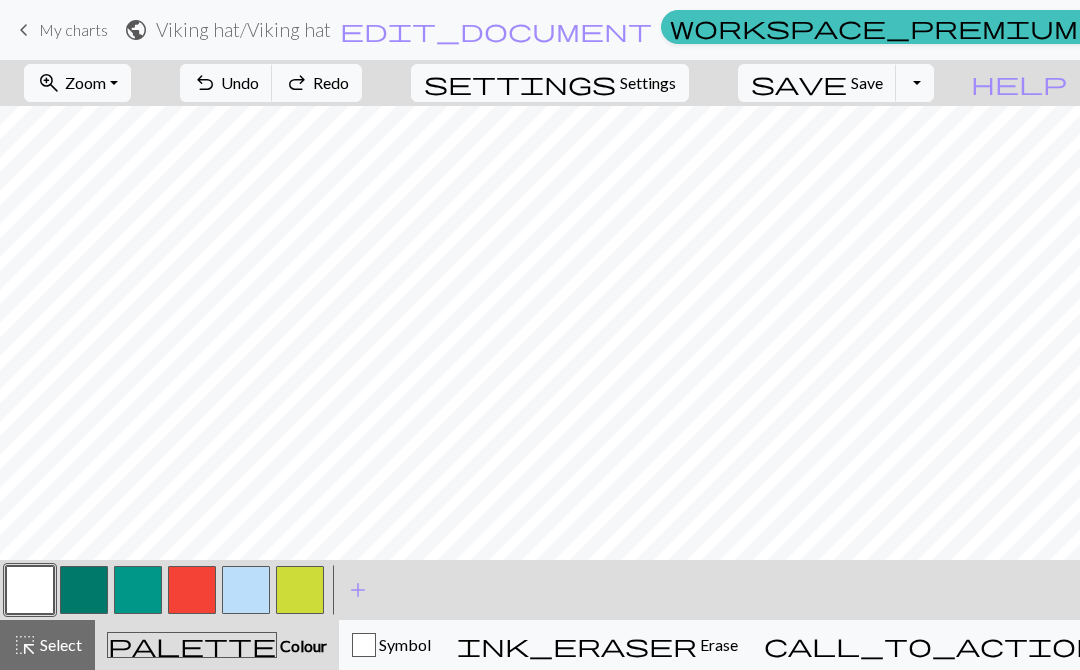 click at bounding box center [192, 590] 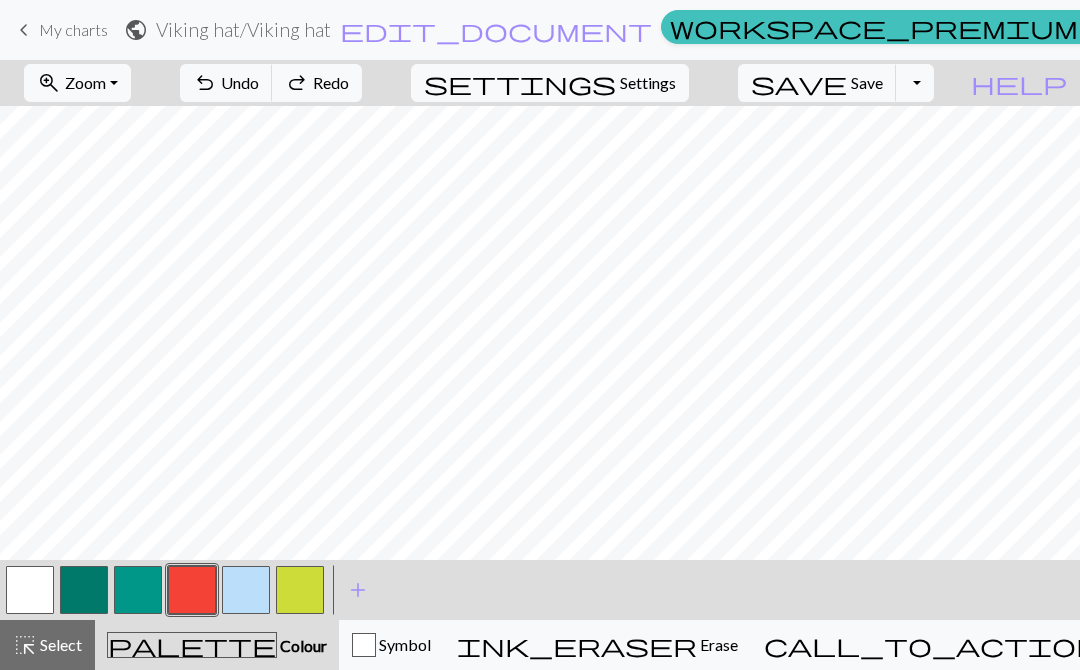 click at bounding box center [192, 590] 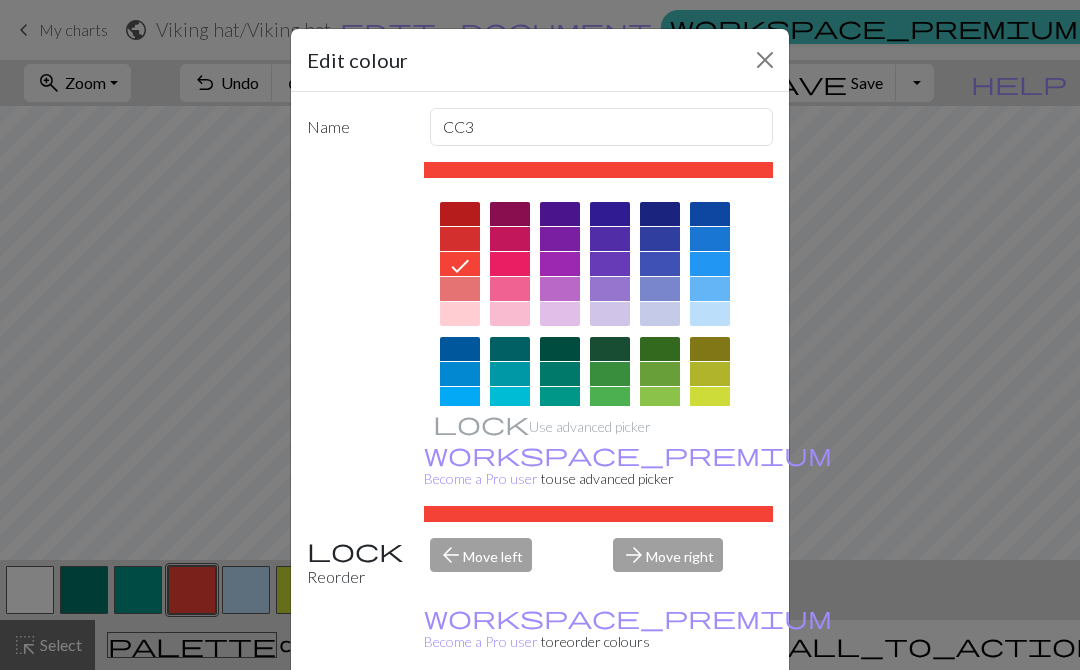 click on "Done" at bounding box center (660, 721) 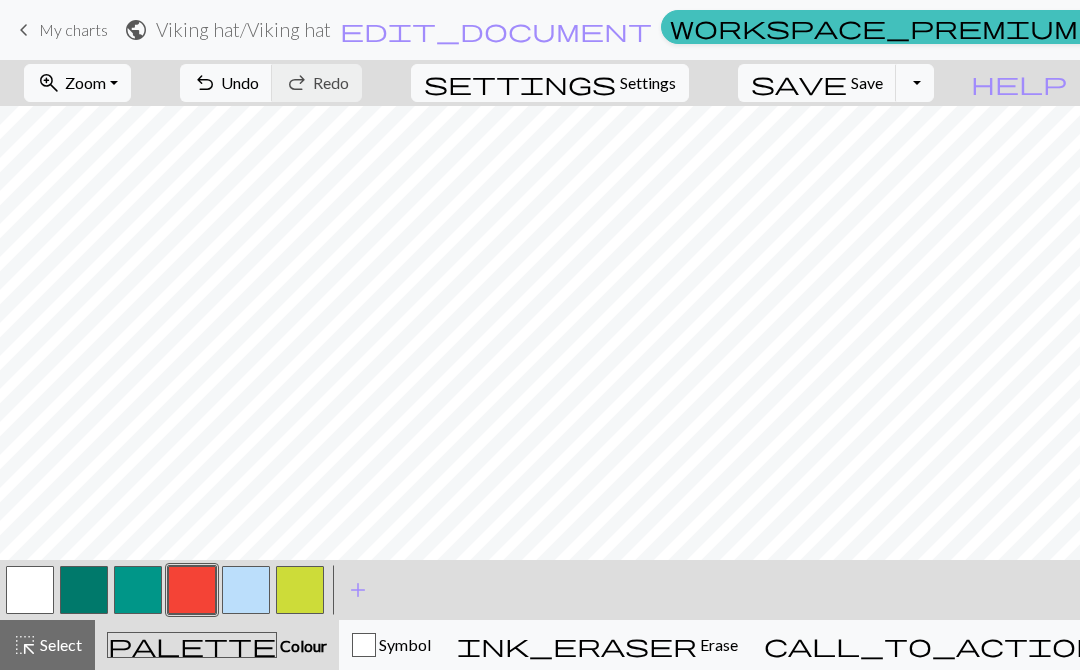 click on "Knitting mode" at bounding box center [1150, 644] 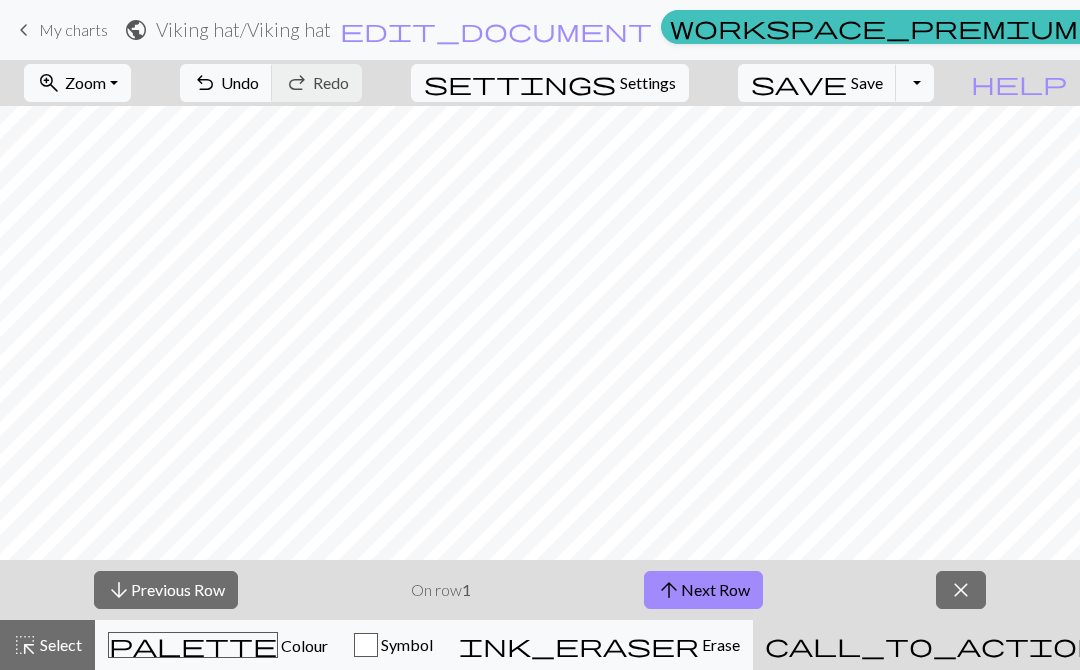 click on "palette" at bounding box center (193, 645) 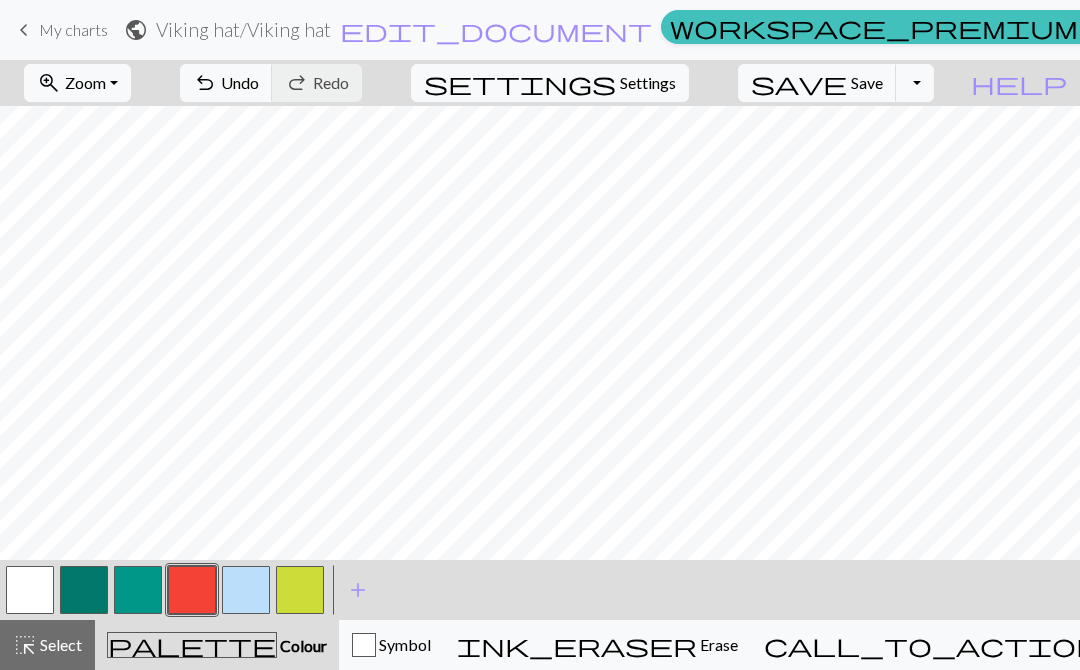 click at bounding box center [192, 590] 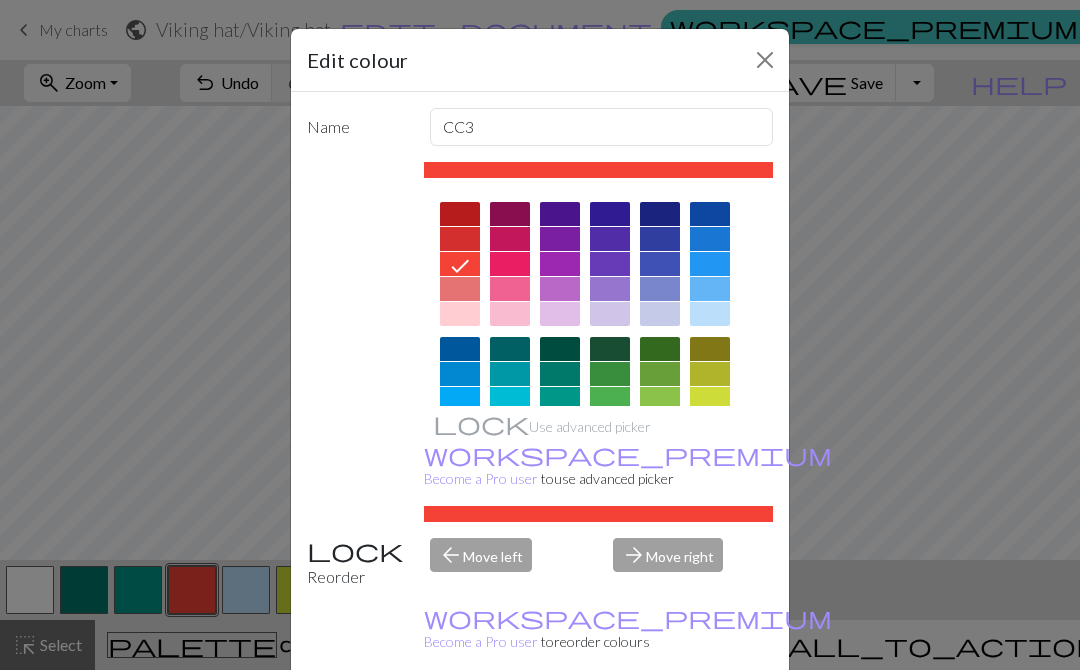 click 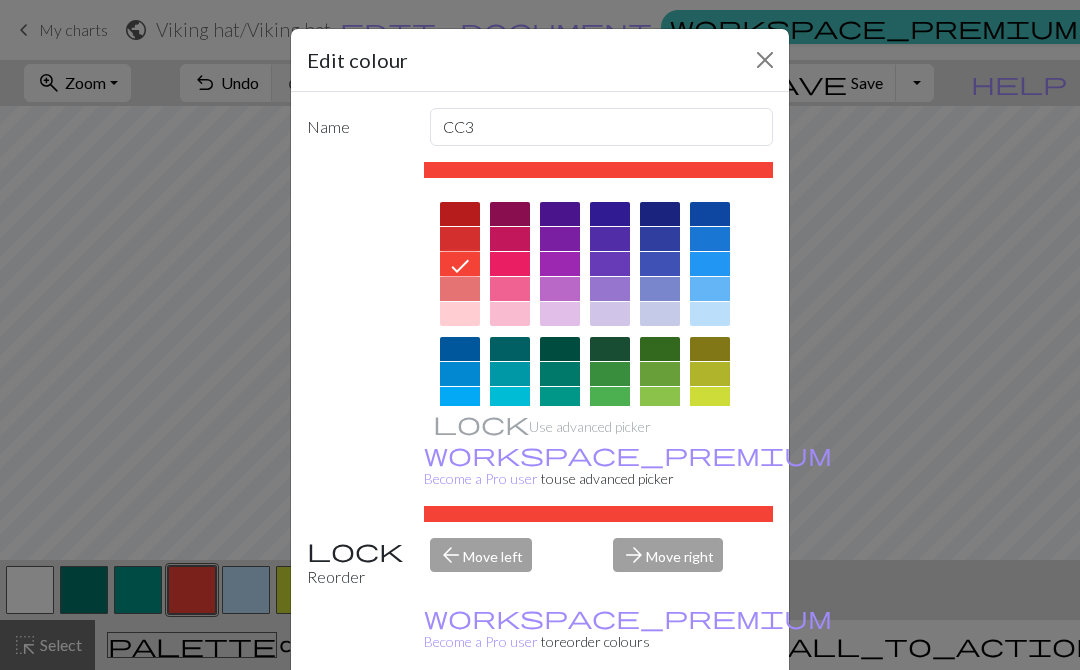 click at bounding box center (464, 265) 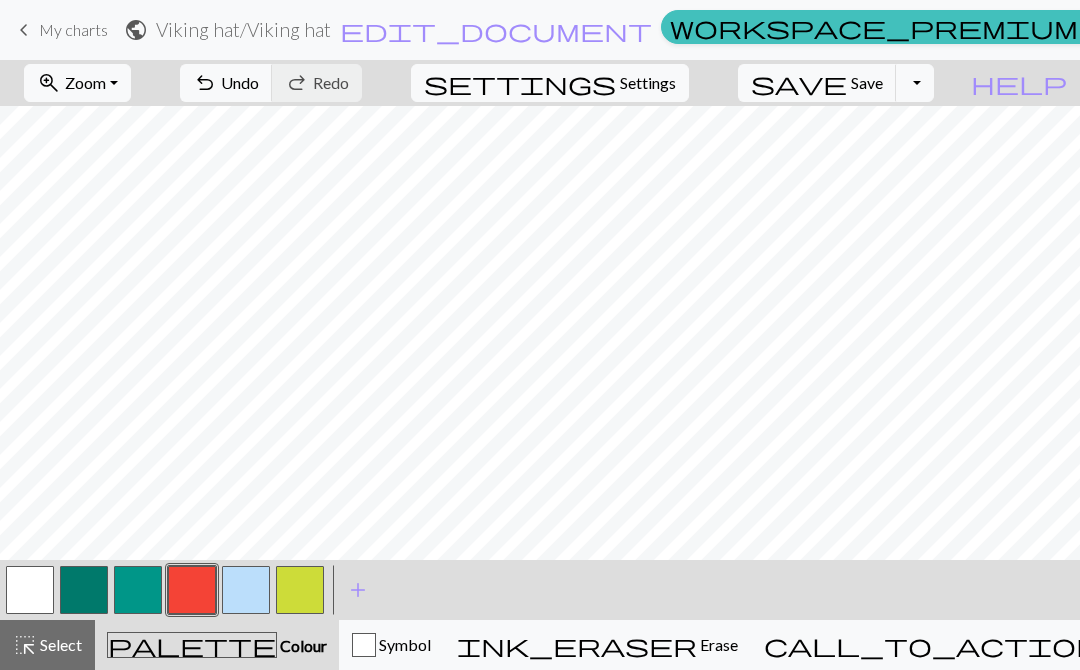 click at bounding box center [192, 590] 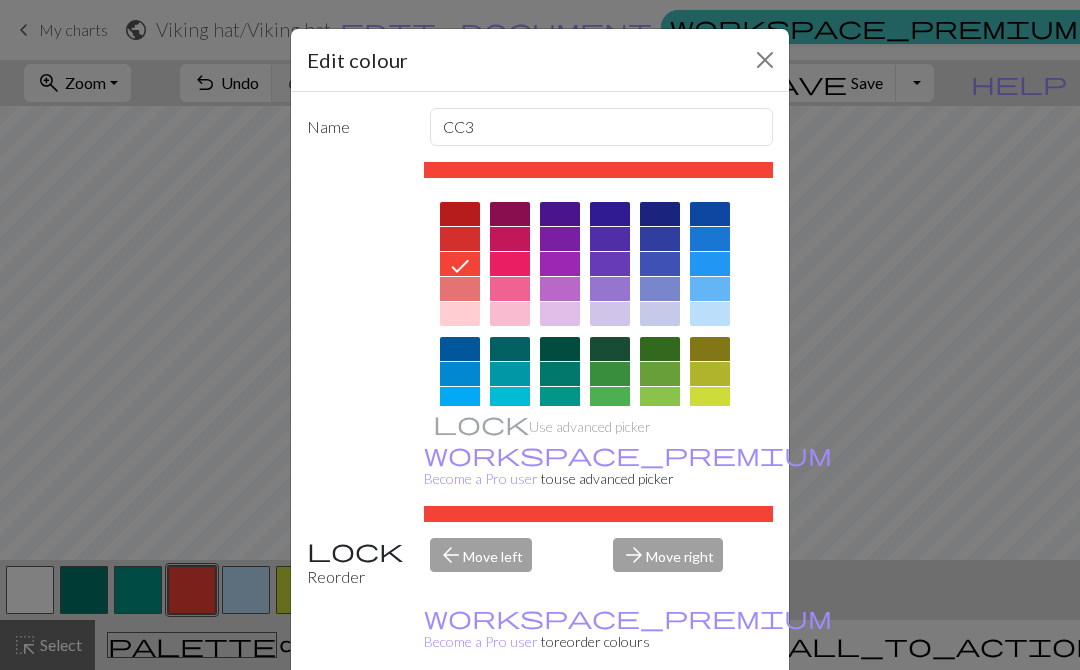 click on "Cancel" at bounding box center [736, 721] 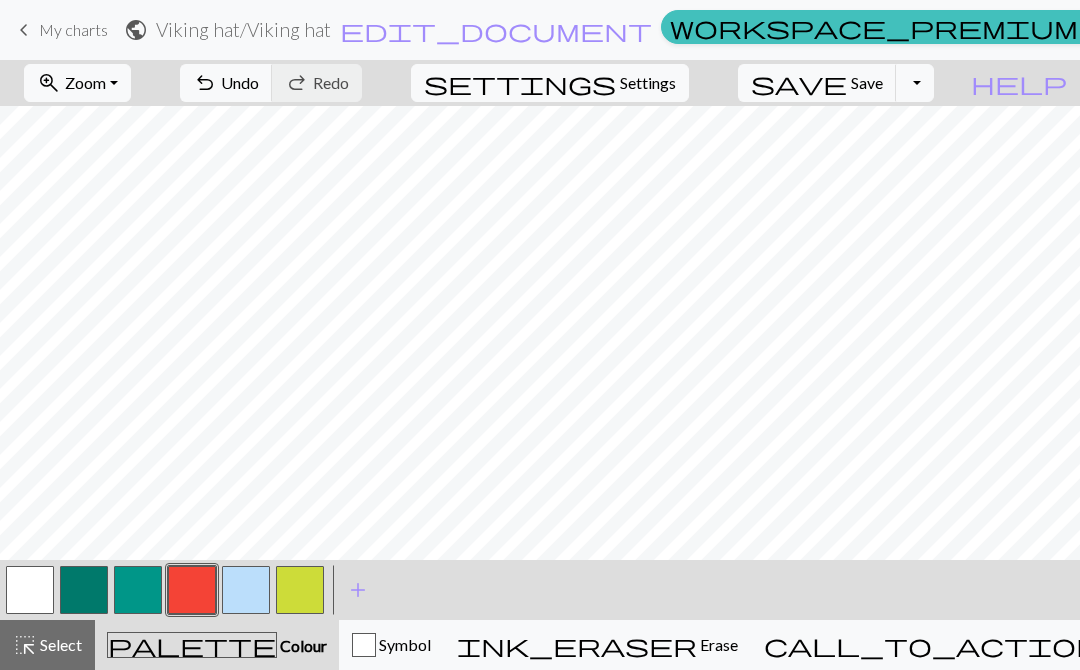 click at bounding box center [300, 590] 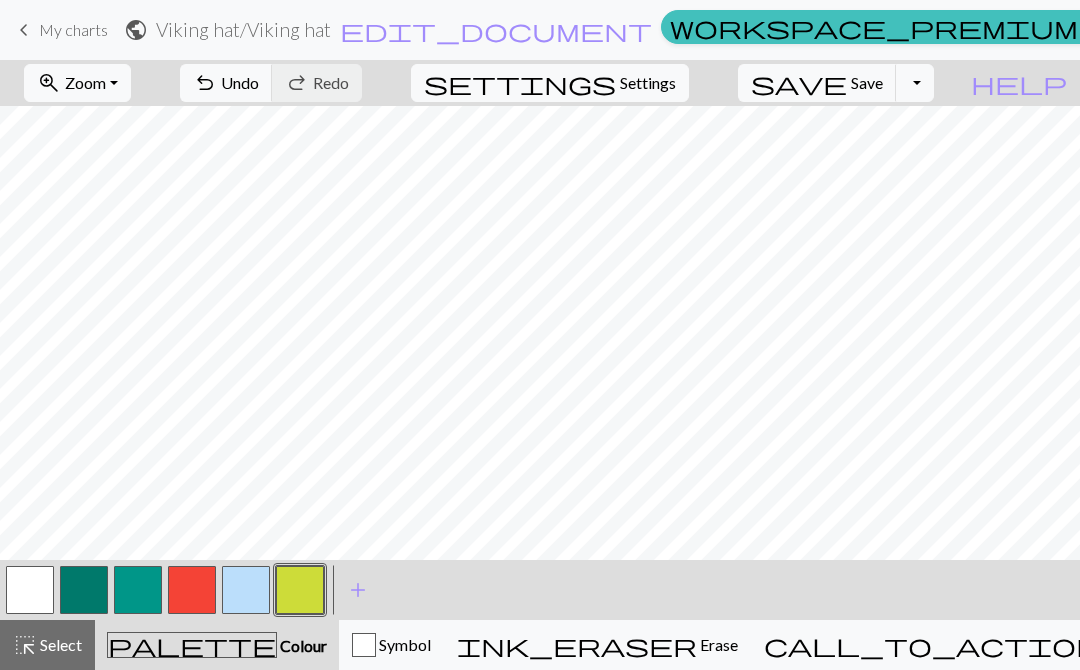 click at bounding box center (246, 590) 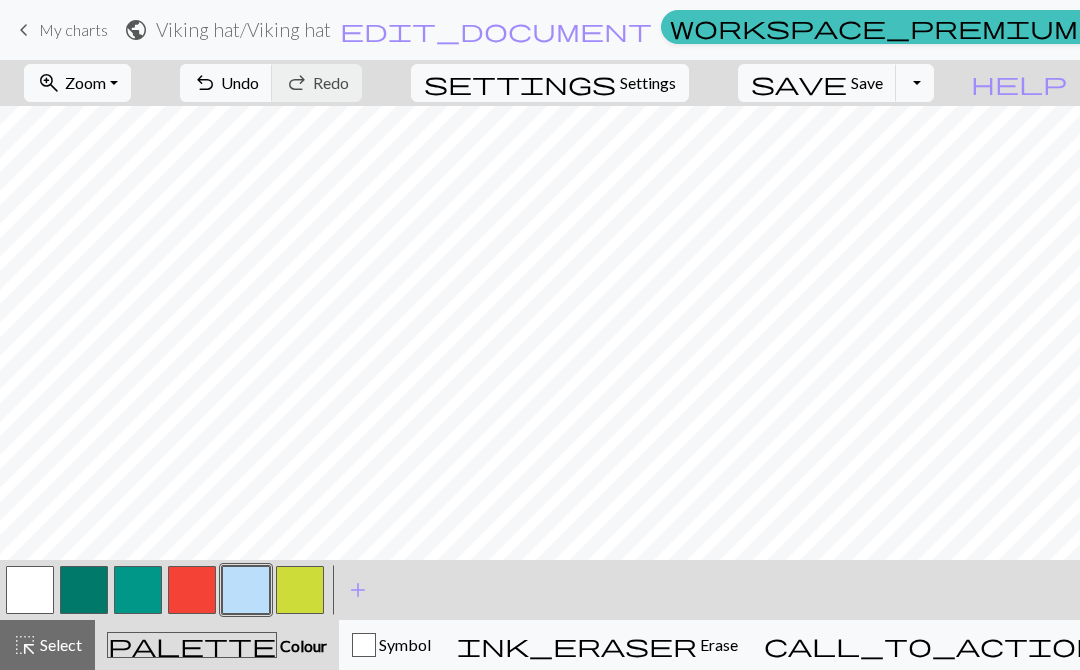 click at bounding box center (192, 590) 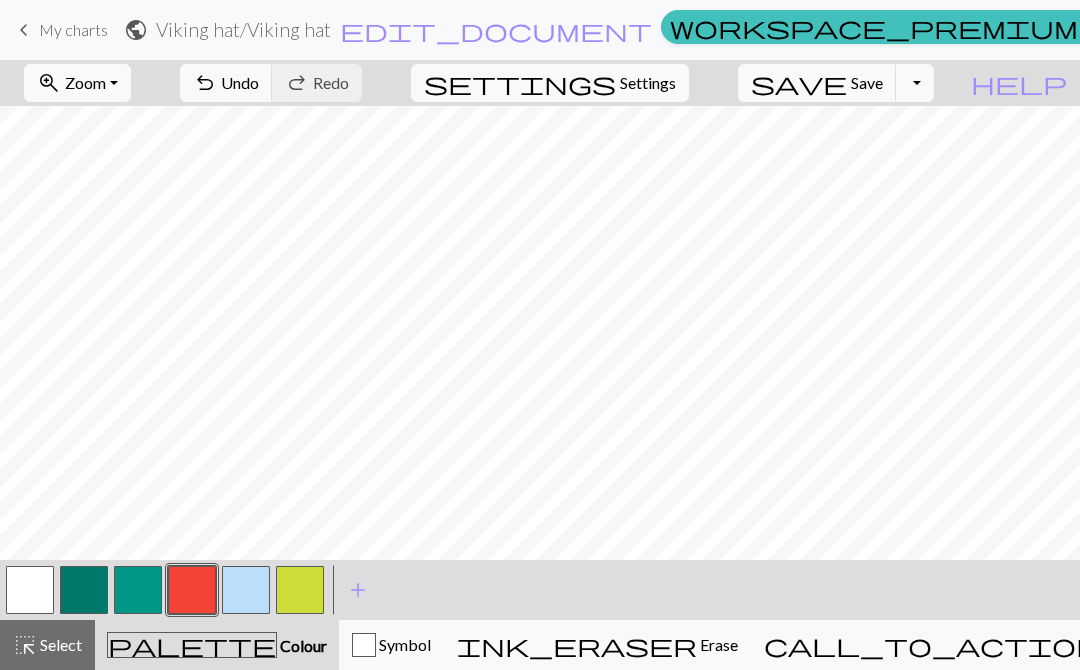 click at bounding box center [192, 590] 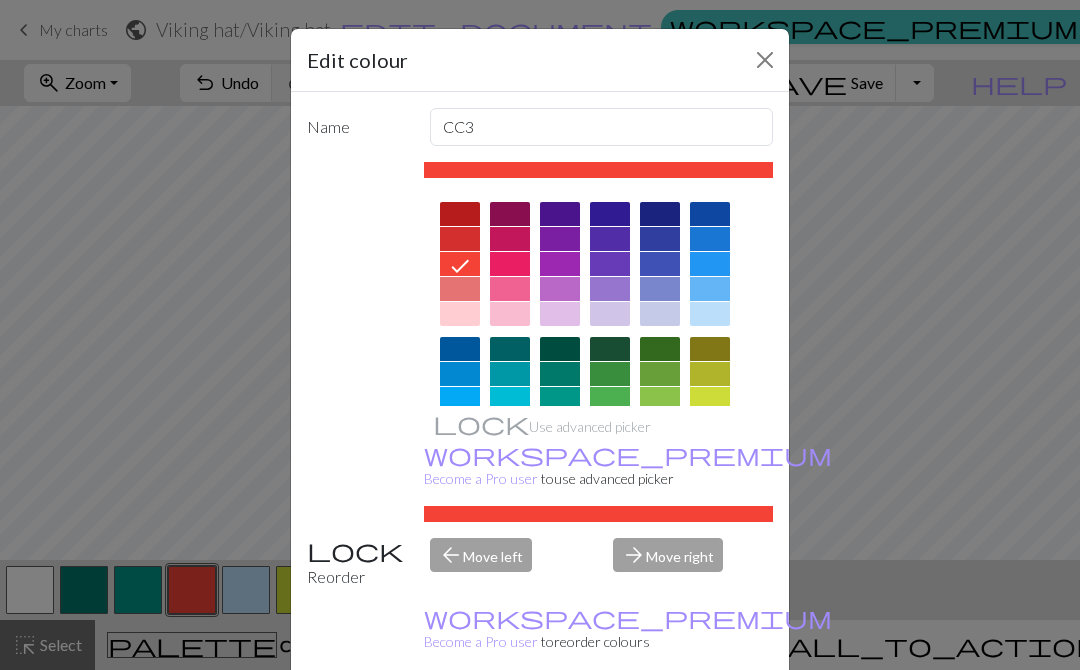 click at bounding box center (460, 289) 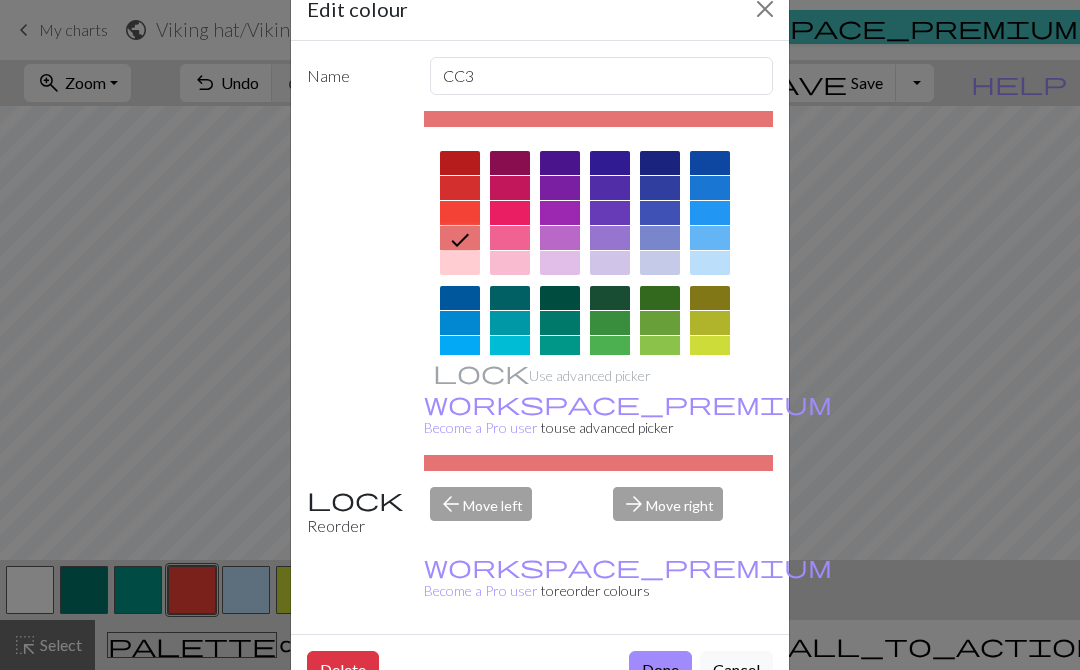 scroll, scrollTop: 50, scrollLeft: 0, axis: vertical 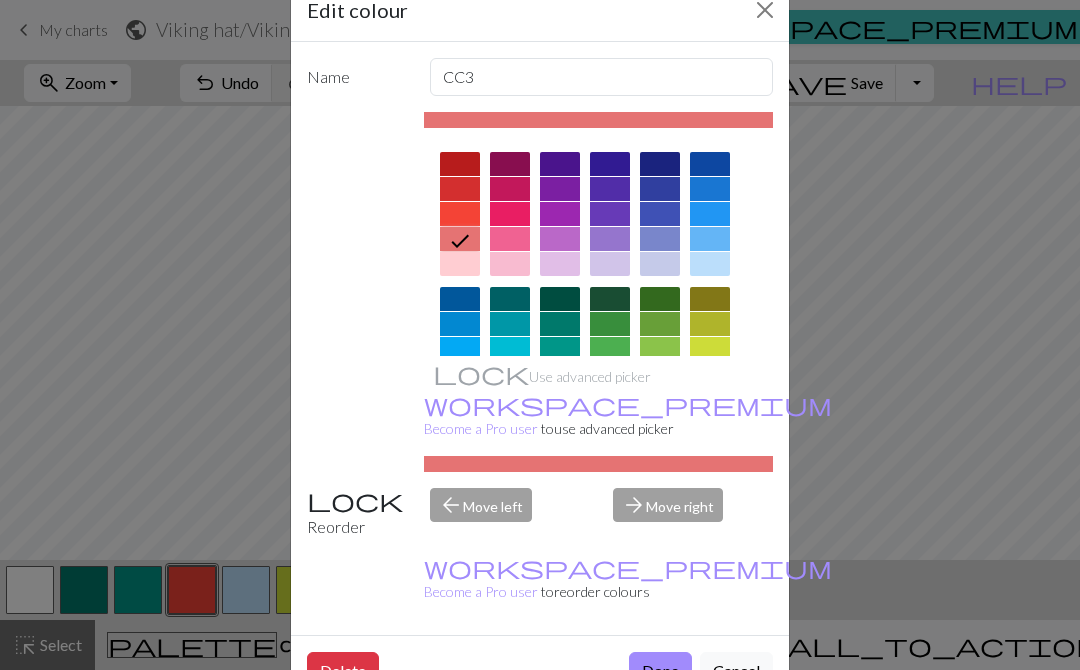 click on "Done" at bounding box center (660, 671) 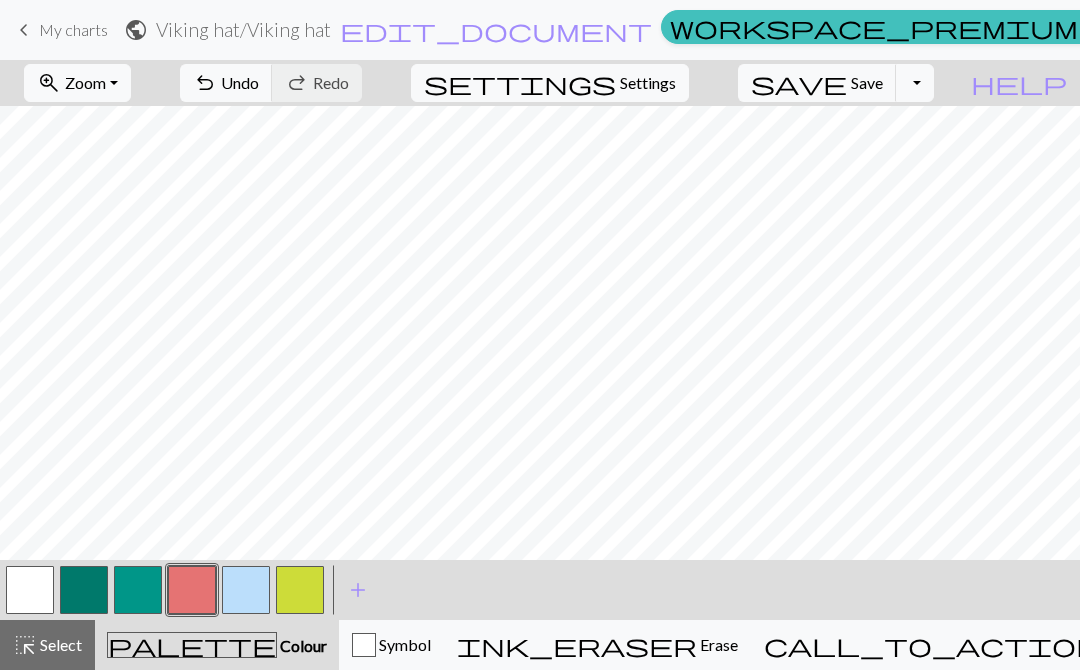 click on "Settings" at bounding box center [648, 83] 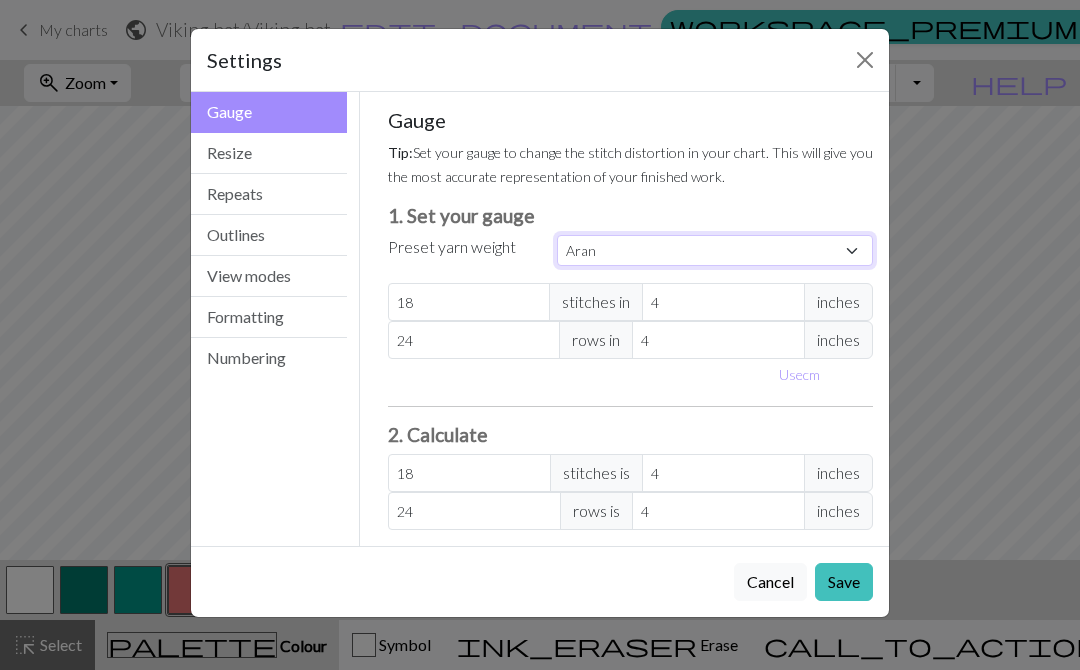 click on "Custom Square Lace Light Fingering Fingering Sport Double knit Worsted Aran Bulky Super Bulky" at bounding box center [715, 250] 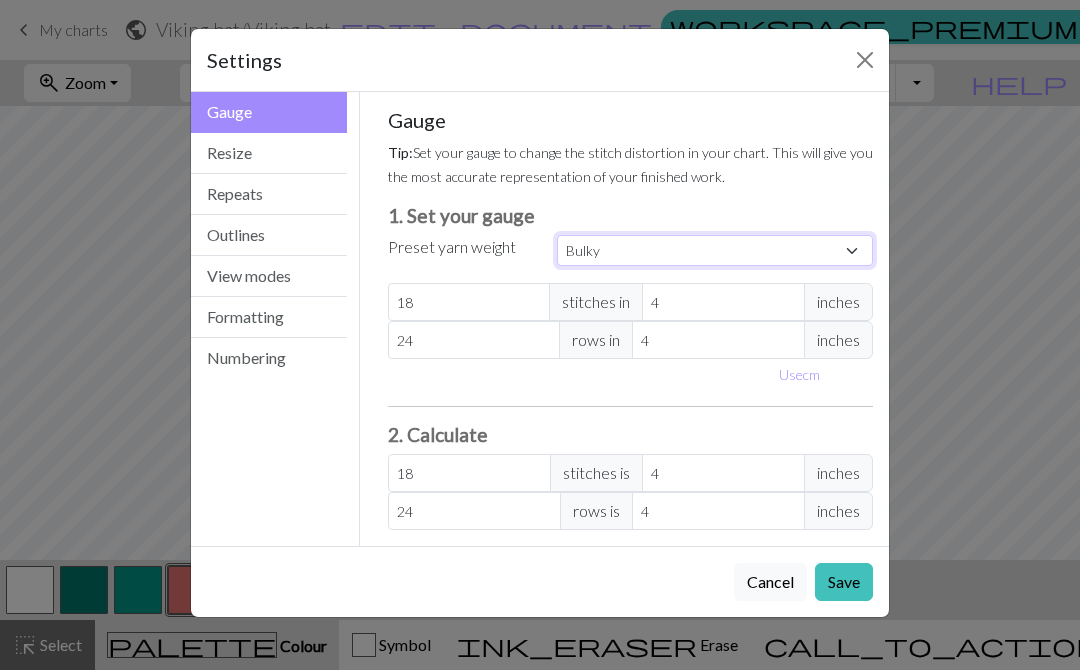 type on "14" 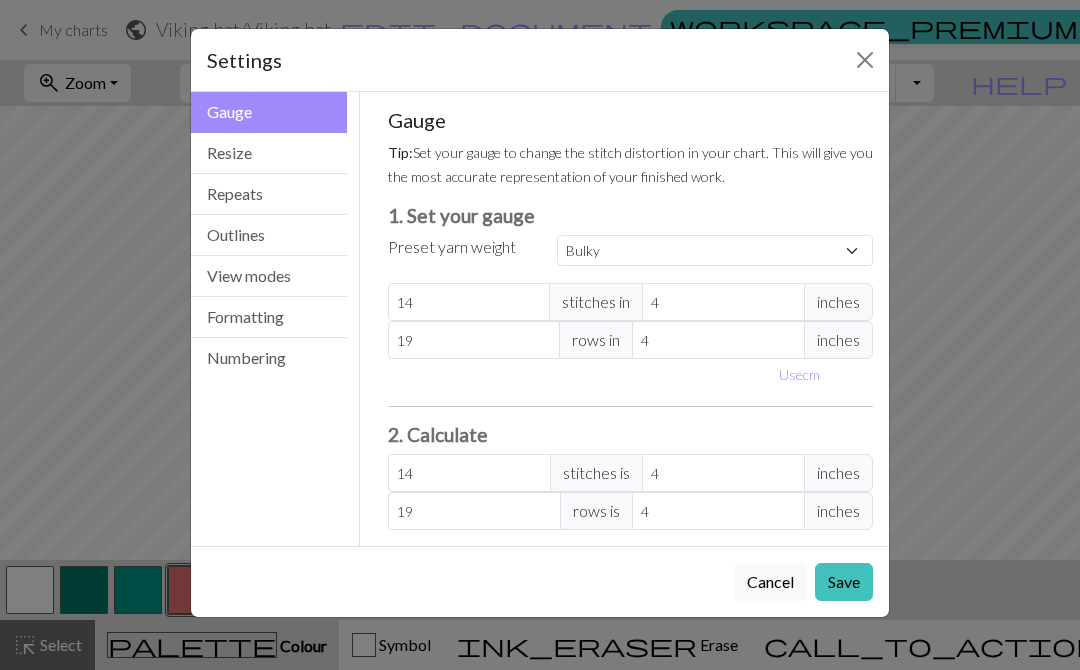 click on "Resize" at bounding box center [269, 153] 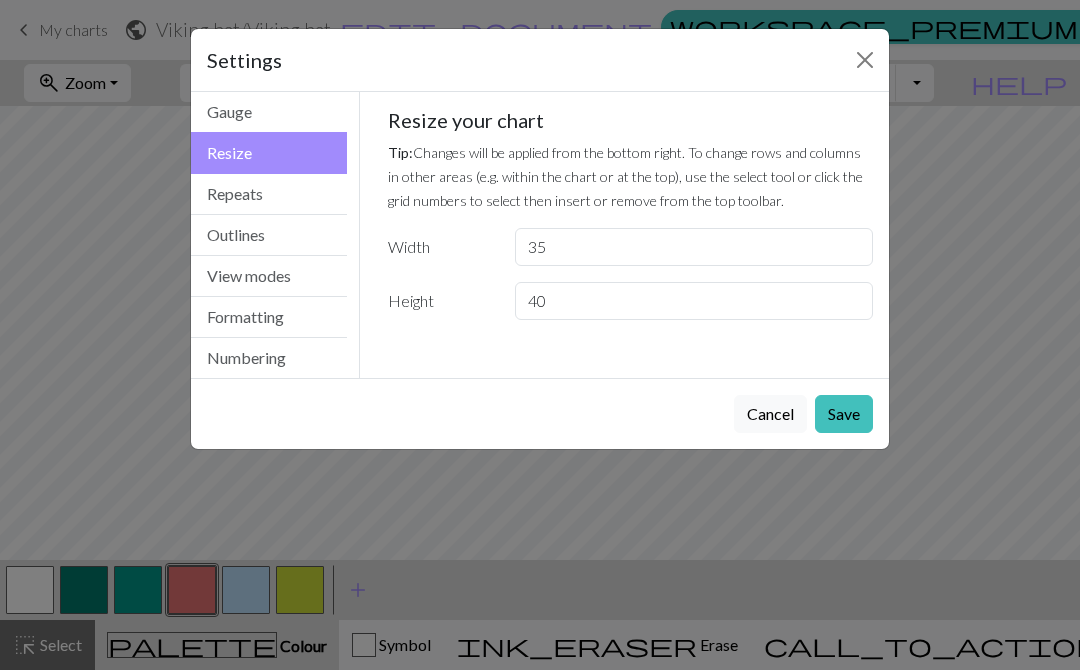 click on "Outlines" at bounding box center (269, 235) 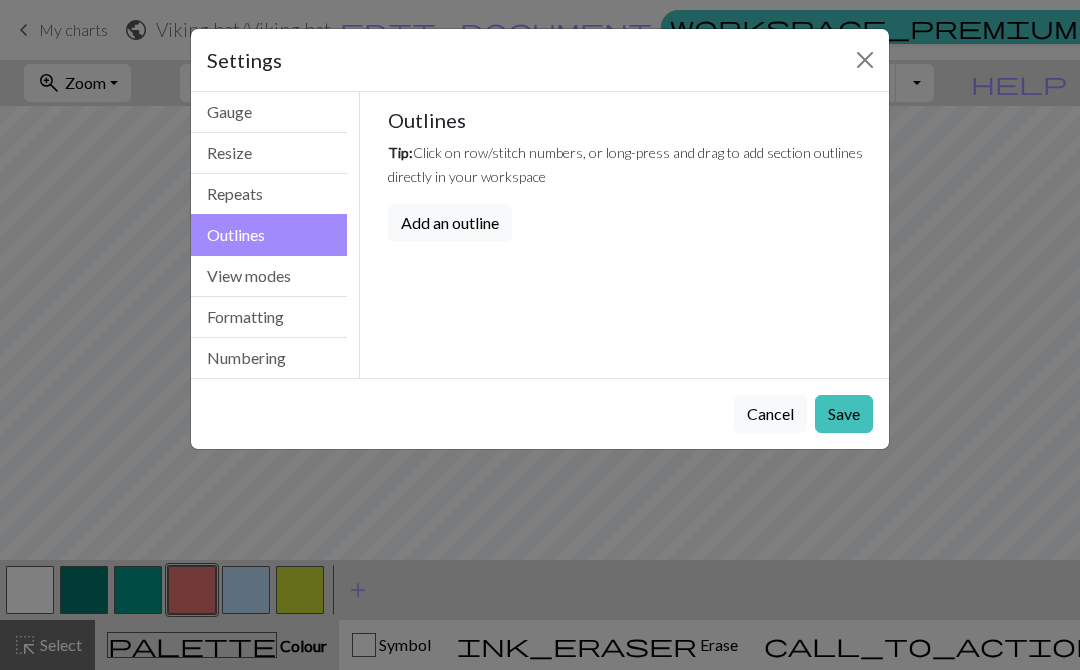 click on "Add an outline" at bounding box center [450, 223] 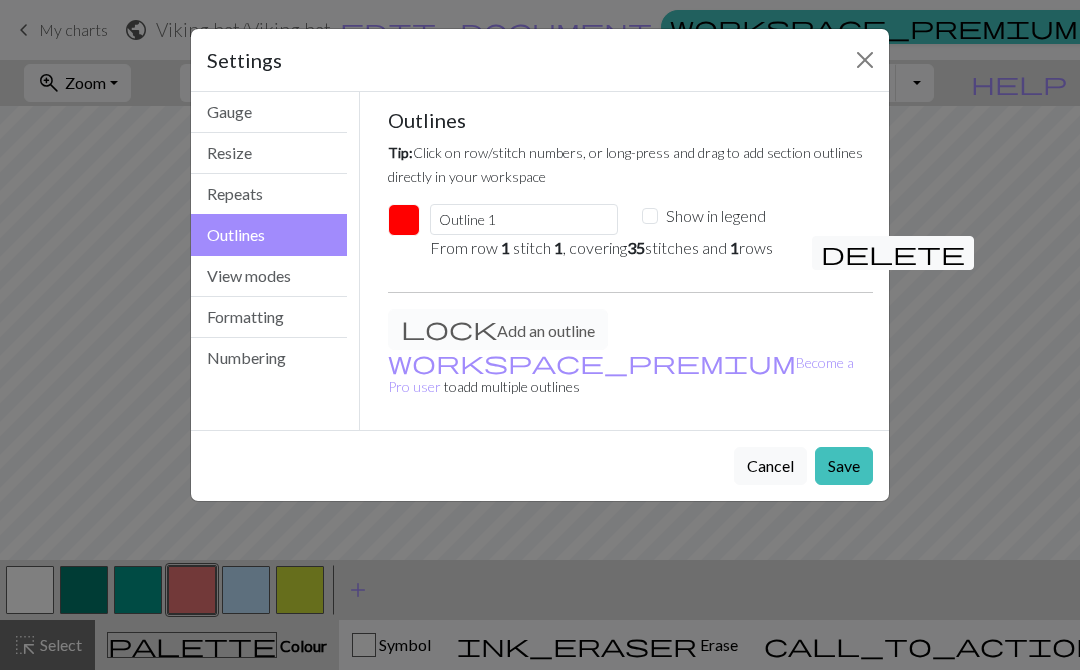 click on "Add an outline workspace_premium Become a Pro user   to  add multiple outlines" at bounding box center (631, 361) 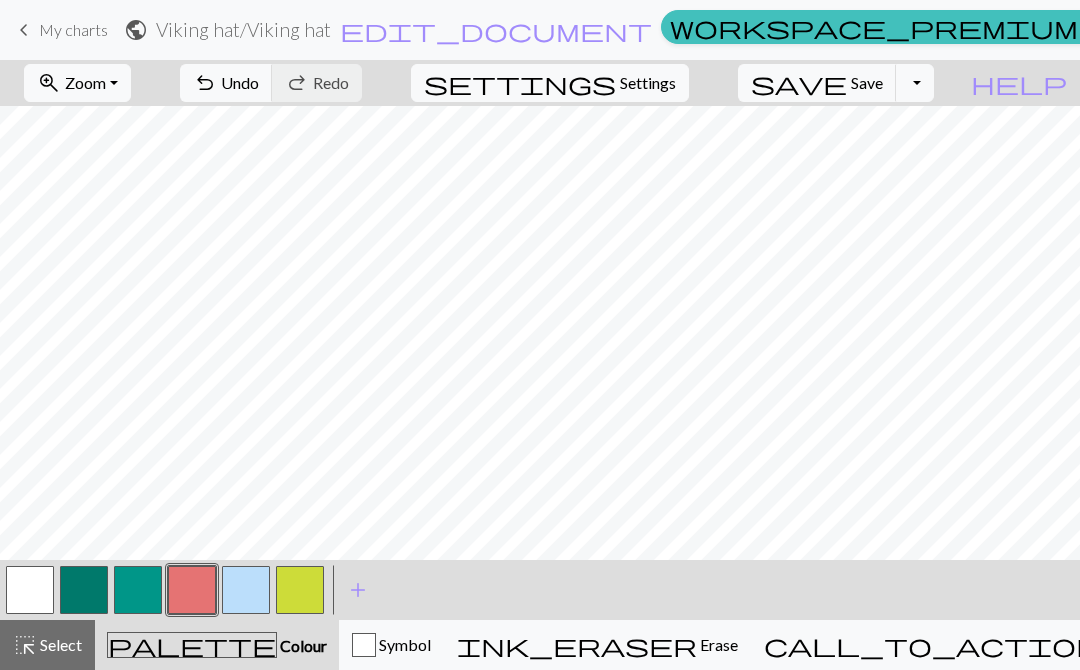click on "zoom_in Zoom Zoom" at bounding box center (77, 83) 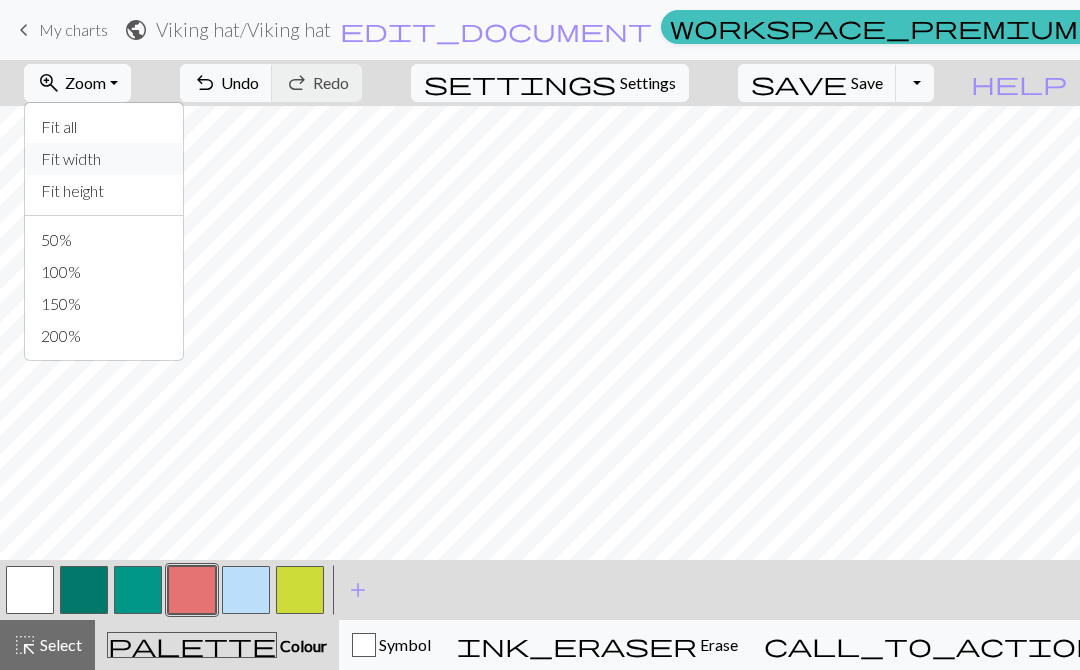 click on "Fit width" at bounding box center (104, 159) 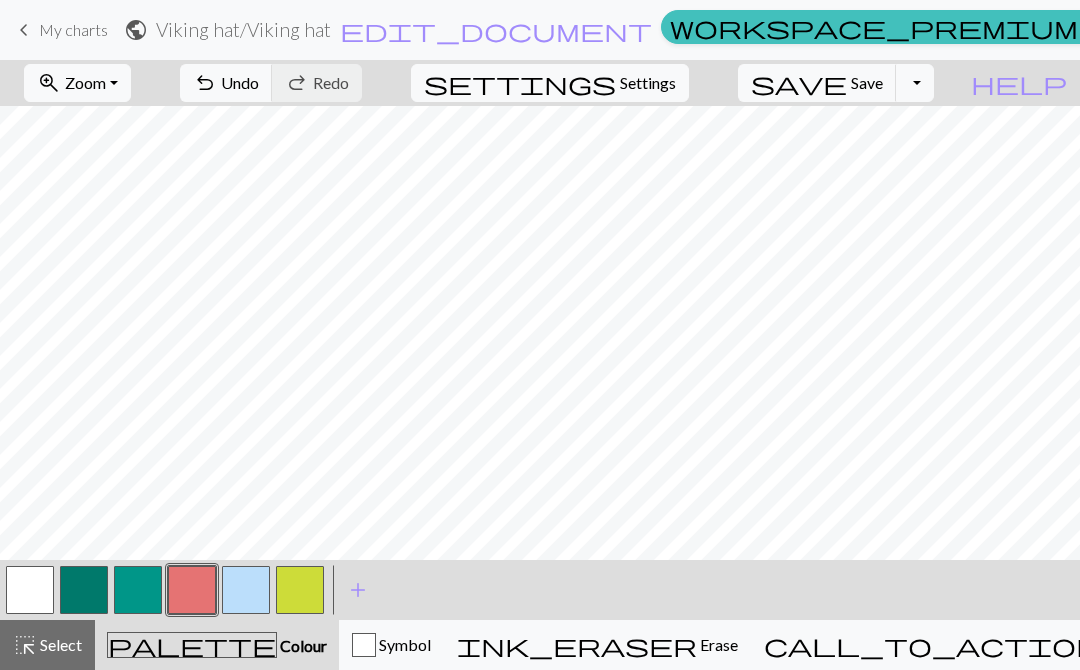 click at bounding box center [192, 590] 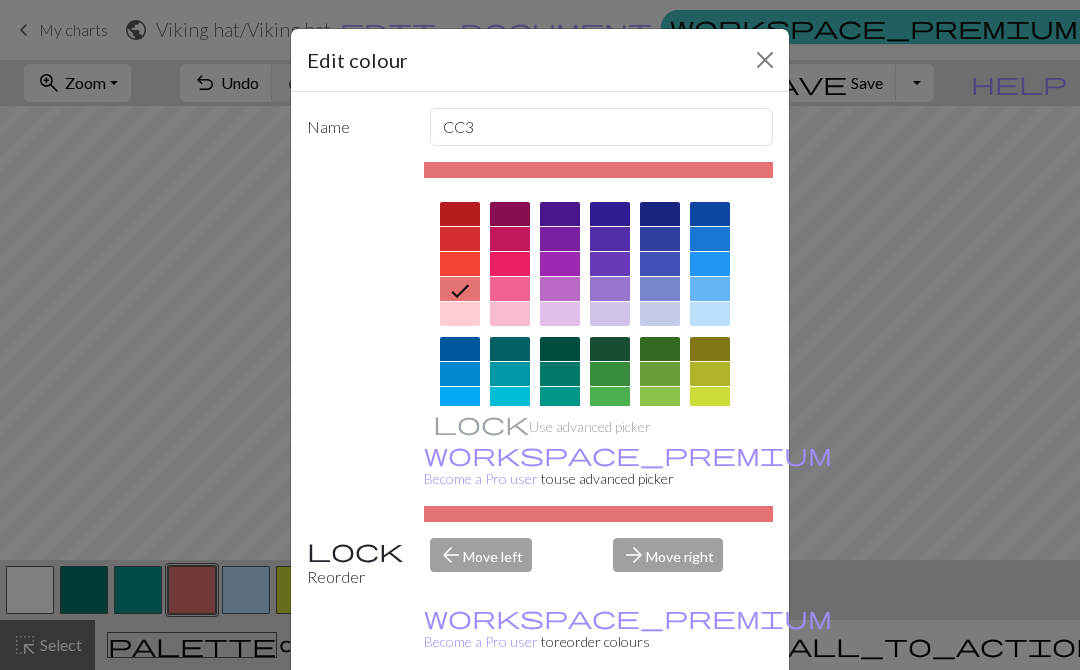 click on "Edit colour Name CC3 Use advanced picker workspace_premium Become a Pro user   to  use advanced picker Reorder arrow_back Move left arrow_forward Move right workspace_premium Become a Pro user   to  reorder colours Delete Done Cancel" at bounding box center (540, 335) 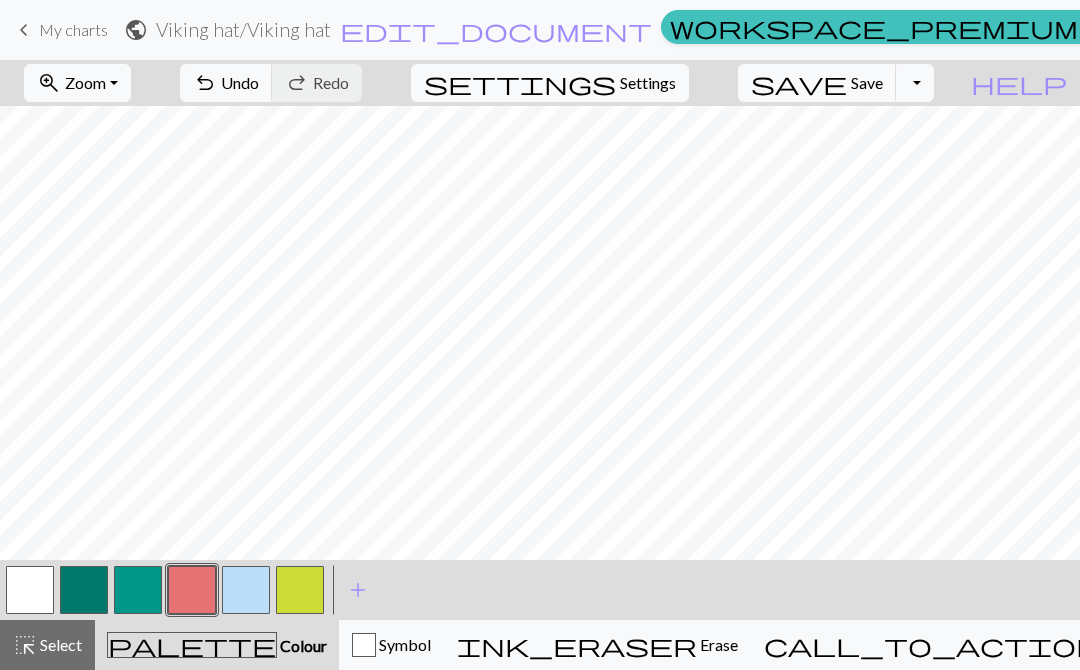 click on "zoom_in Zoom Zoom" at bounding box center (77, 83) 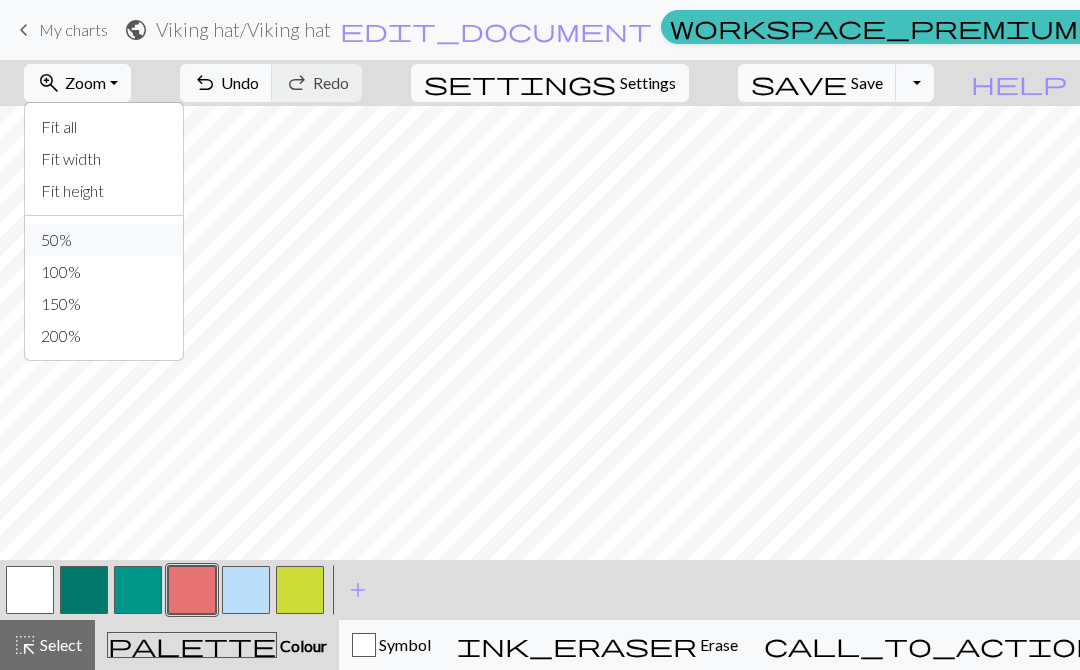click on "50%" at bounding box center (104, 240) 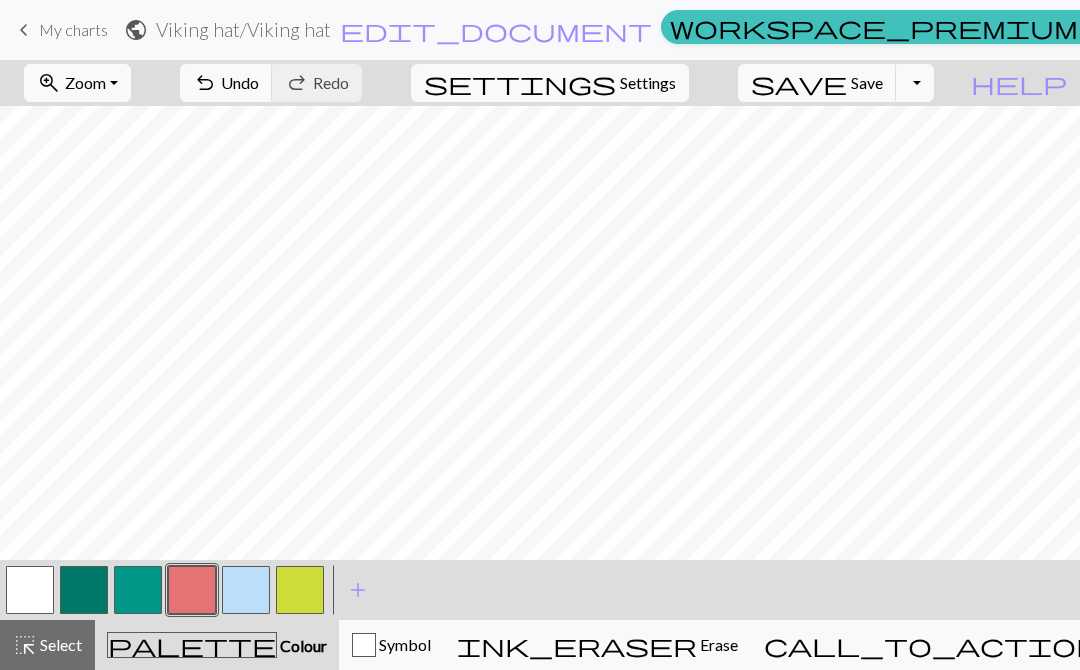 click at bounding box center (192, 590) 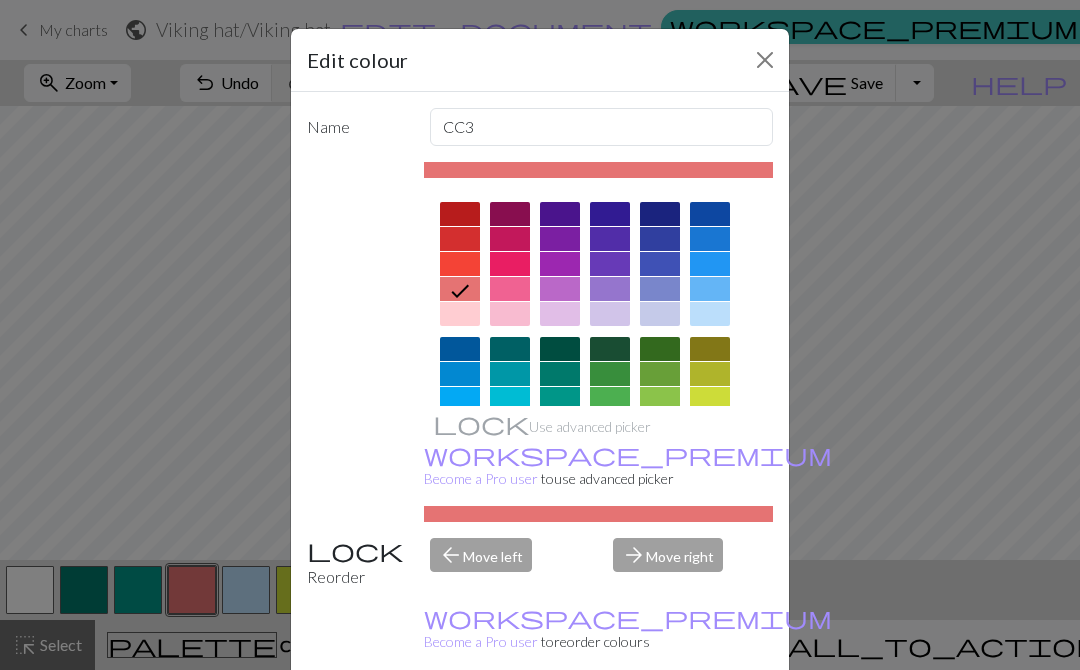 click at bounding box center [510, 289] 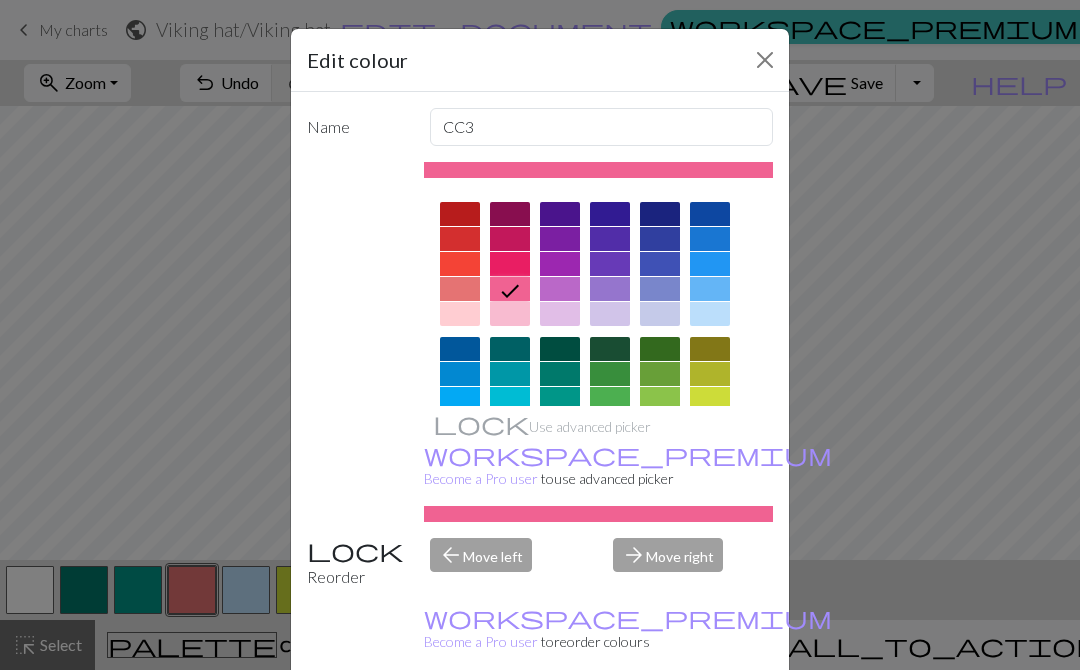 click at bounding box center (460, 264) 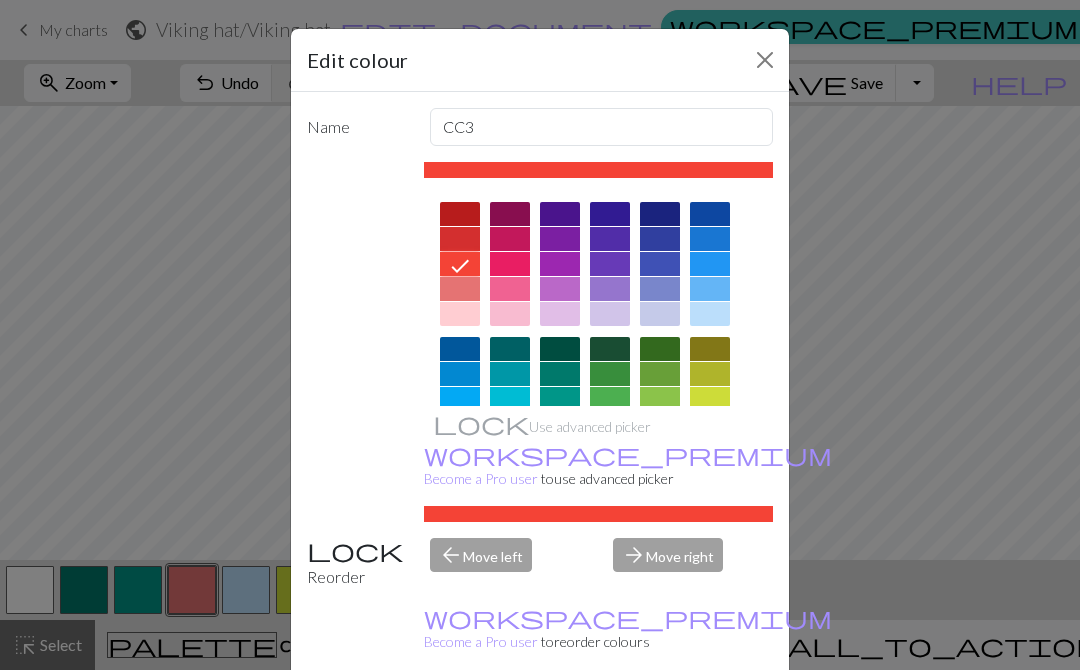 click on "Done" at bounding box center (660, 721) 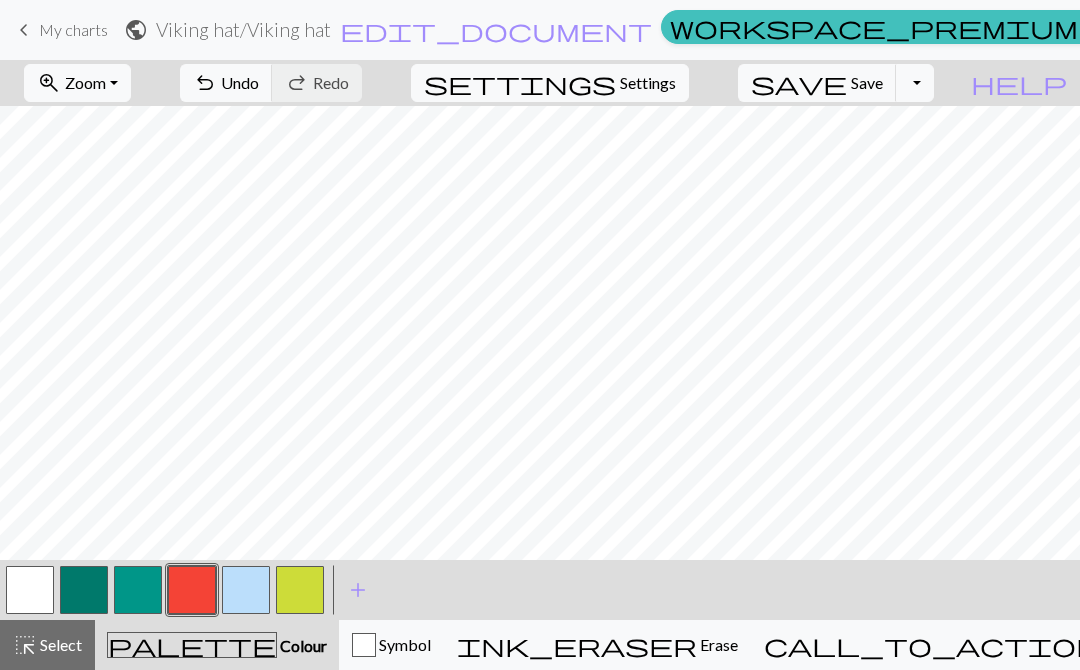 click at bounding box center [192, 590] 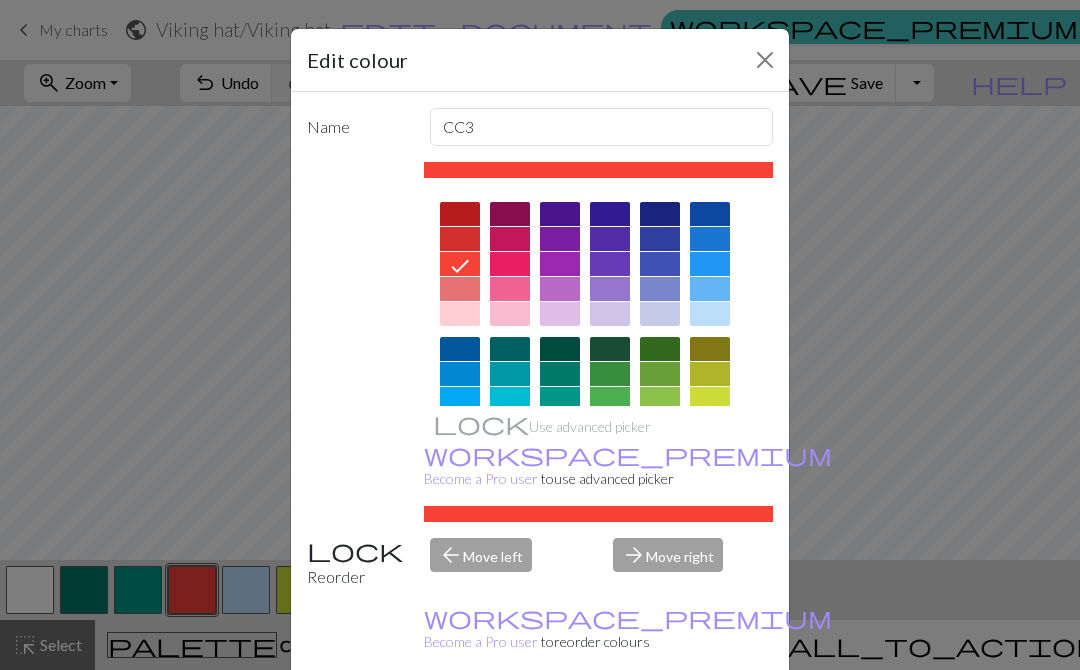 click at bounding box center [765, 60] 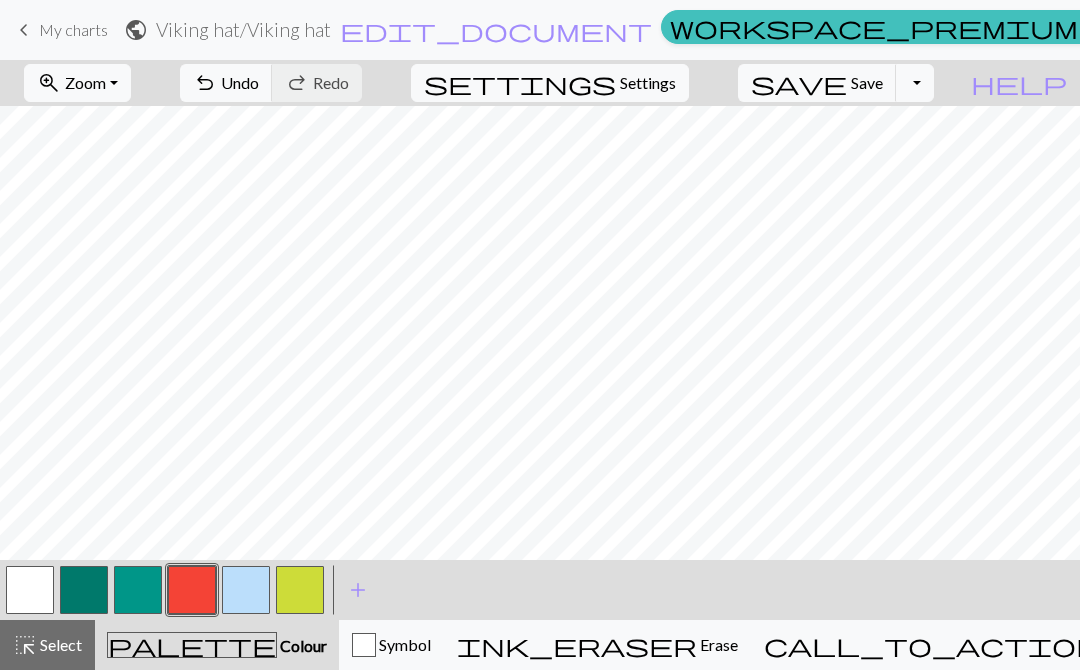 click on "Knitting mode" at bounding box center [1150, 644] 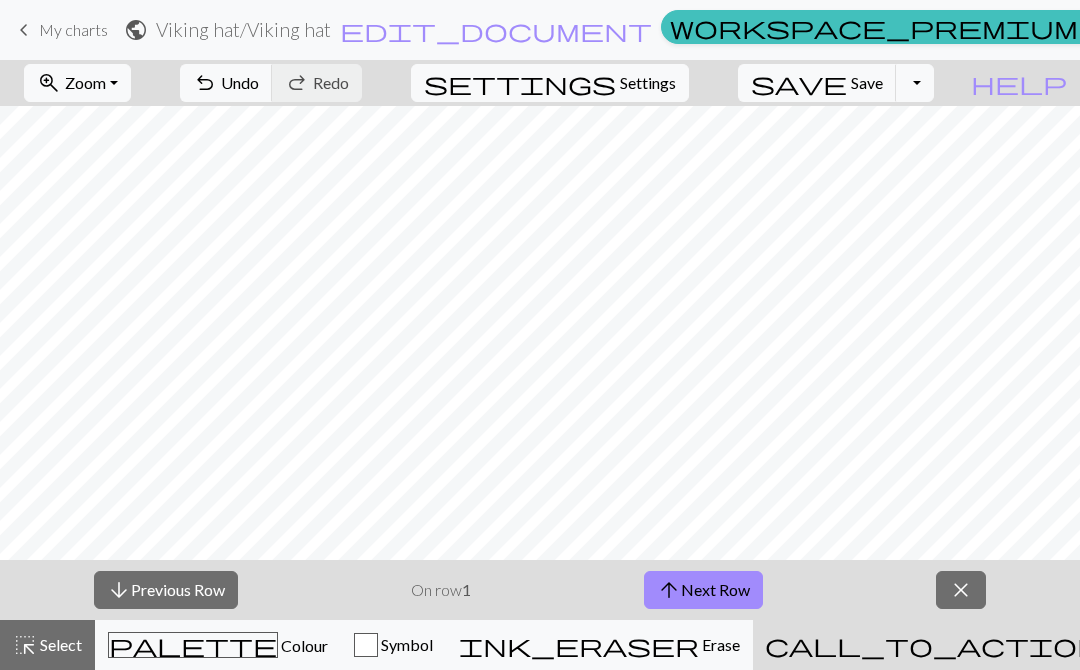 click on "arrow_upward  Next Row" at bounding box center (703, 590) 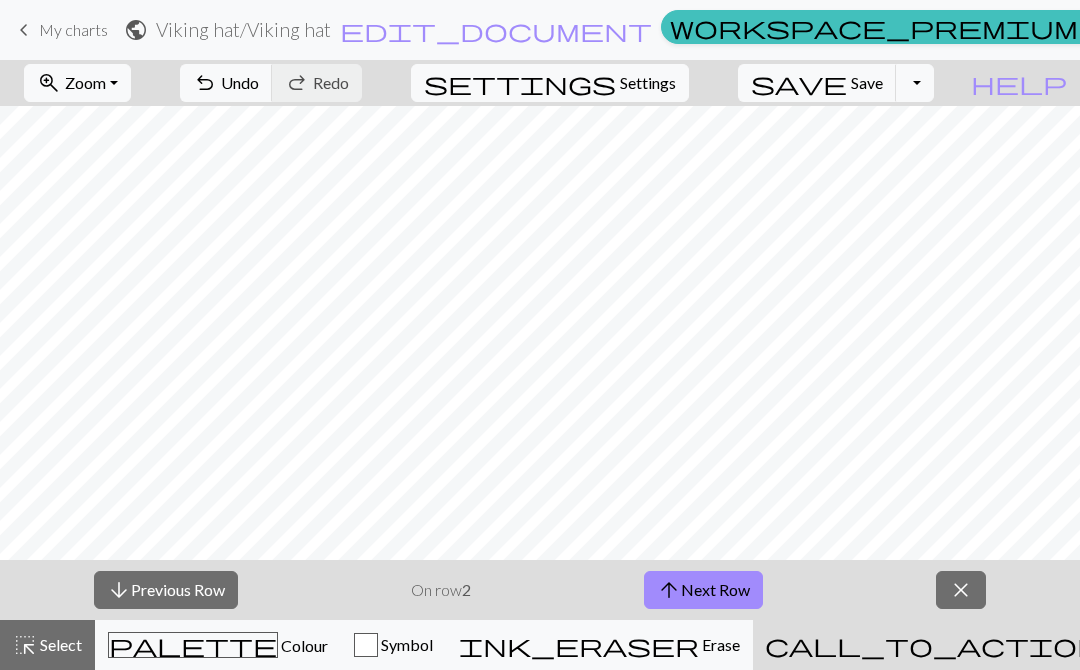 click on "arrow_upward  Next Row" at bounding box center [703, 590] 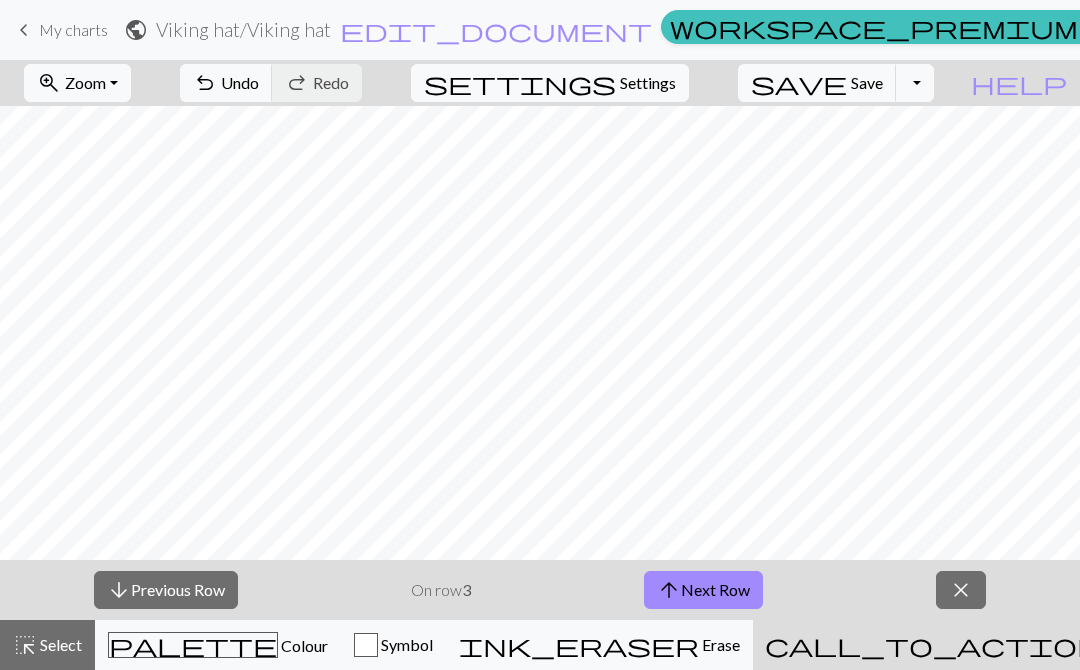 click on "Symbol" at bounding box center [393, 645] 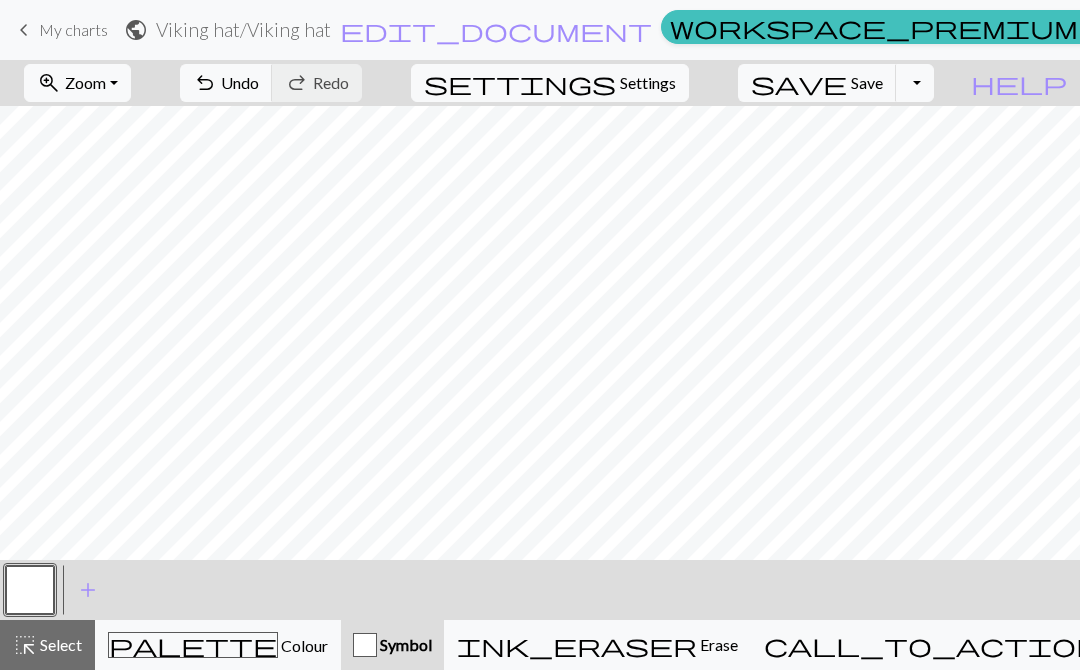 click on "zoom_in Zoom Zoom" at bounding box center [77, 83] 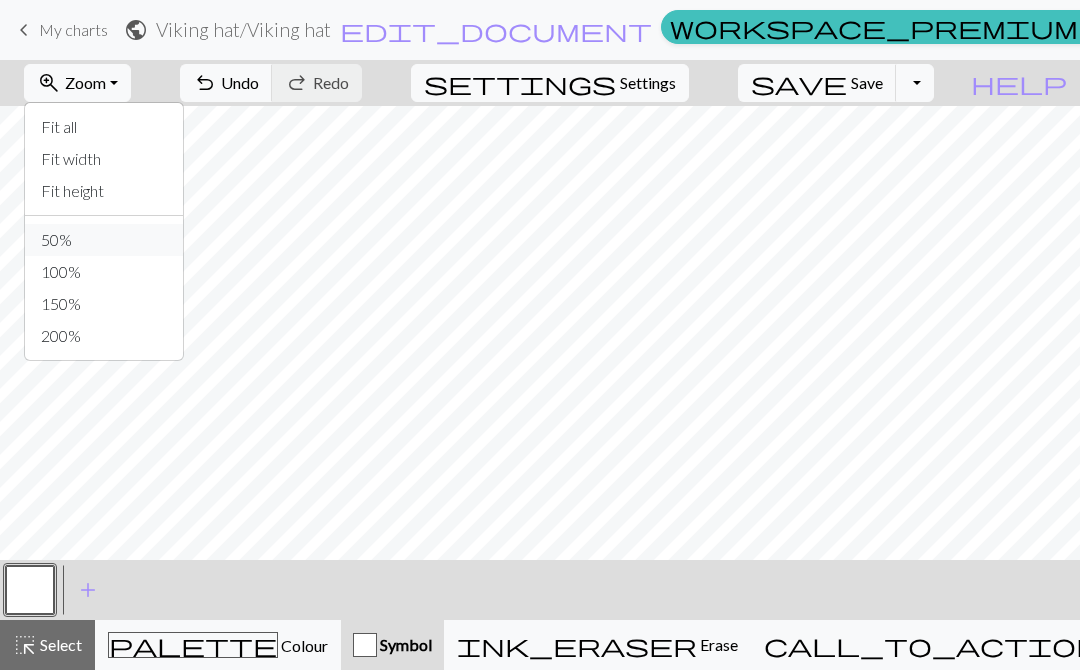 click on "50%" at bounding box center [104, 240] 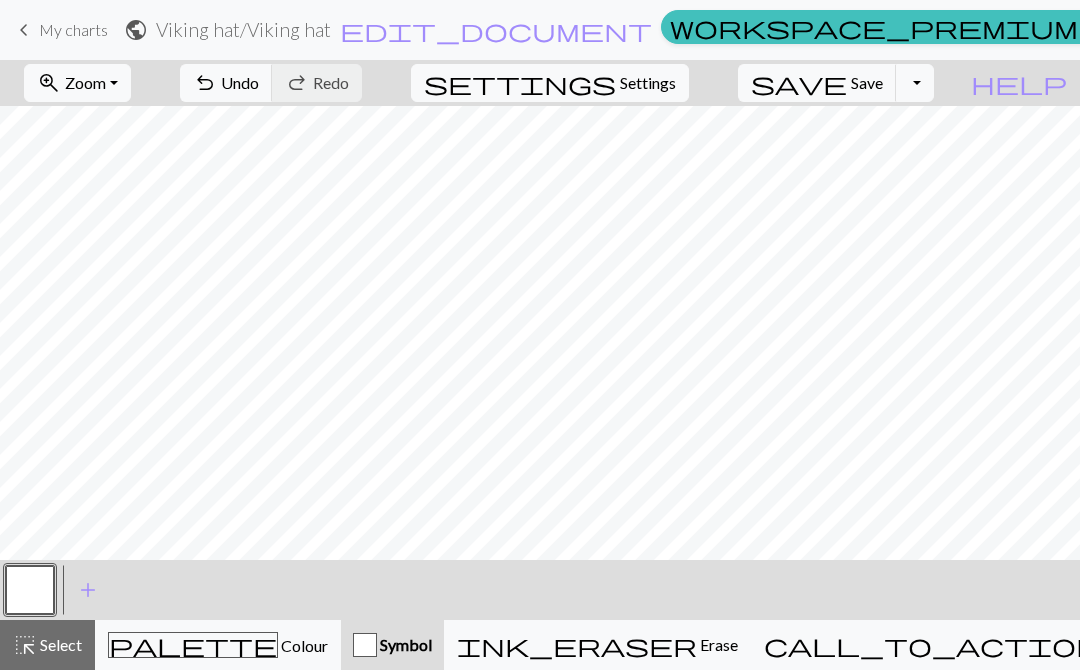 click on "Select" at bounding box center [59, 644] 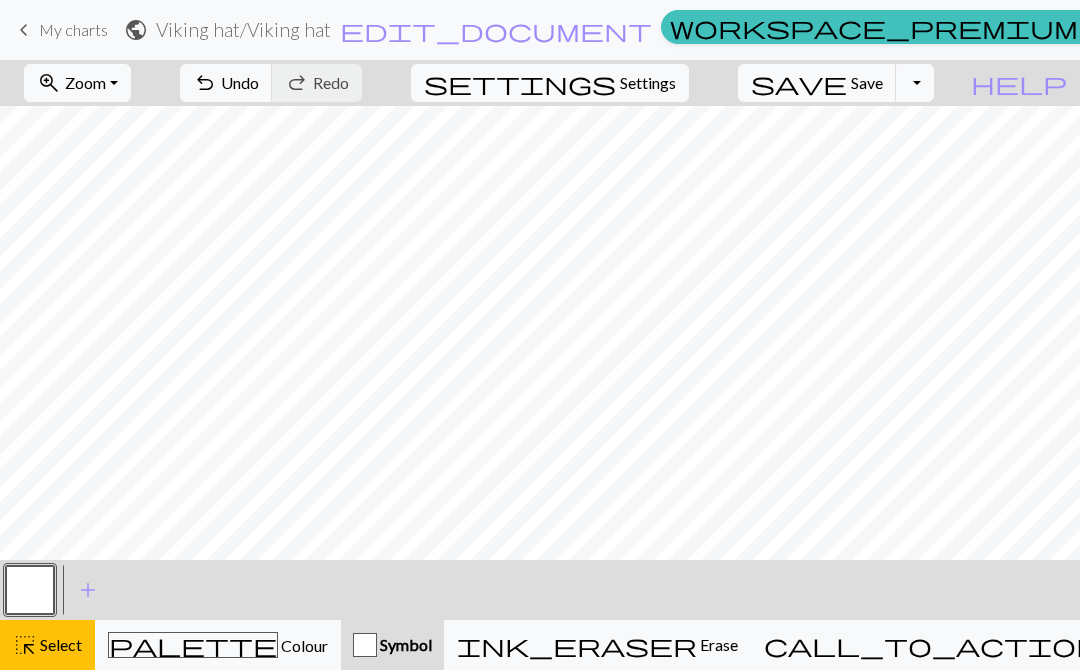 click on "Colour" at bounding box center (303, 645) 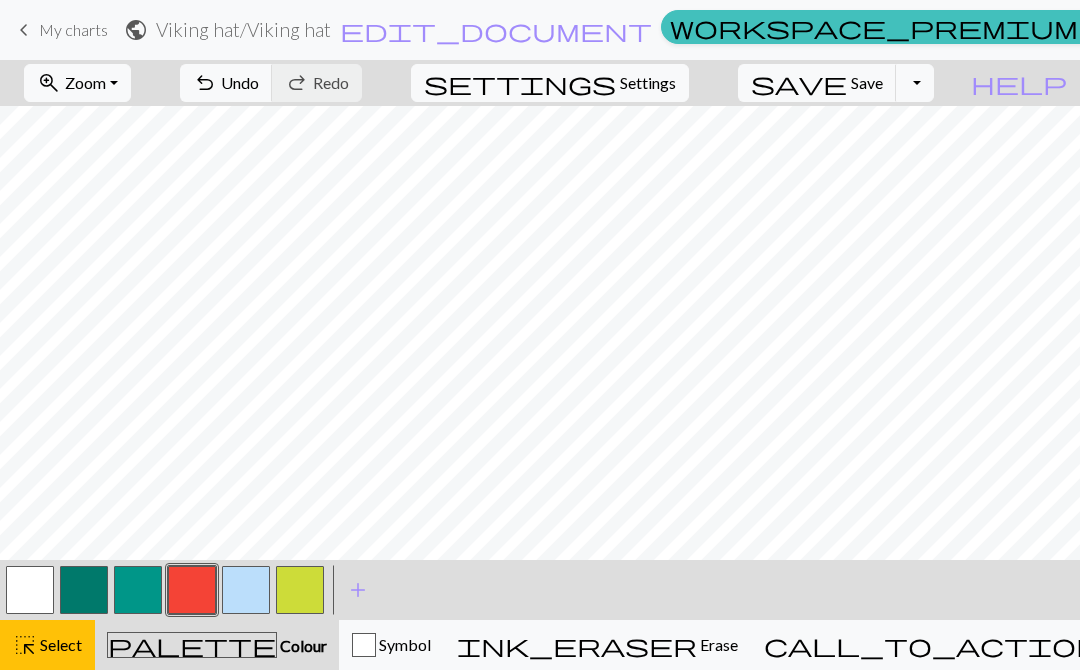click at bounding box center (192, 590) 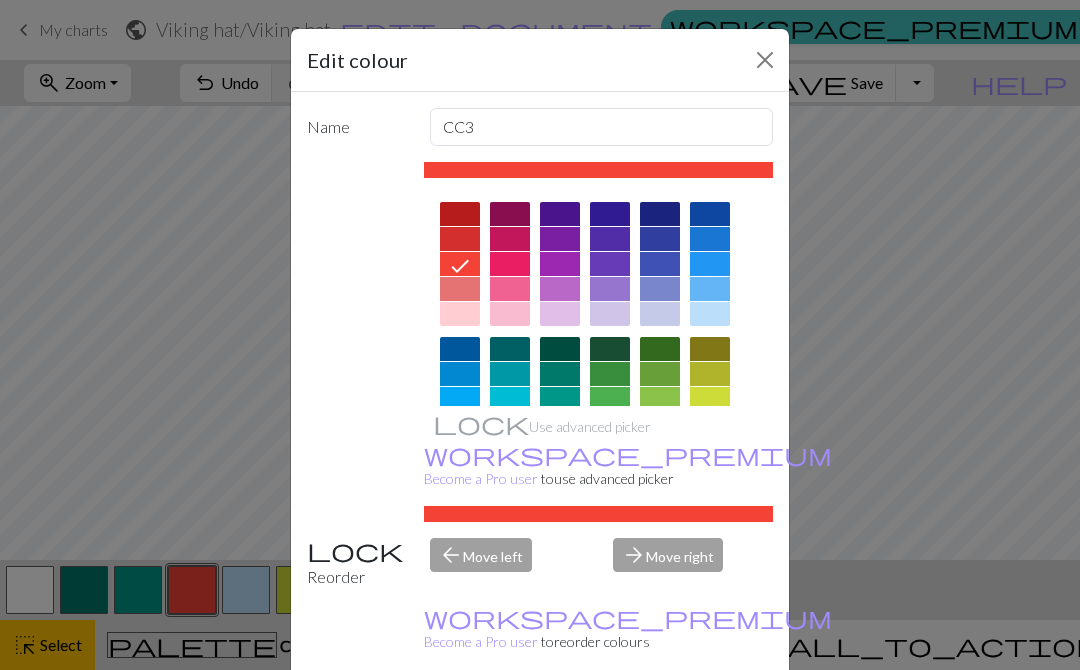 click on "arrow_forward Move right" at bounding box center (693, 563) 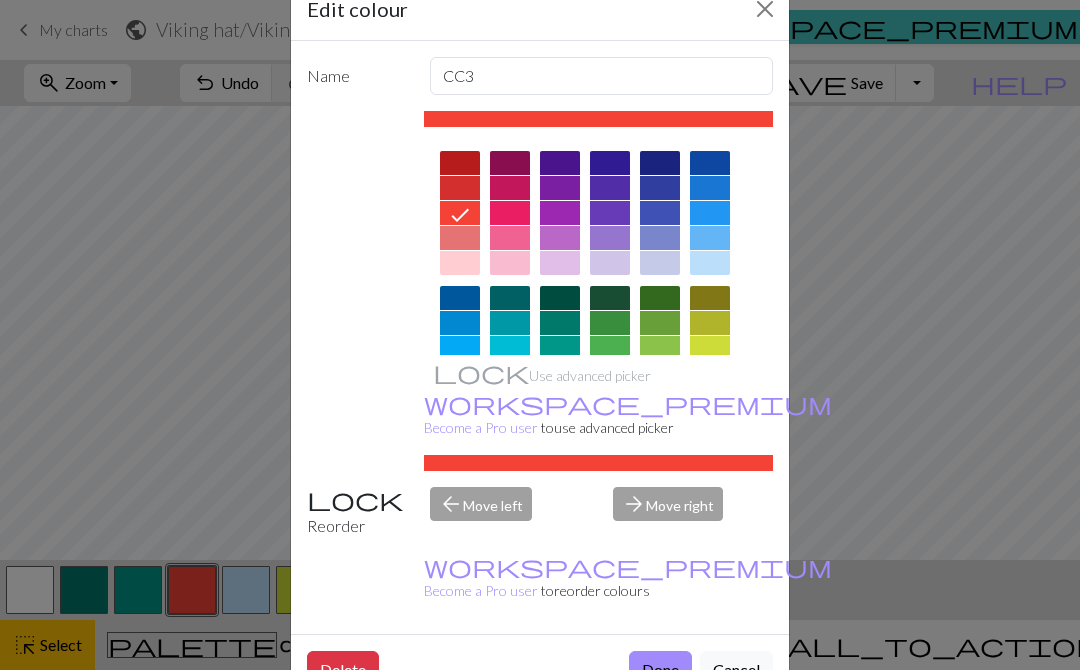 scroll, scrollTop: 50, scrollLeft: 0, axis: vertical 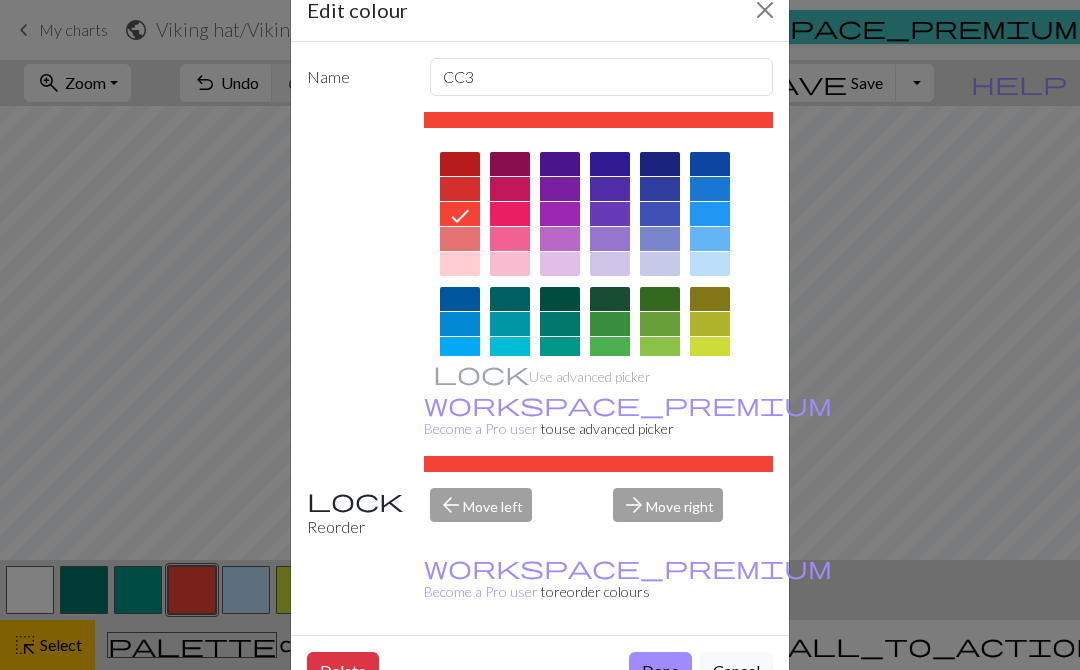 click on "Delete" at bounding box center [343, 671] 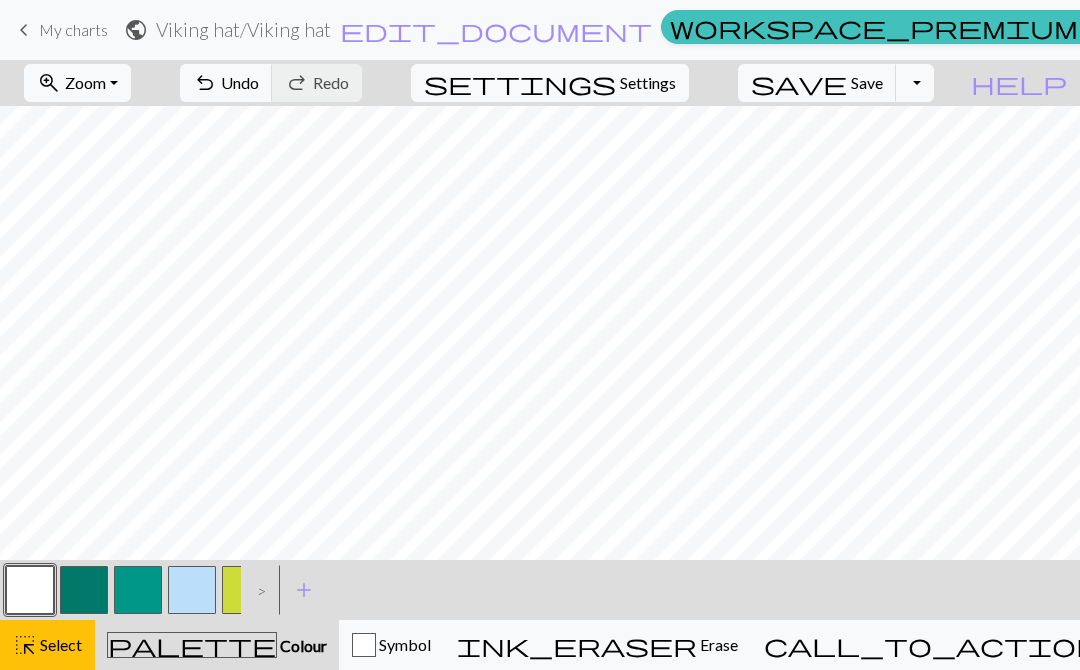 click on "add Add a  colour" at bounding box center [304, 590] 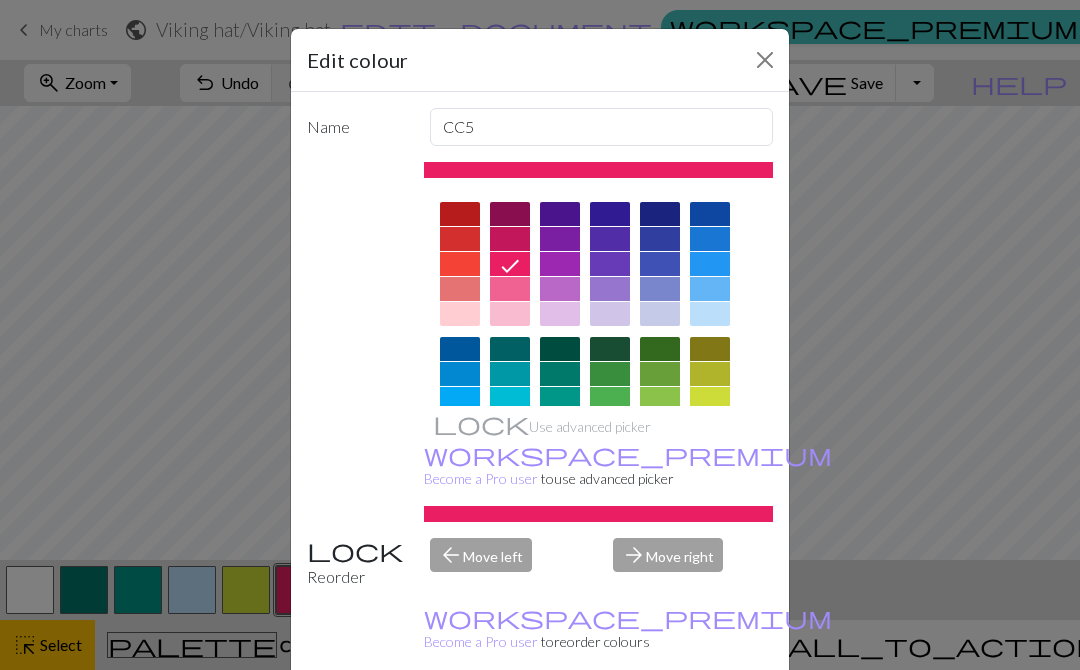 click on "Delete" at bounding box center (343, 721) 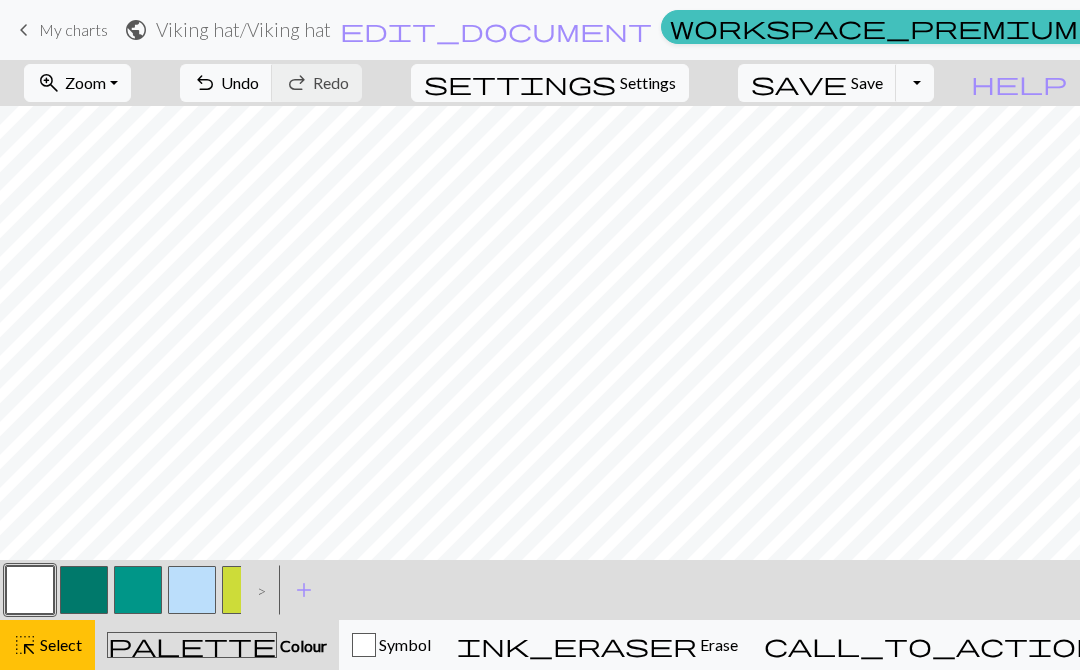 click on "add" at bounding box center (304, 590) 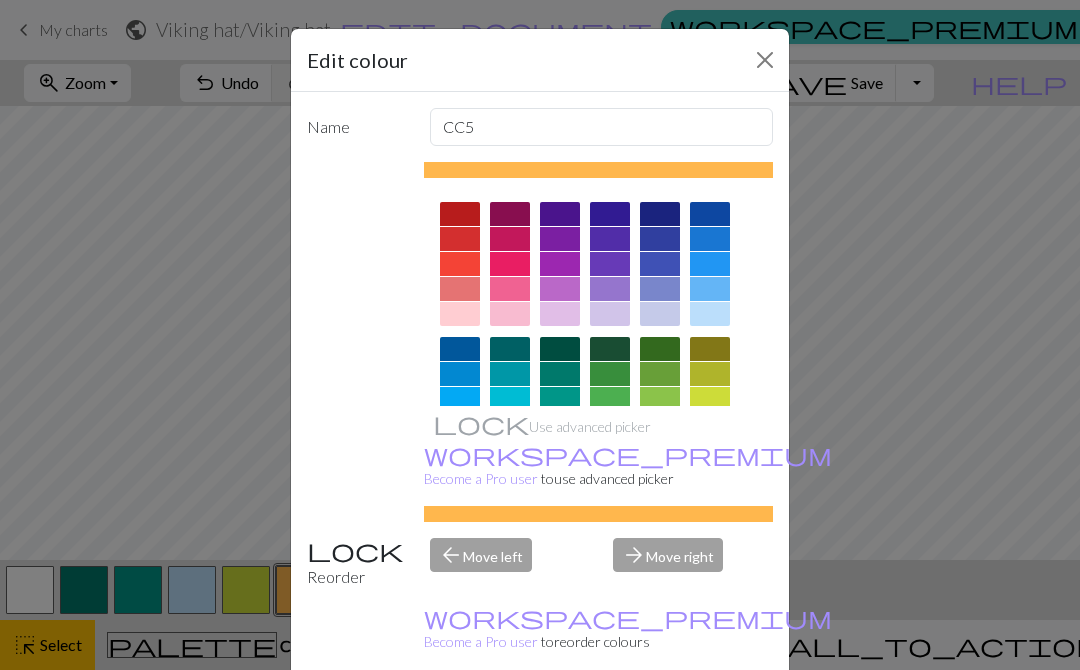 click at bounding box center (765, 60) 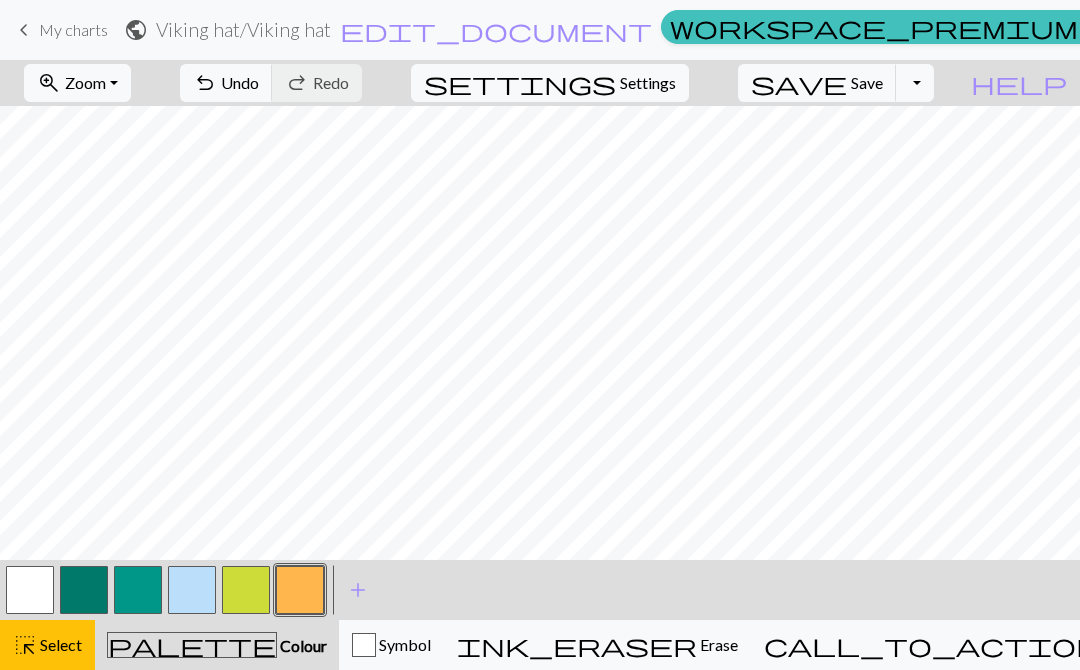click on "add" at bounding box center (358, 590) 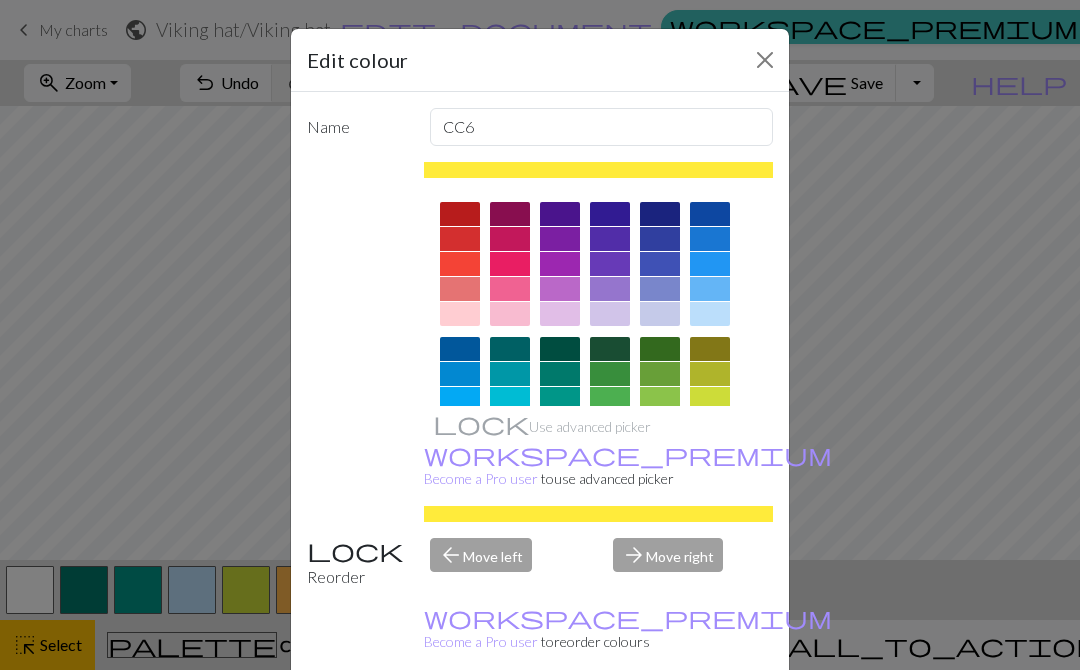 click at bounding box center (765, 60) 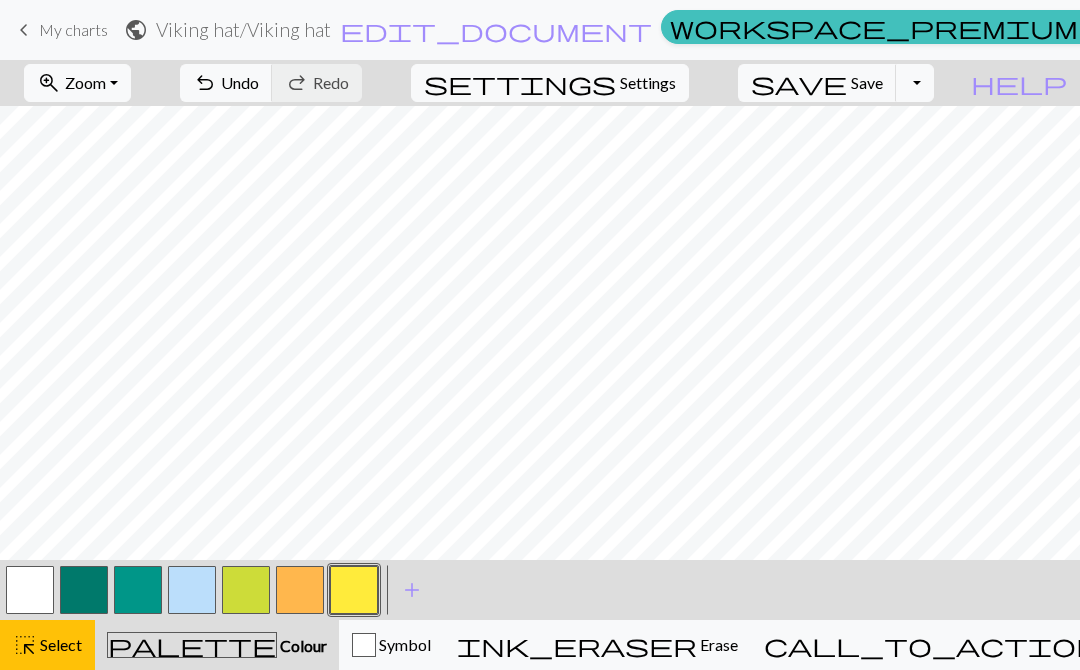 click on "add Add a  colour" at bounding box center [412, 590] 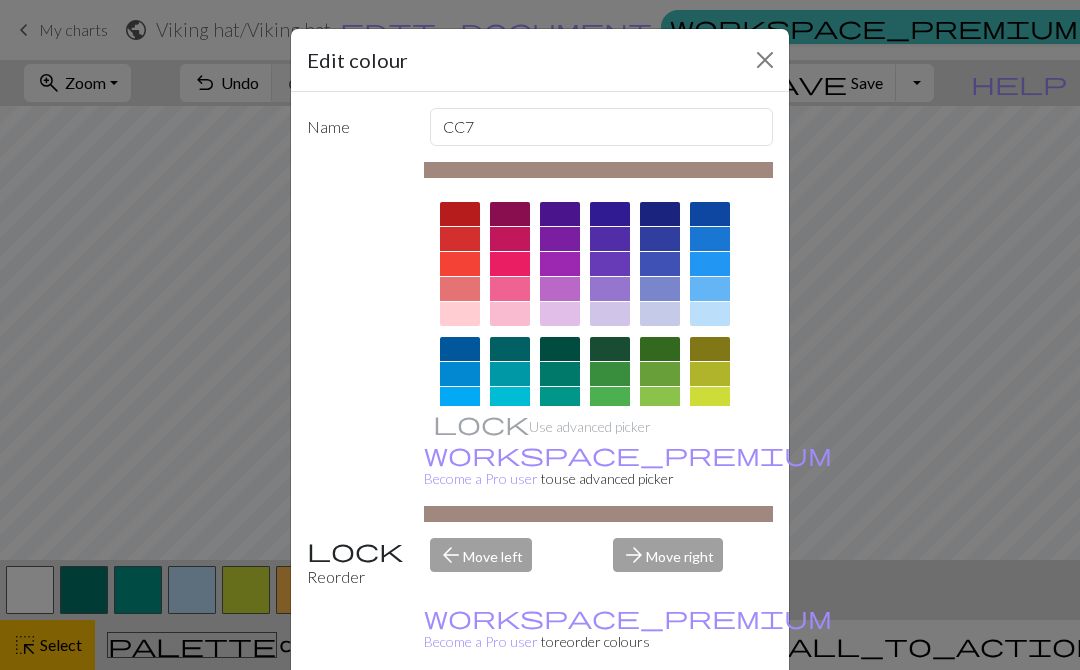 click at bounding box center [460, 264] 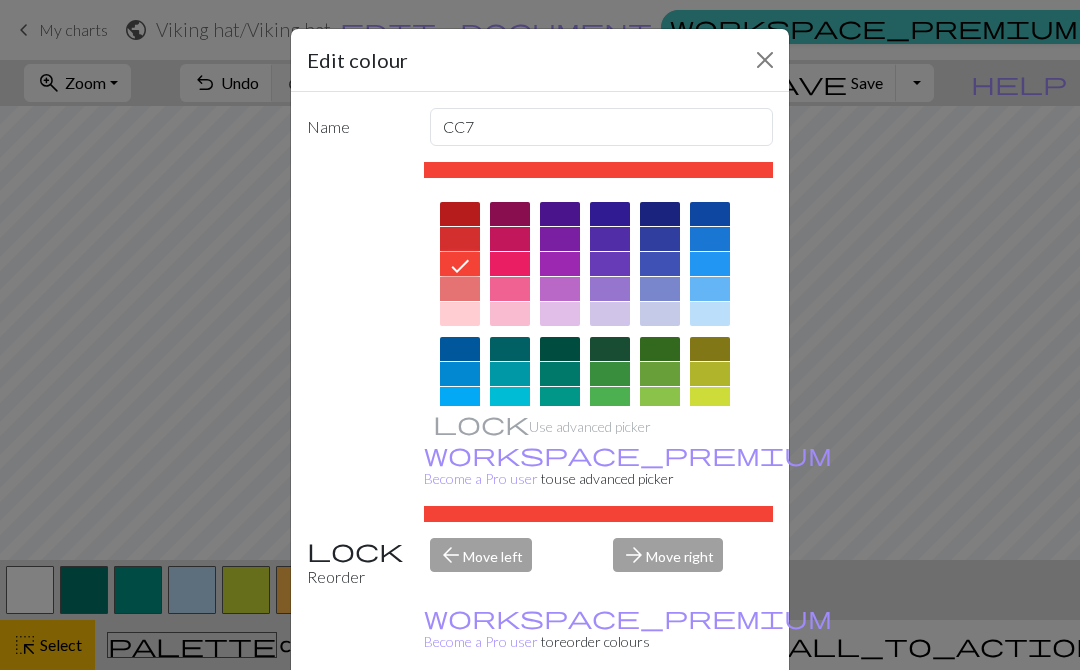 click on "Done" at bounding box center (660, 721) 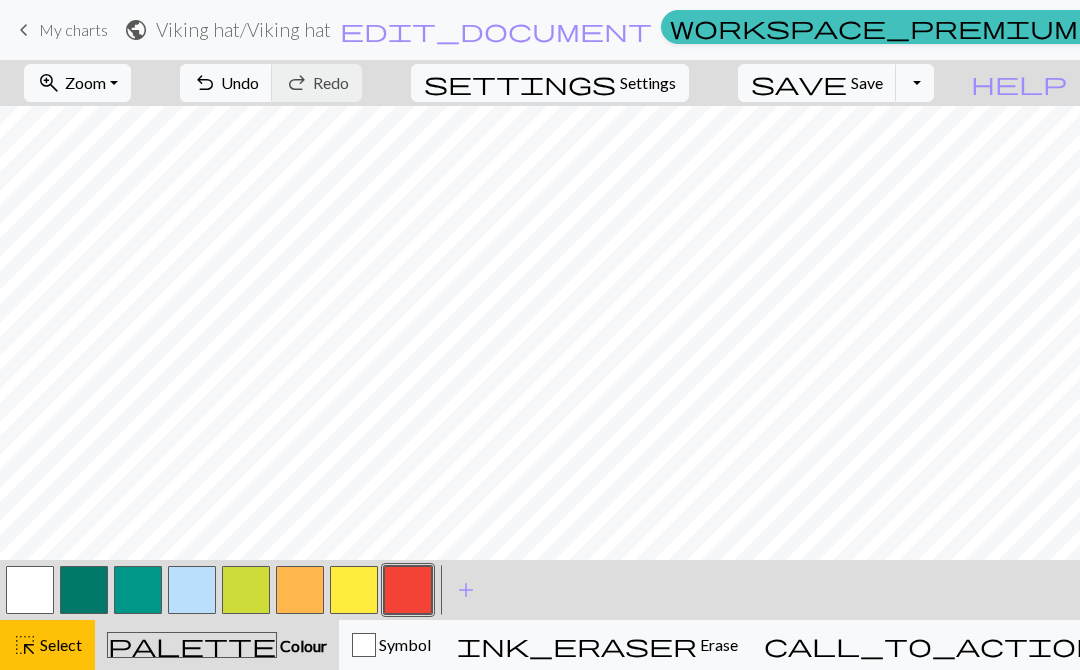 click on "Symbol" at bounding box center (403, 644) 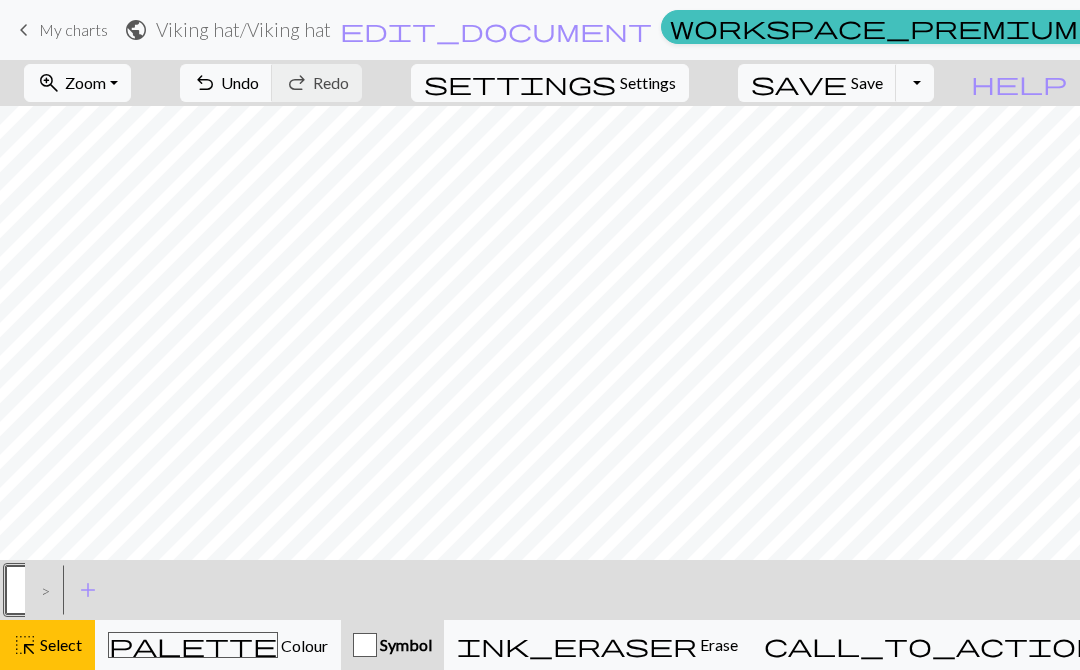 click on "palette" at bounding box center (193, 645) 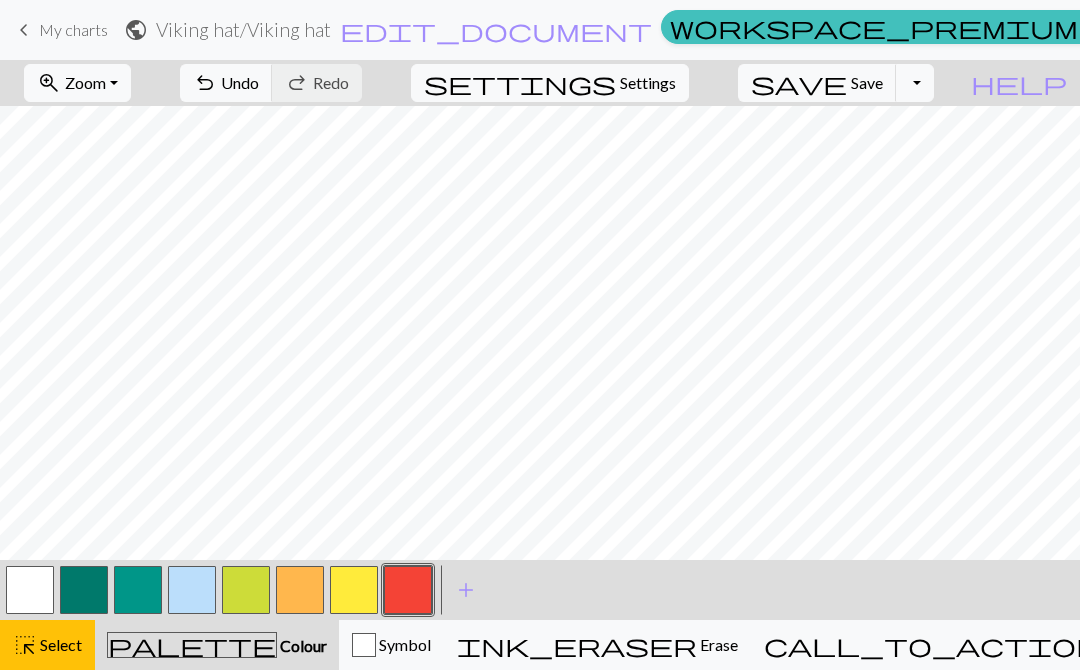 click at bounding box center (408, 590) 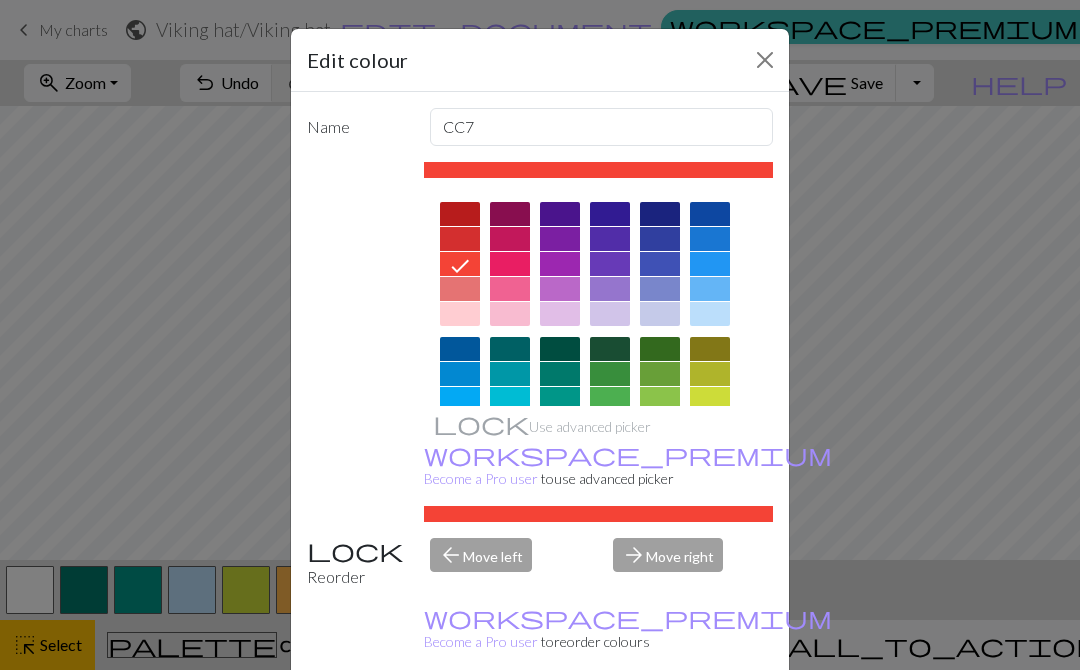 click on "Done" at bounding box center [660, 721] 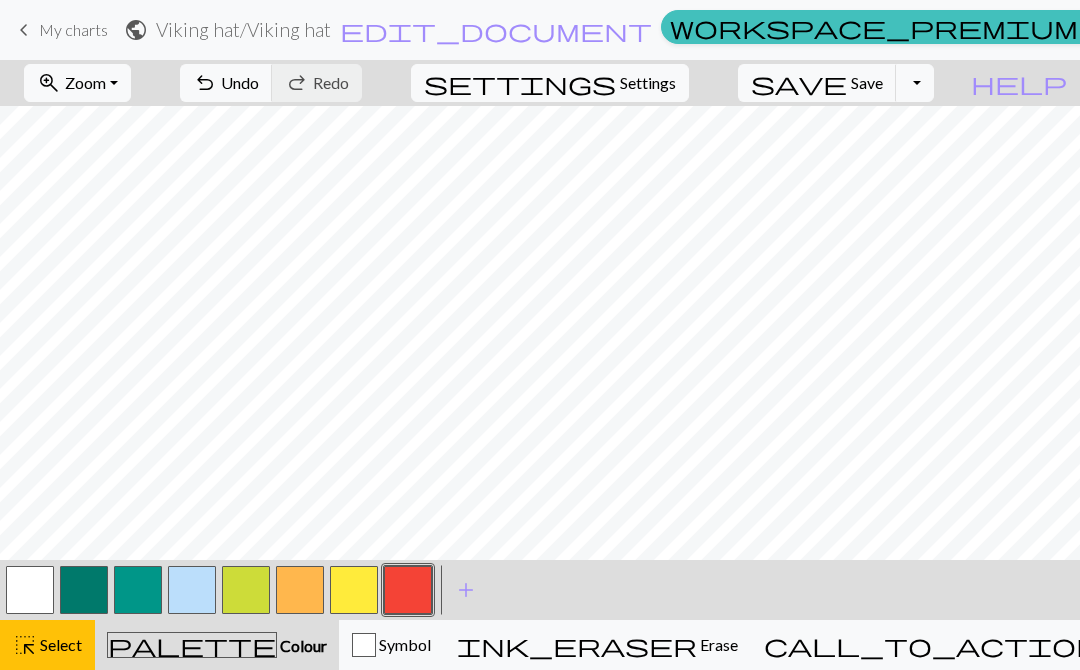 click on "Select" at bounding box center (59, 644) 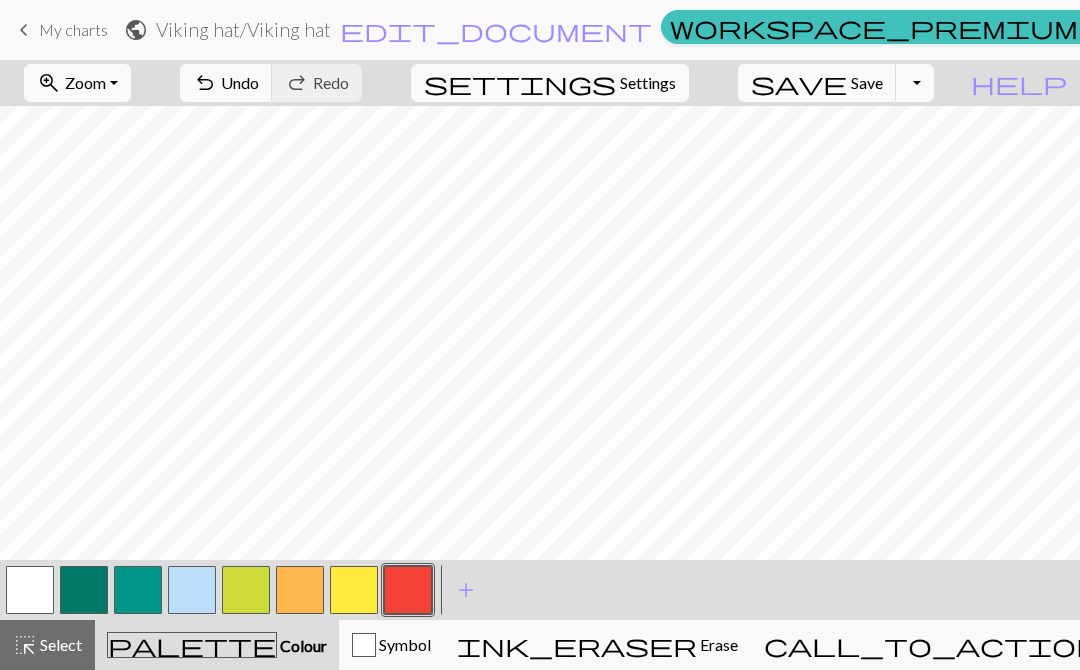 click at bounding box center (246, 590) 